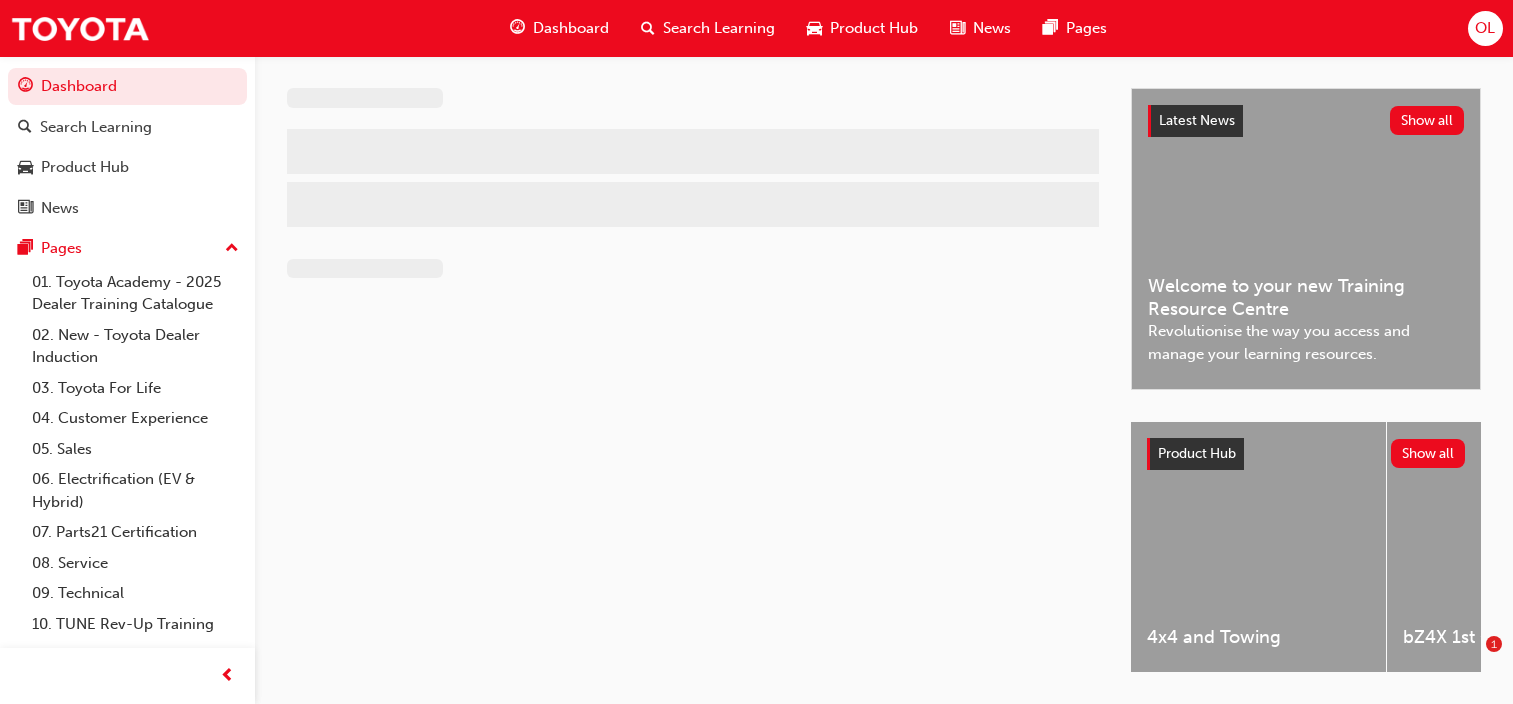 scroll, scrollTop: 0, scrollLeft: 0, axis: both 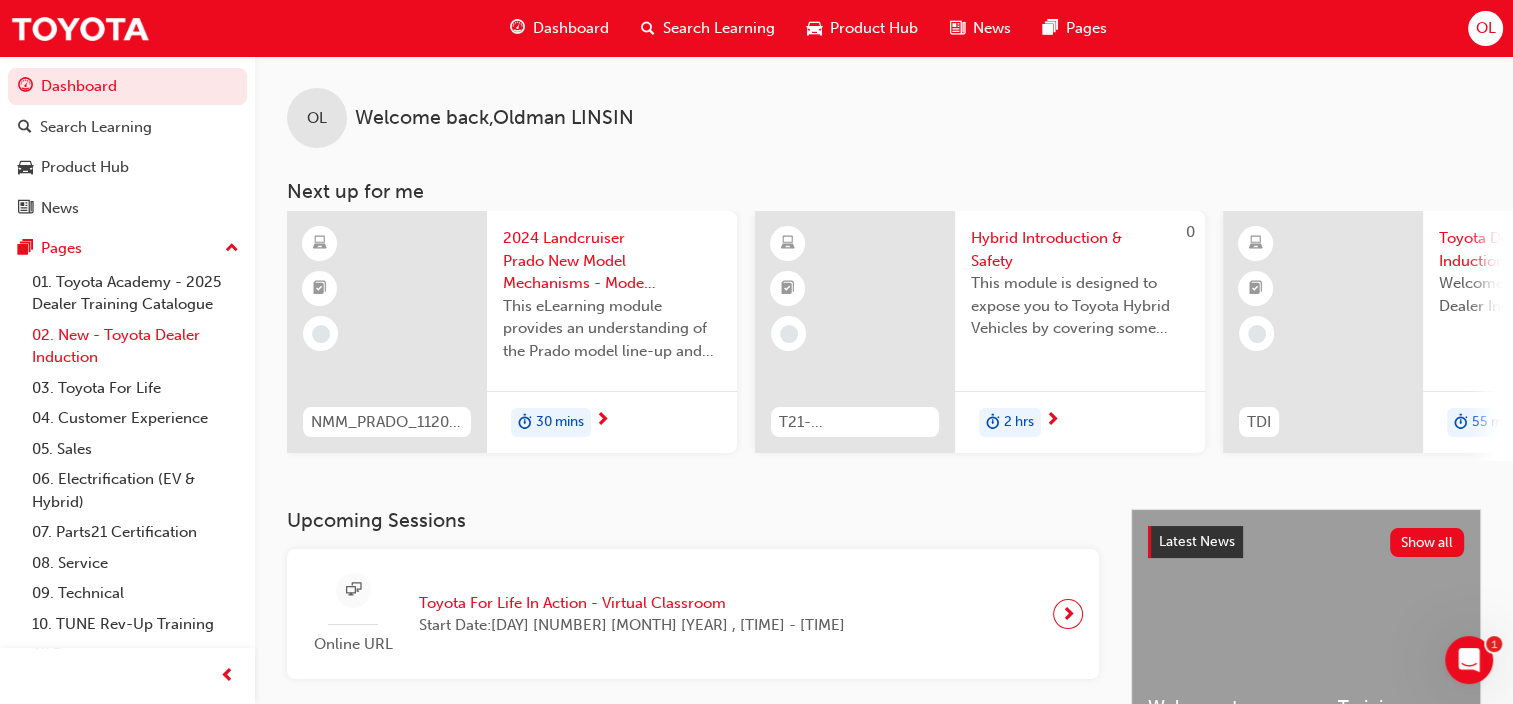 click on "02. New - Toyota Dealer Induction" at bounding box center [135, 346] 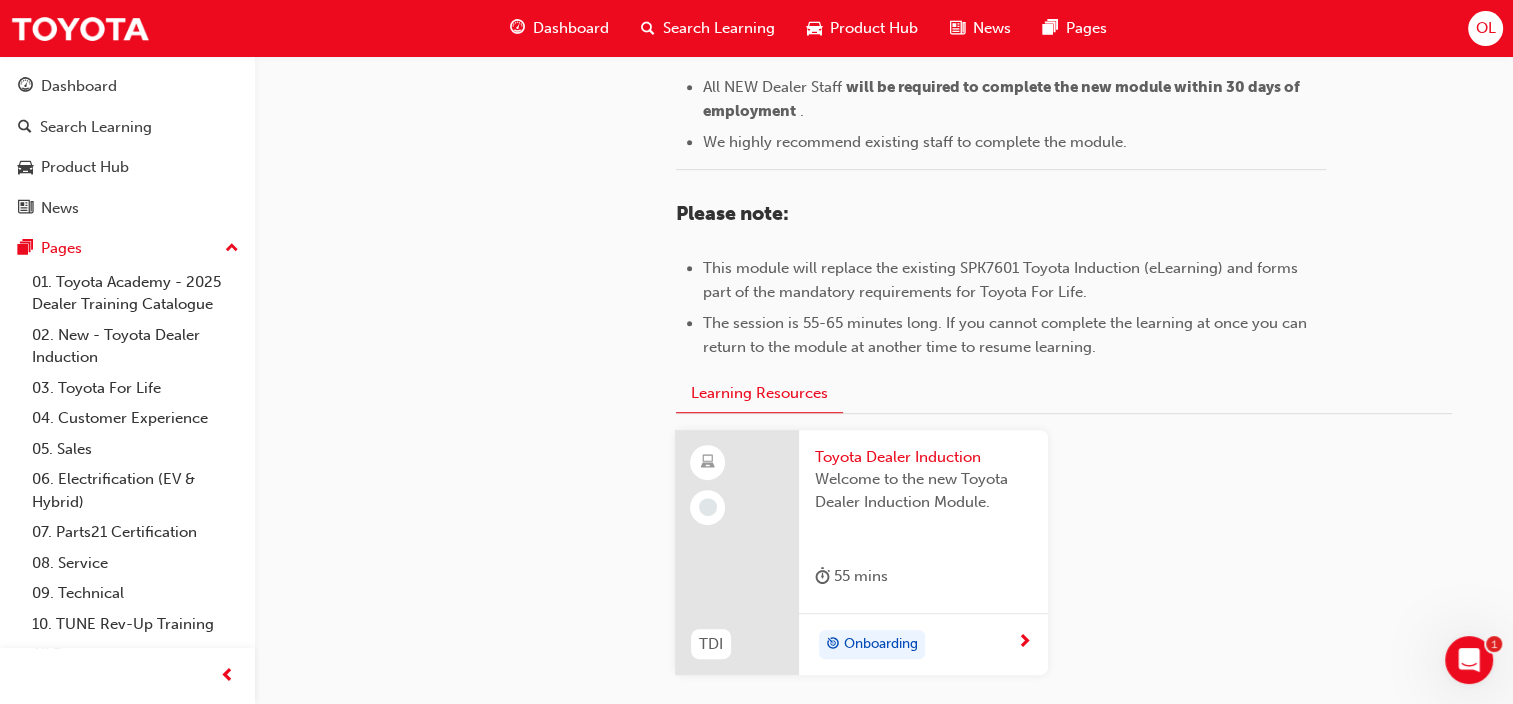 scroll, scrollTop: 960, scrollLeft: 0, axis: vertical 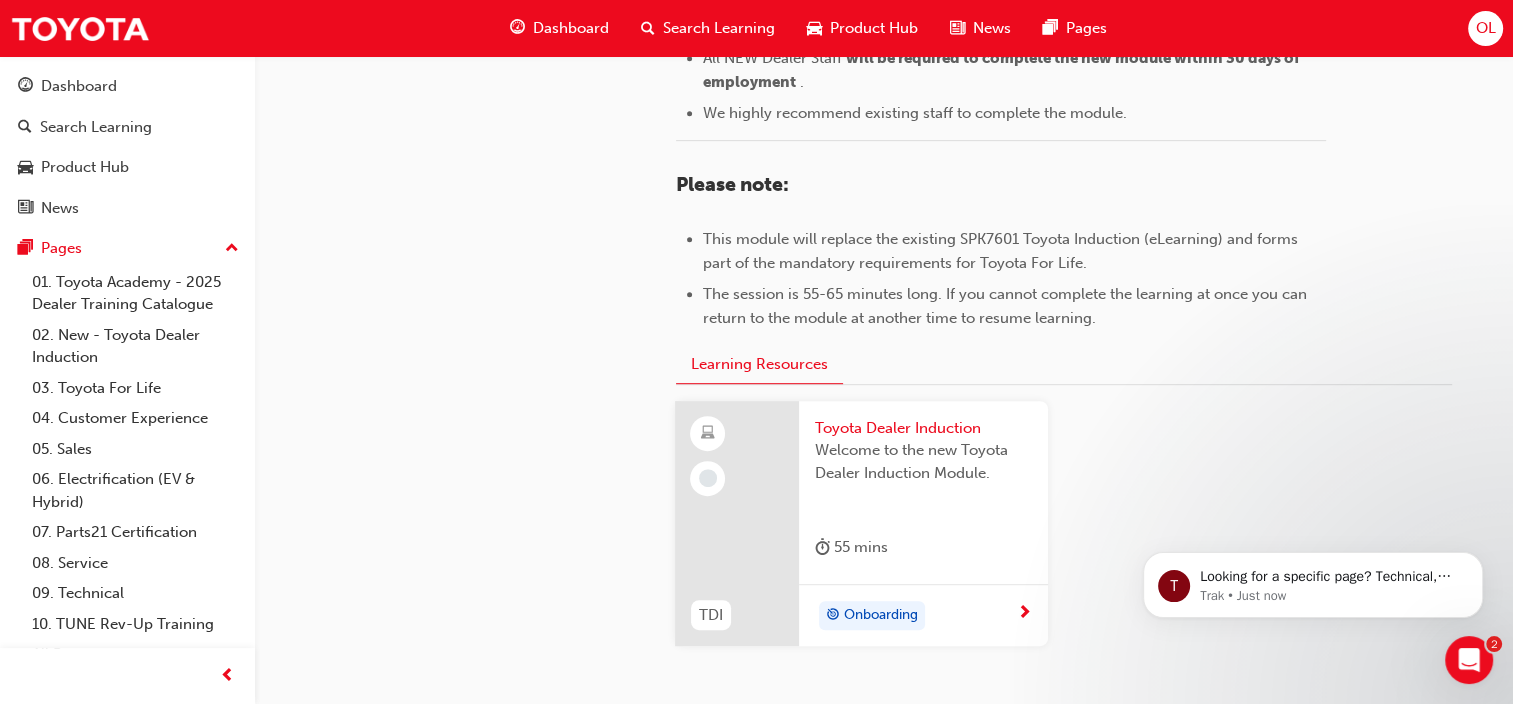 click at bounding box center (1024, 614) 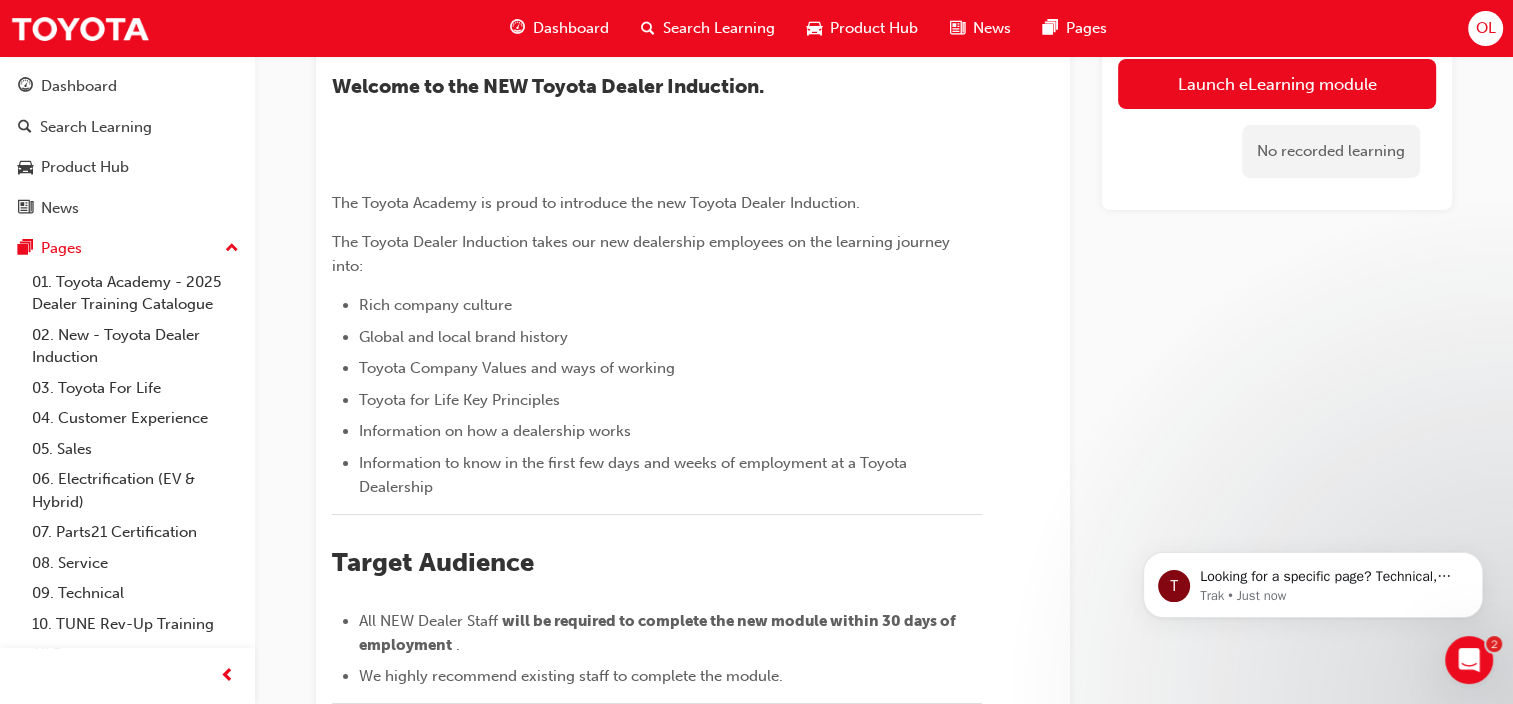 scroll, scrollTop: 0, scrollLeft: 0, axis: both 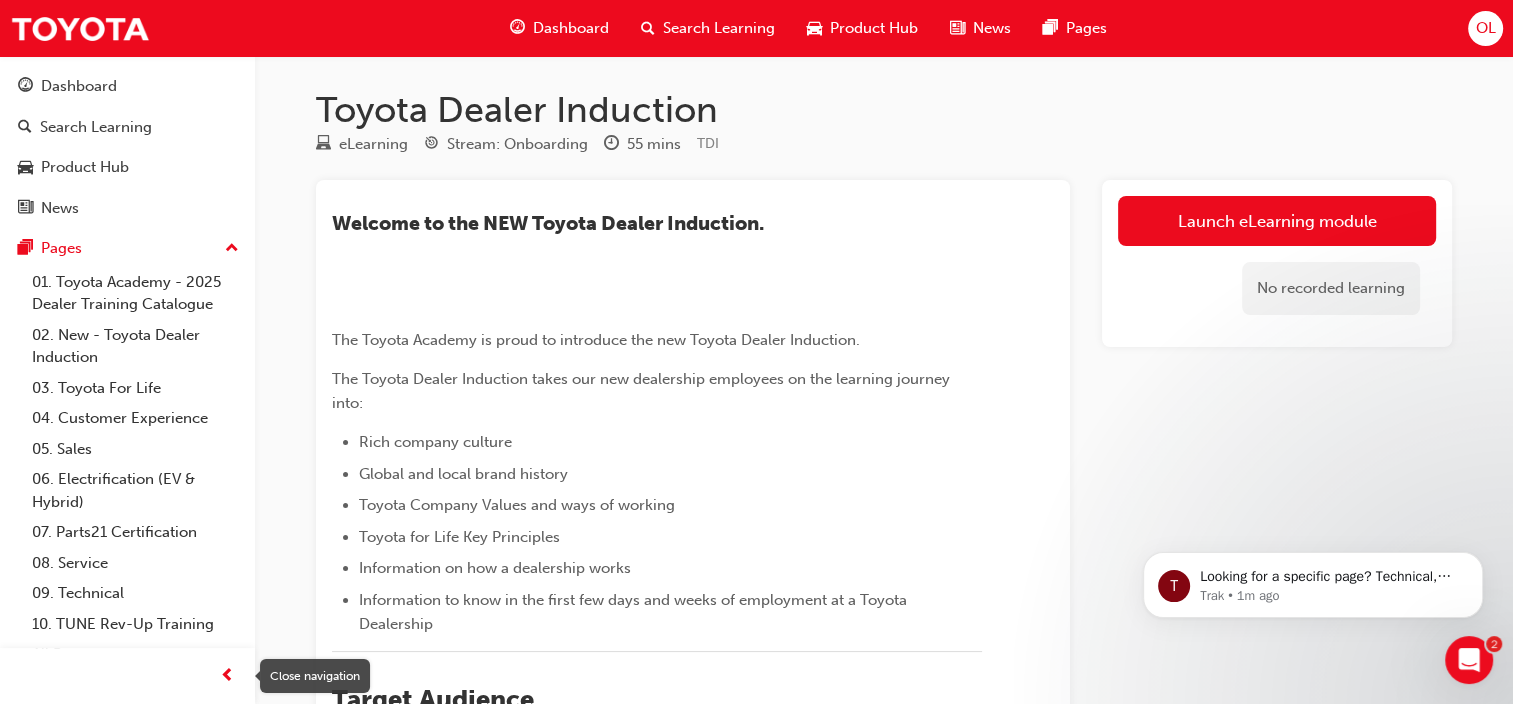 click at bounding box center (227, 676) 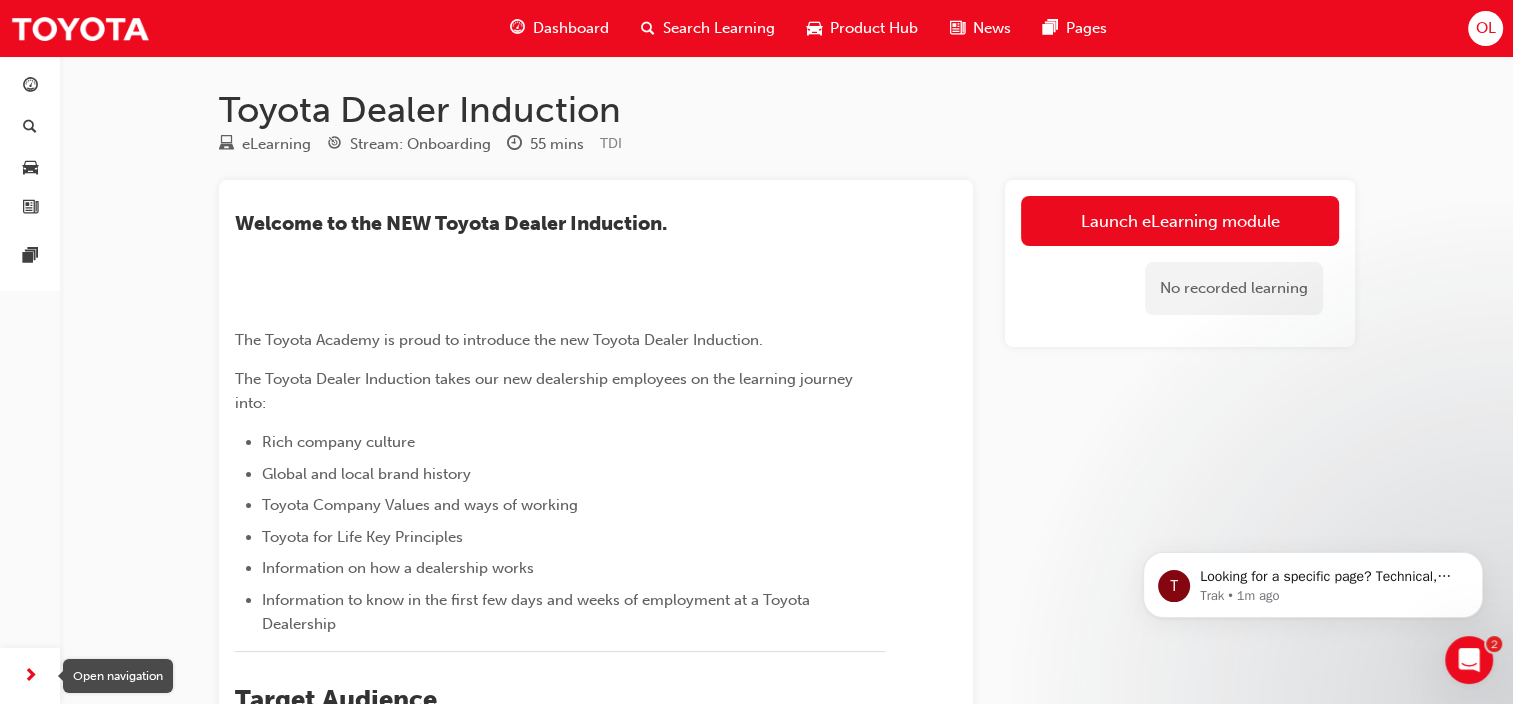 click at bounding box center [30, 676] 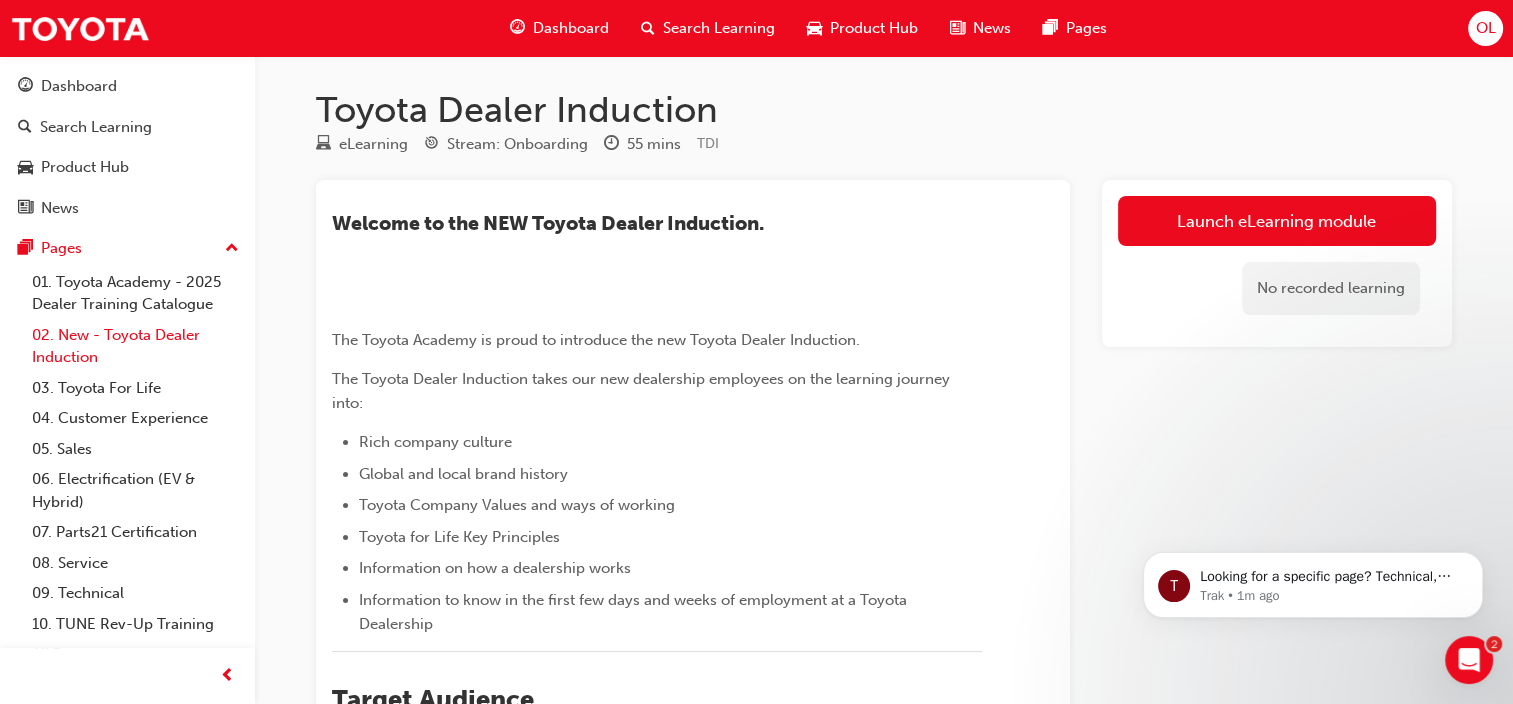 click on "02. New - Toyota Dealer Induction" at bounding box center (135, 346) 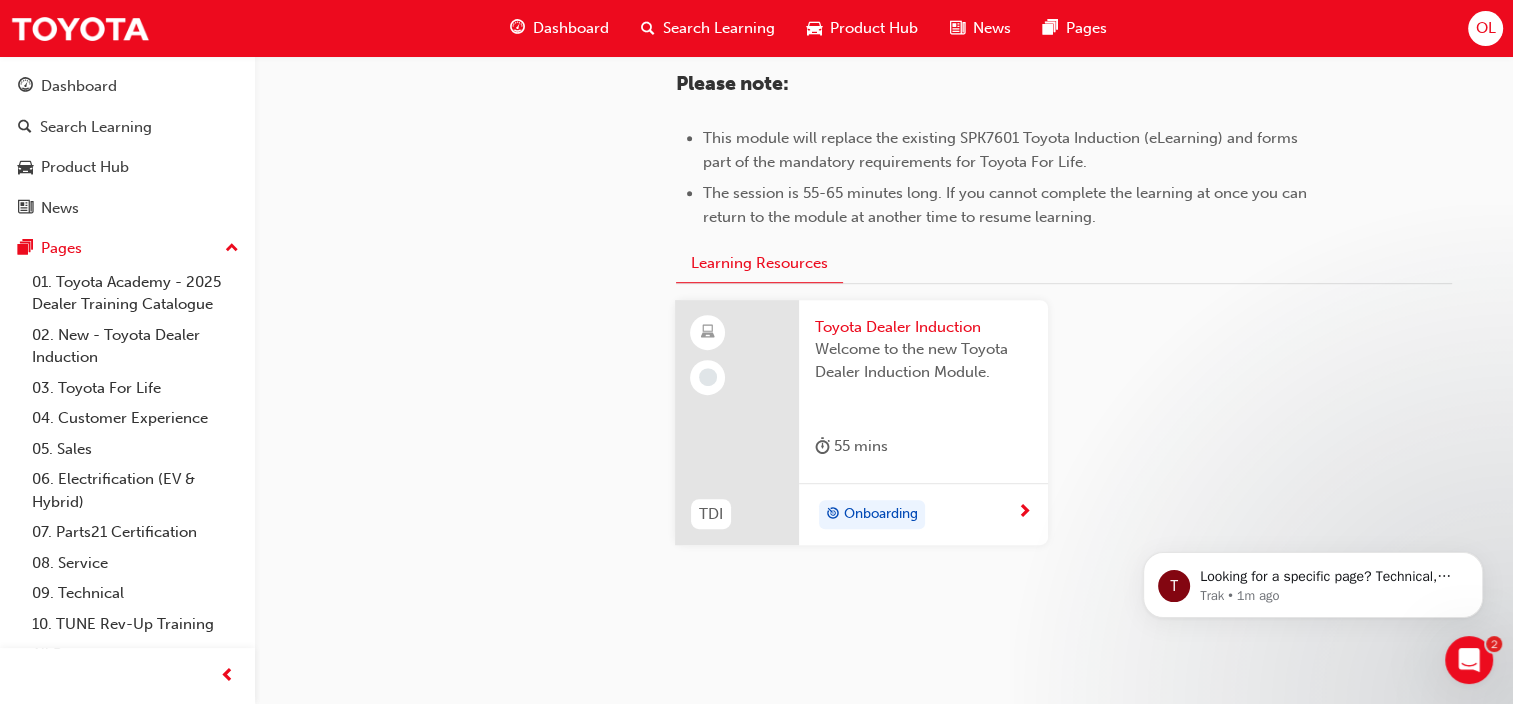 scroll, scrollTop: 1042, scrollLeft: 0, axis: vertical 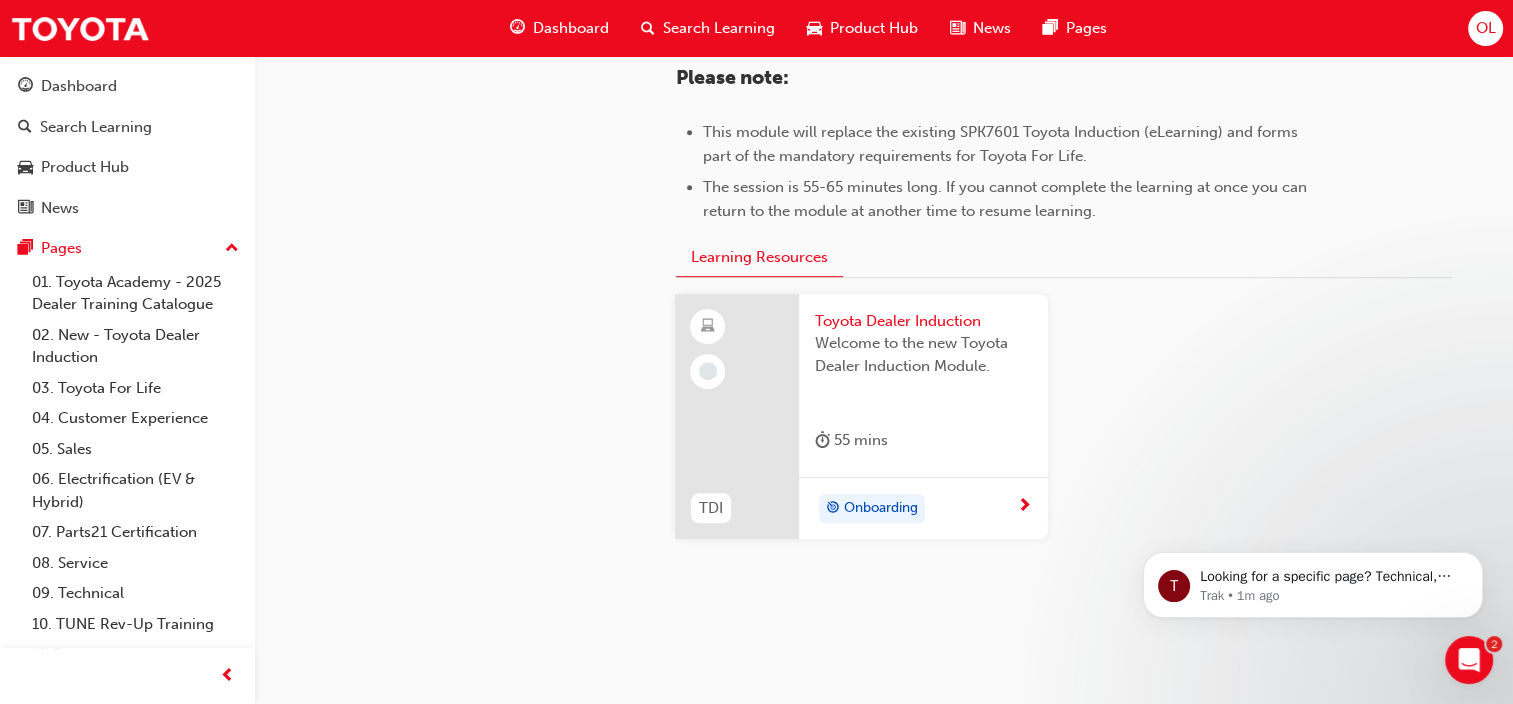 click at bounding box center [737, 417] 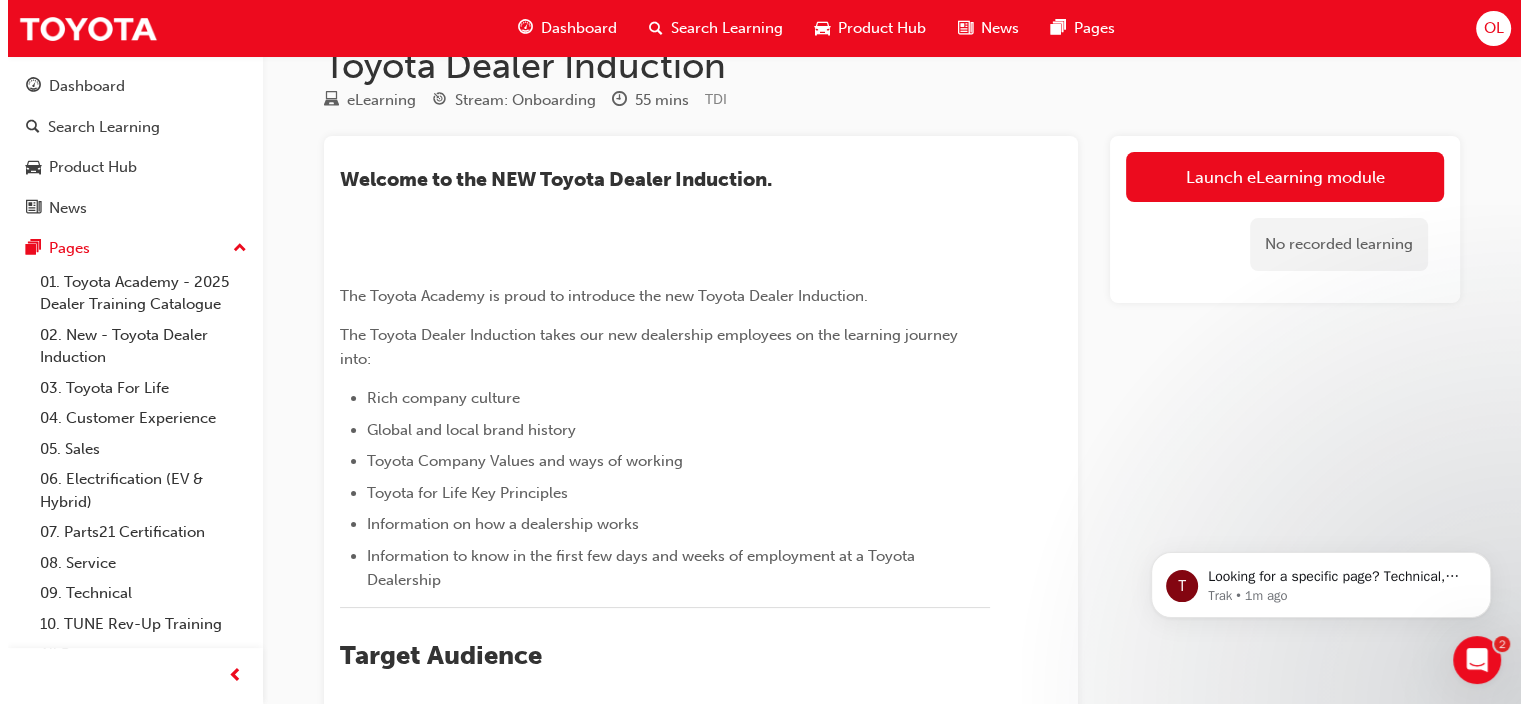 scroll, scrollTop: 0, scrollLeft: 0, axis: both 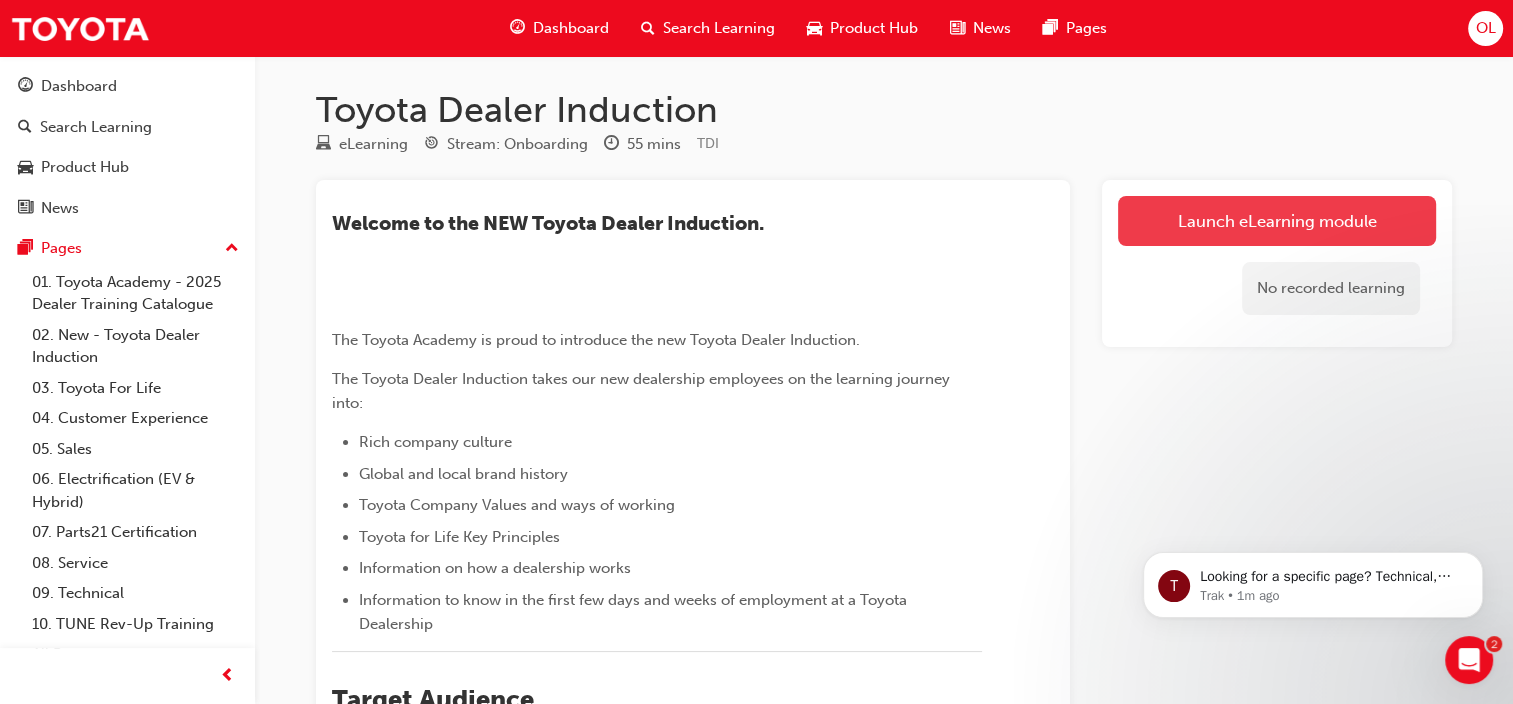 click on "Launch eLearning module" at bounding box center [1277, 221] 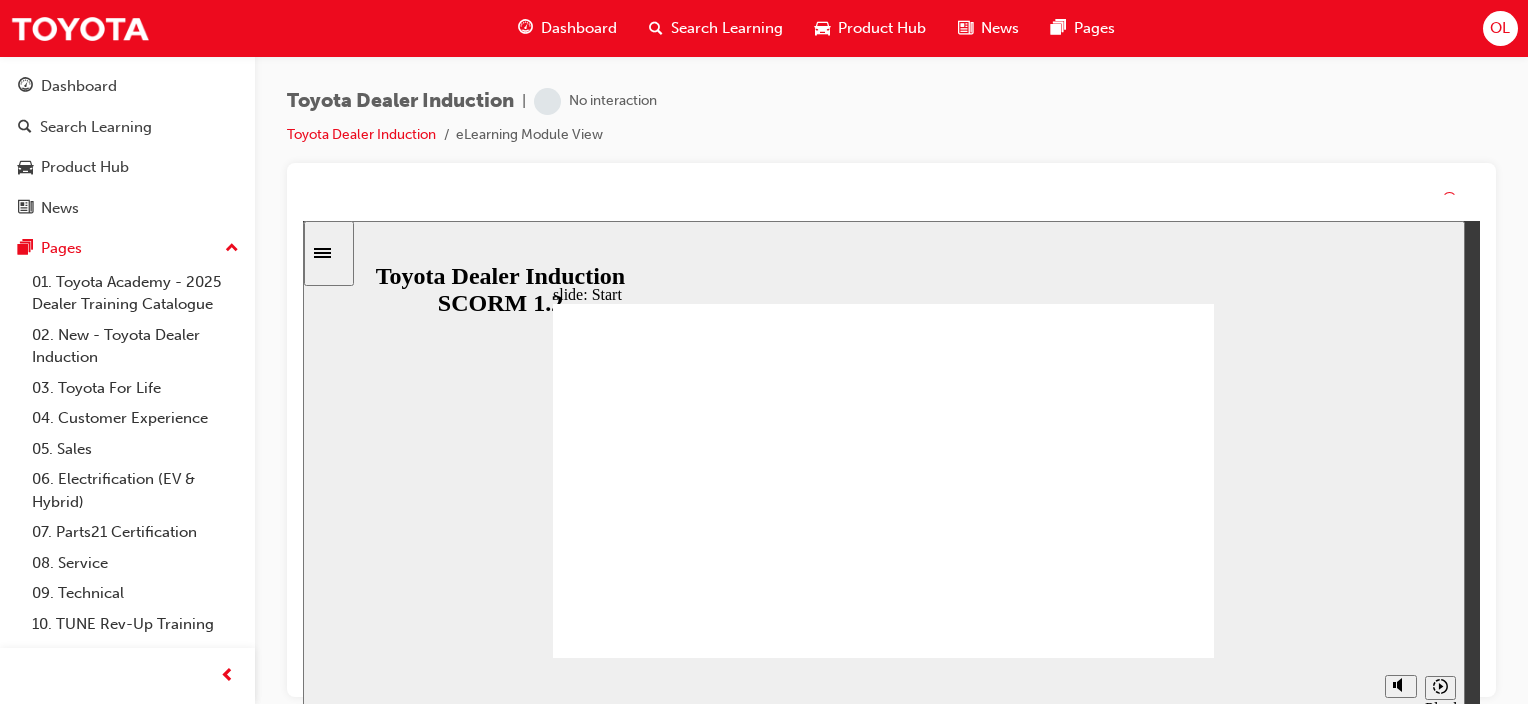 scroll, scrollTop: 0, scrollLeft: 0, axis: both 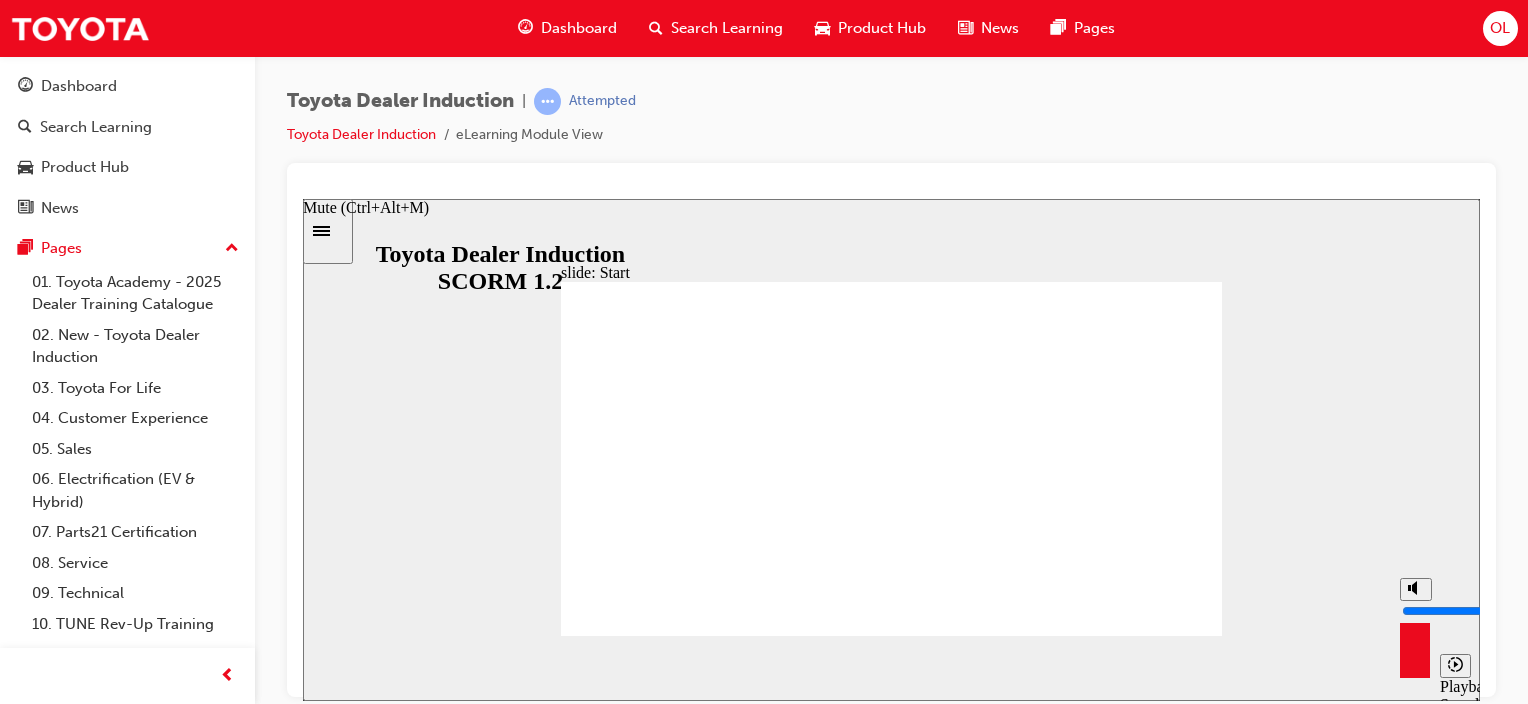 drag, startPoint x: 1415, startPoint y: 587, endPoint x: 1424, endPoint y: 554, distance: 34.20526 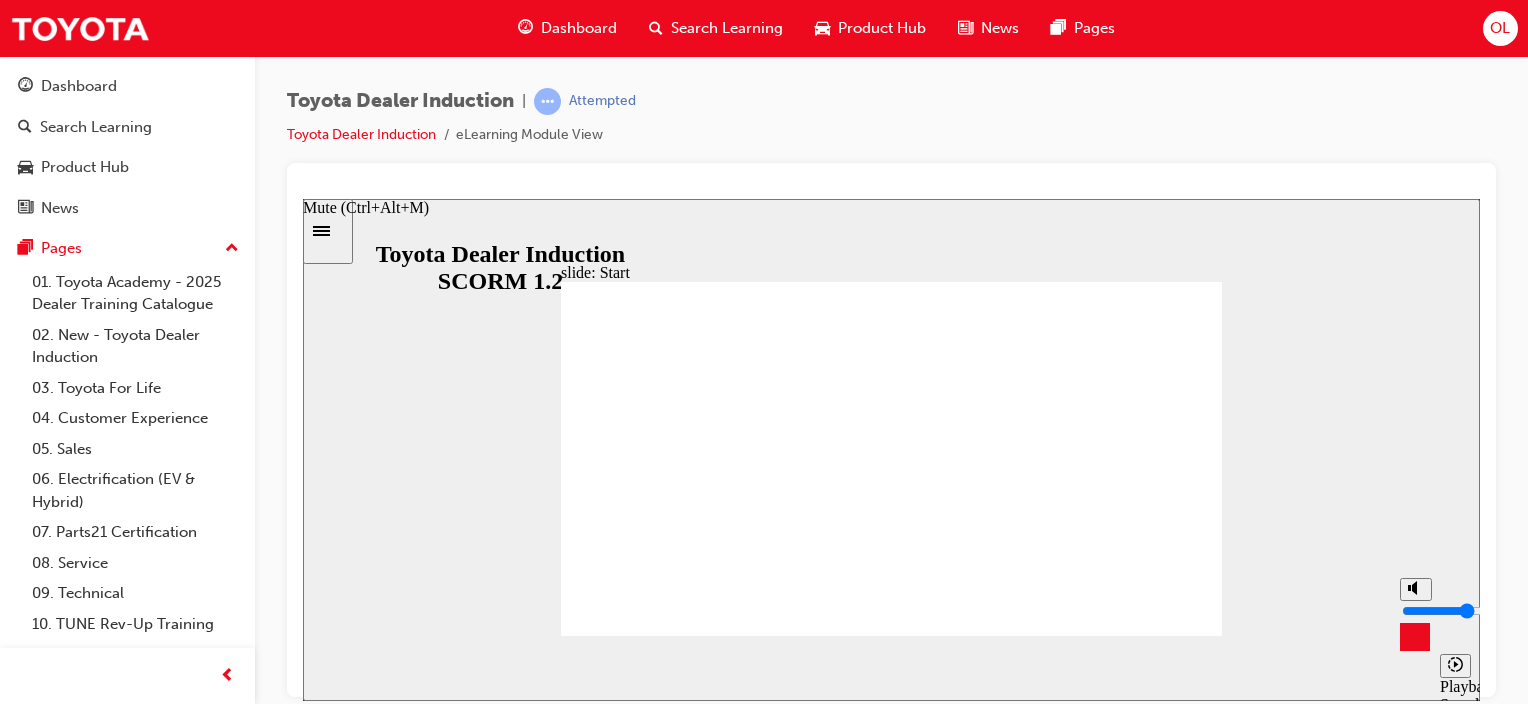 click at bounding box center (1466, 610) 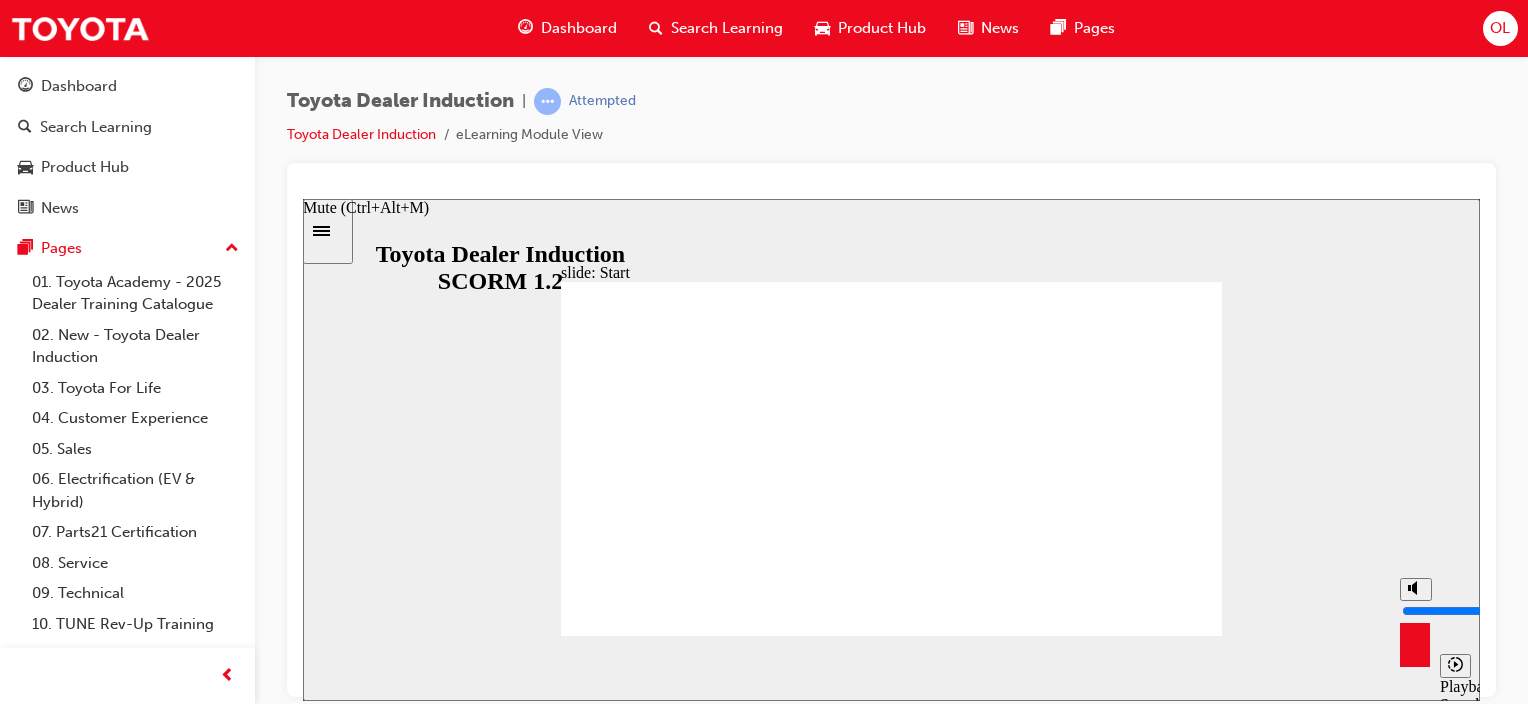 type on "8" 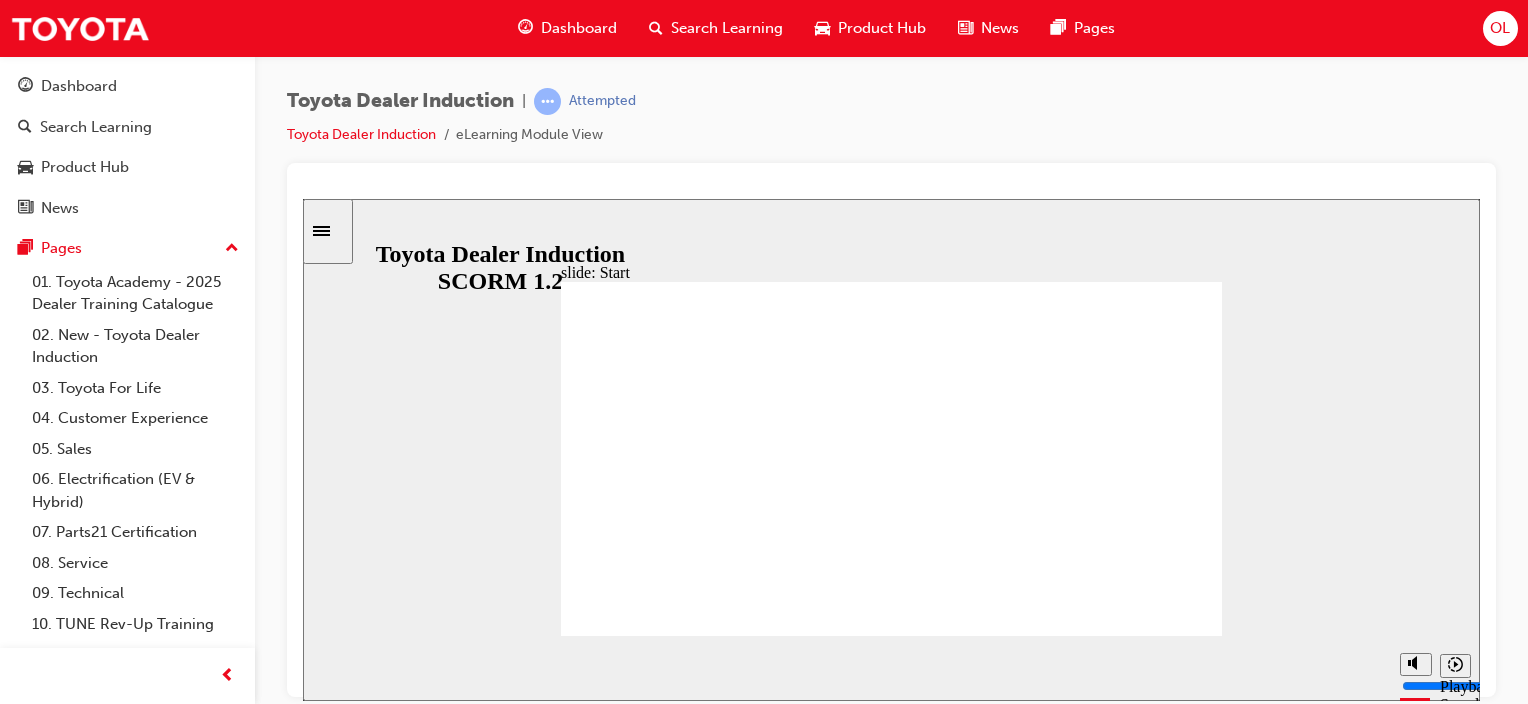 click 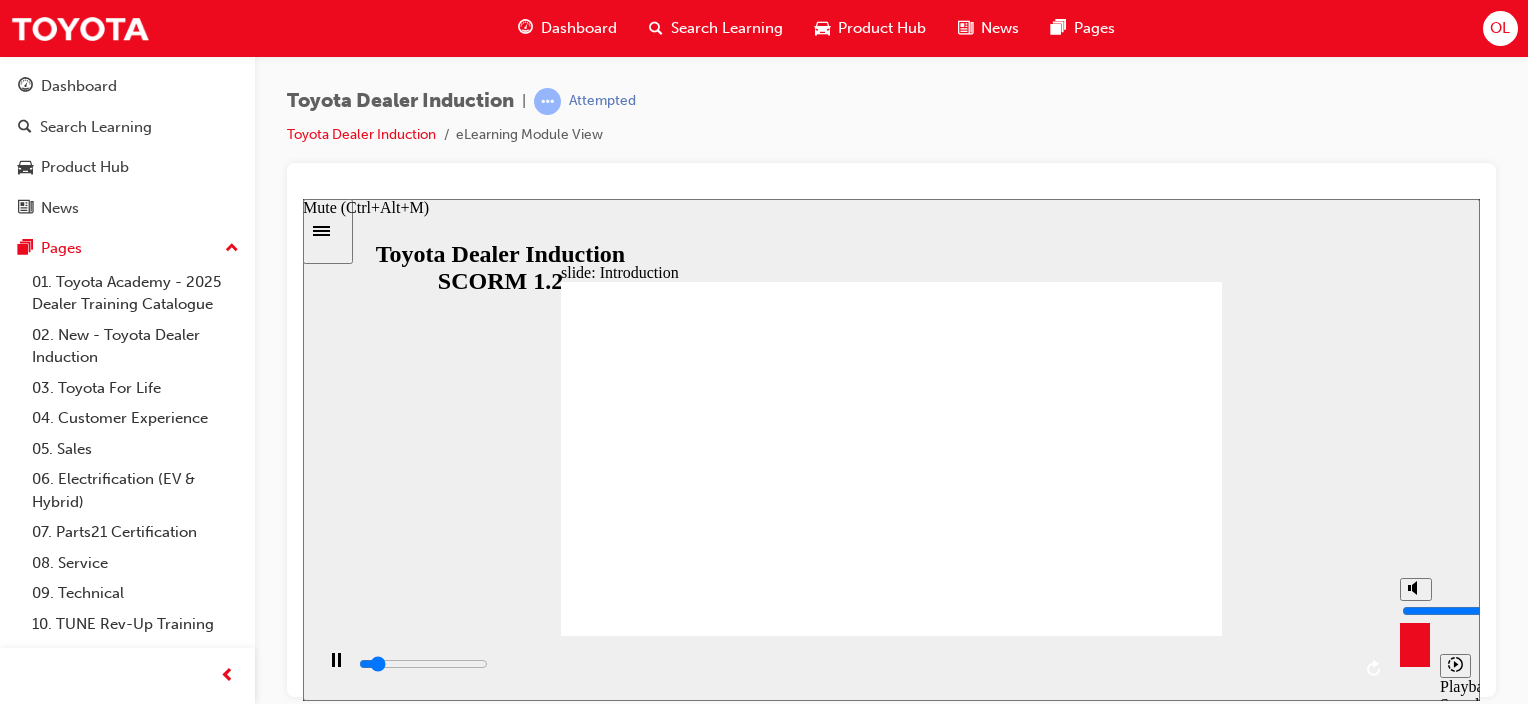 click at bounding box center [1466, 610] 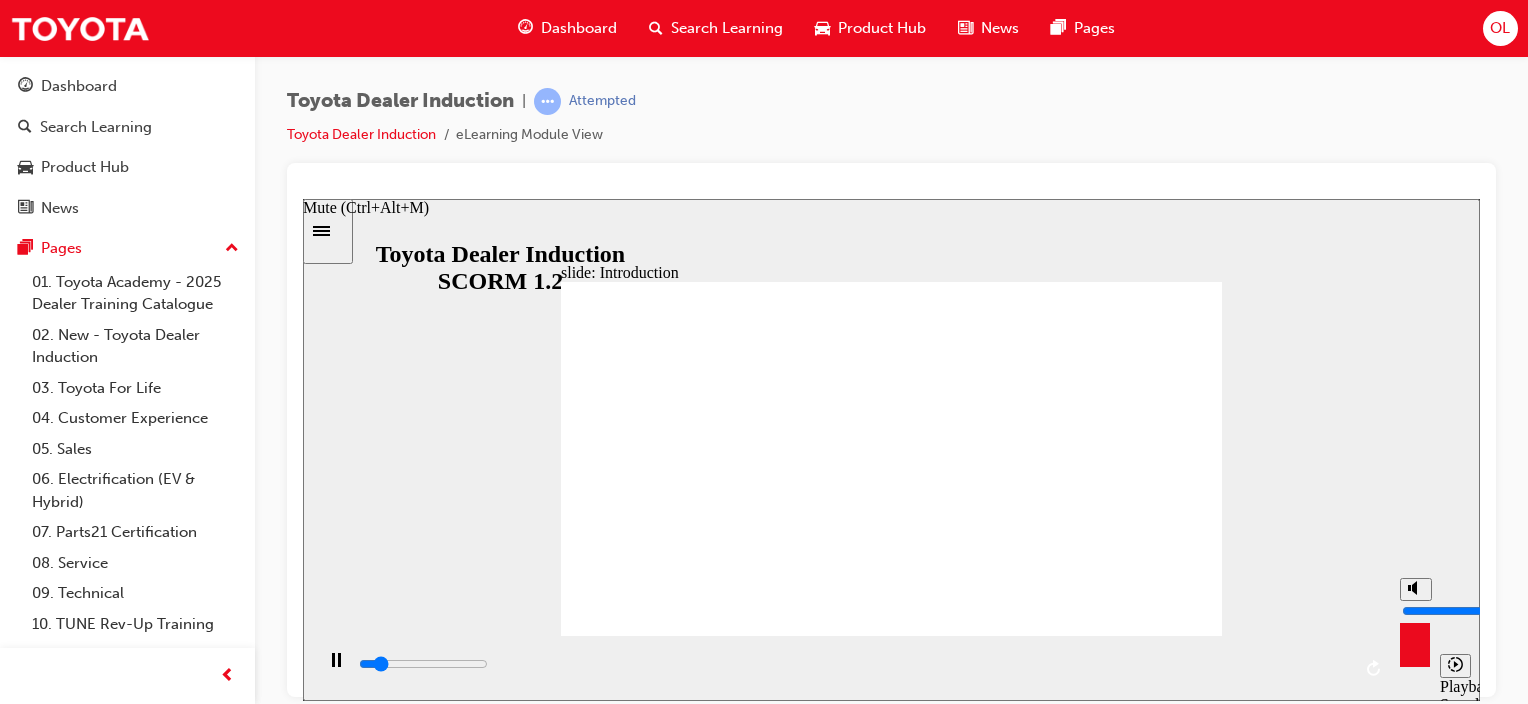 type on "7400" 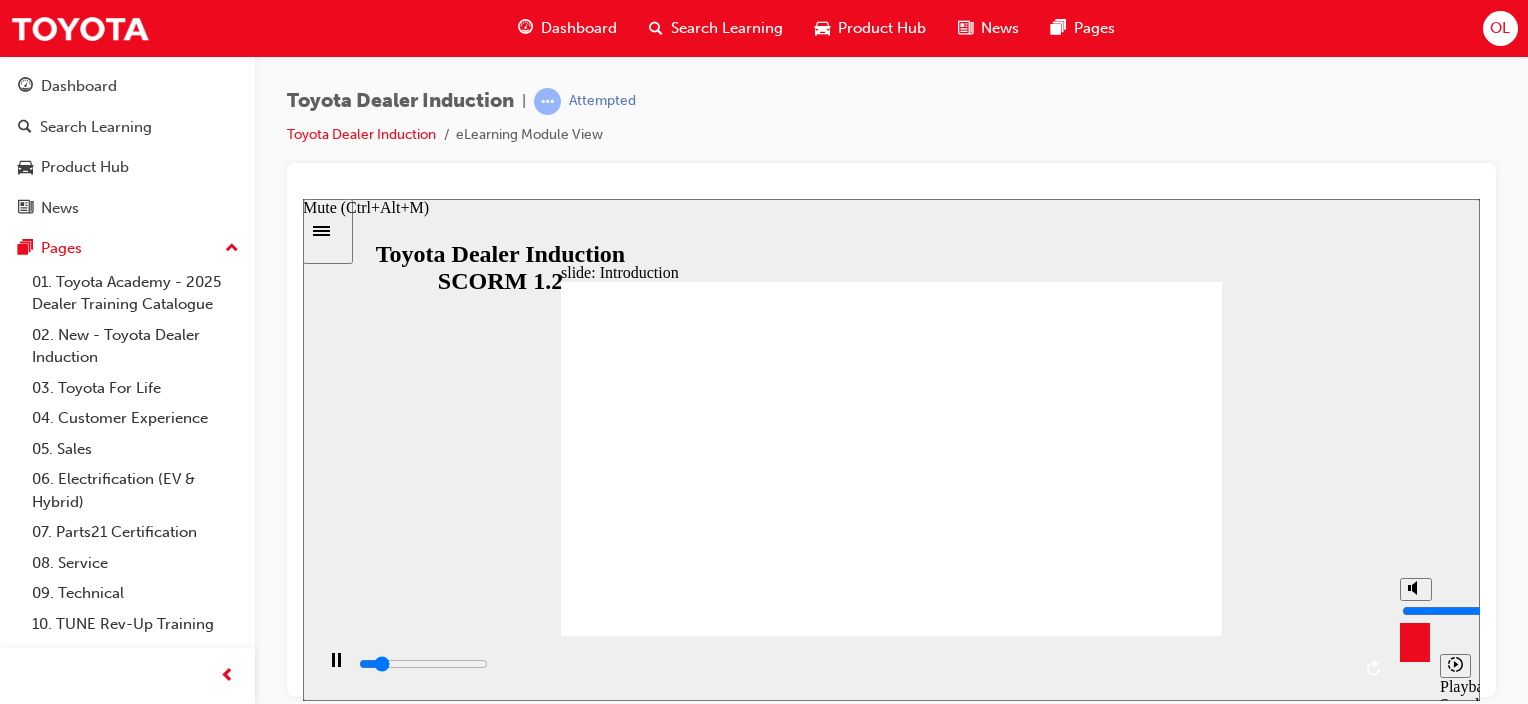 type on "8000" 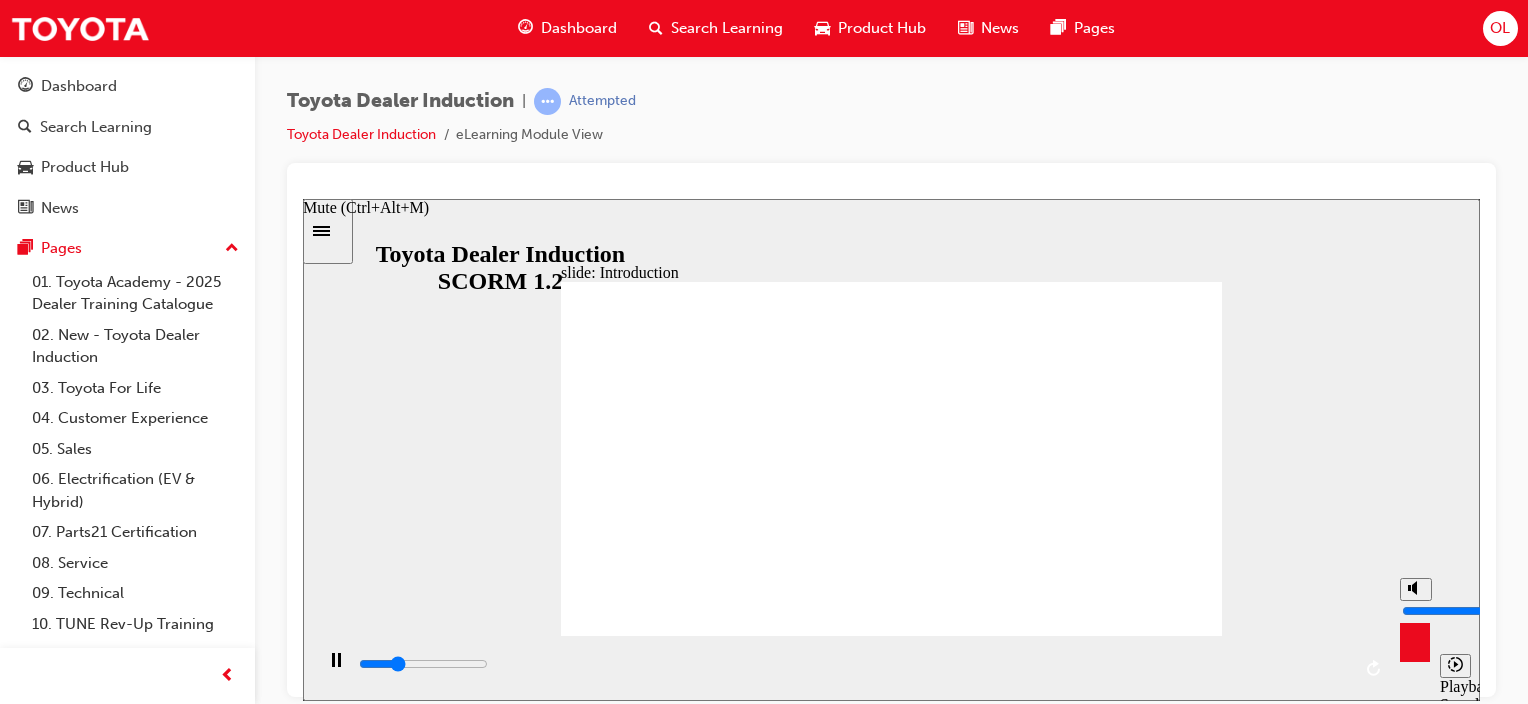 type on "16300" 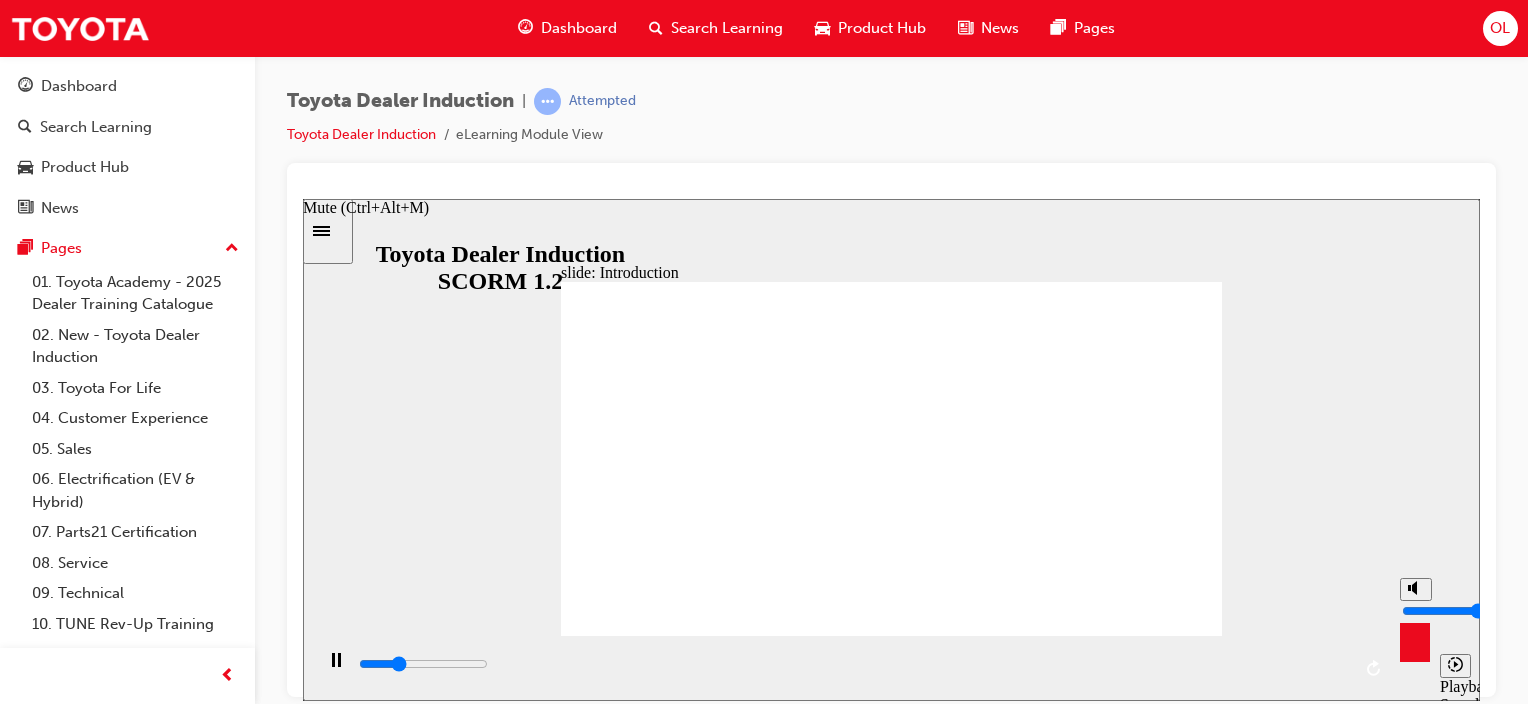 type on "16400" 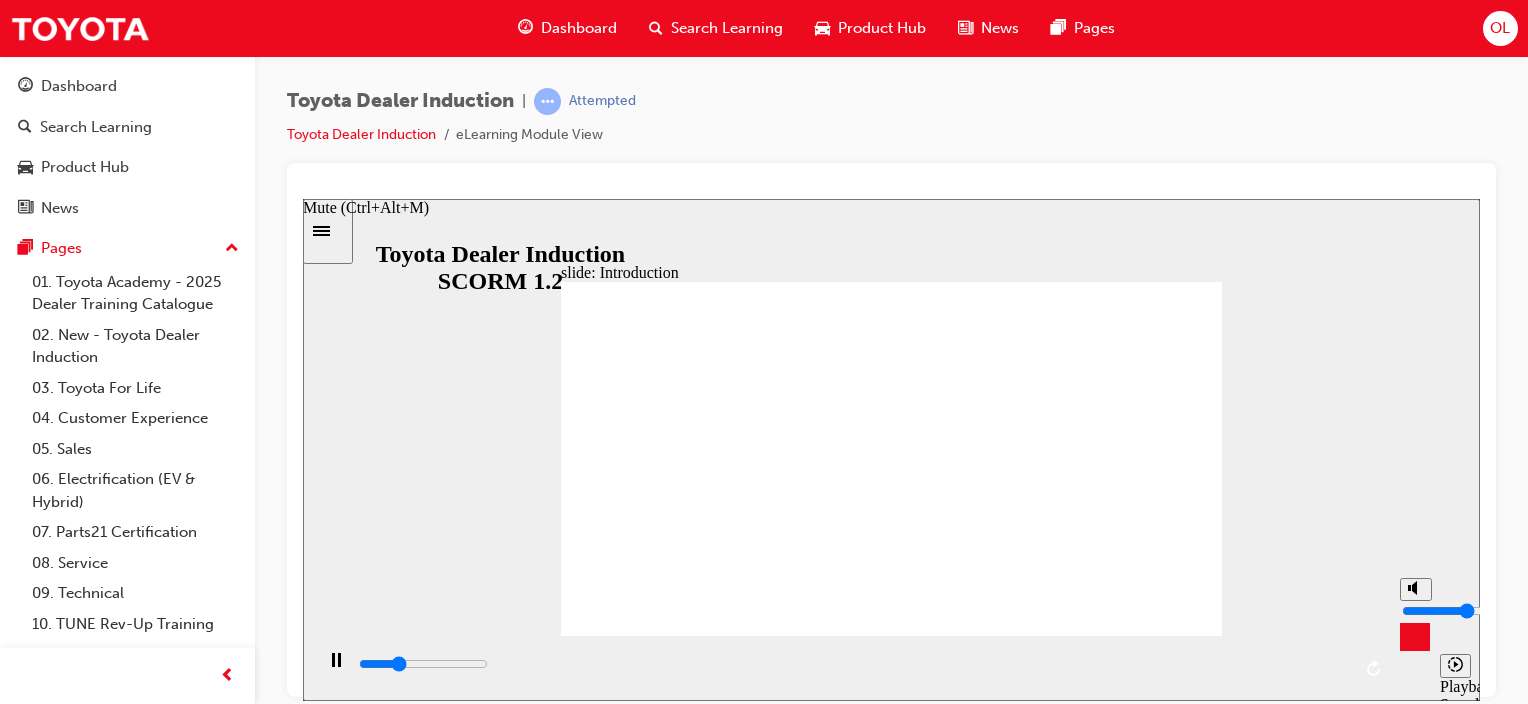 type on "16800" 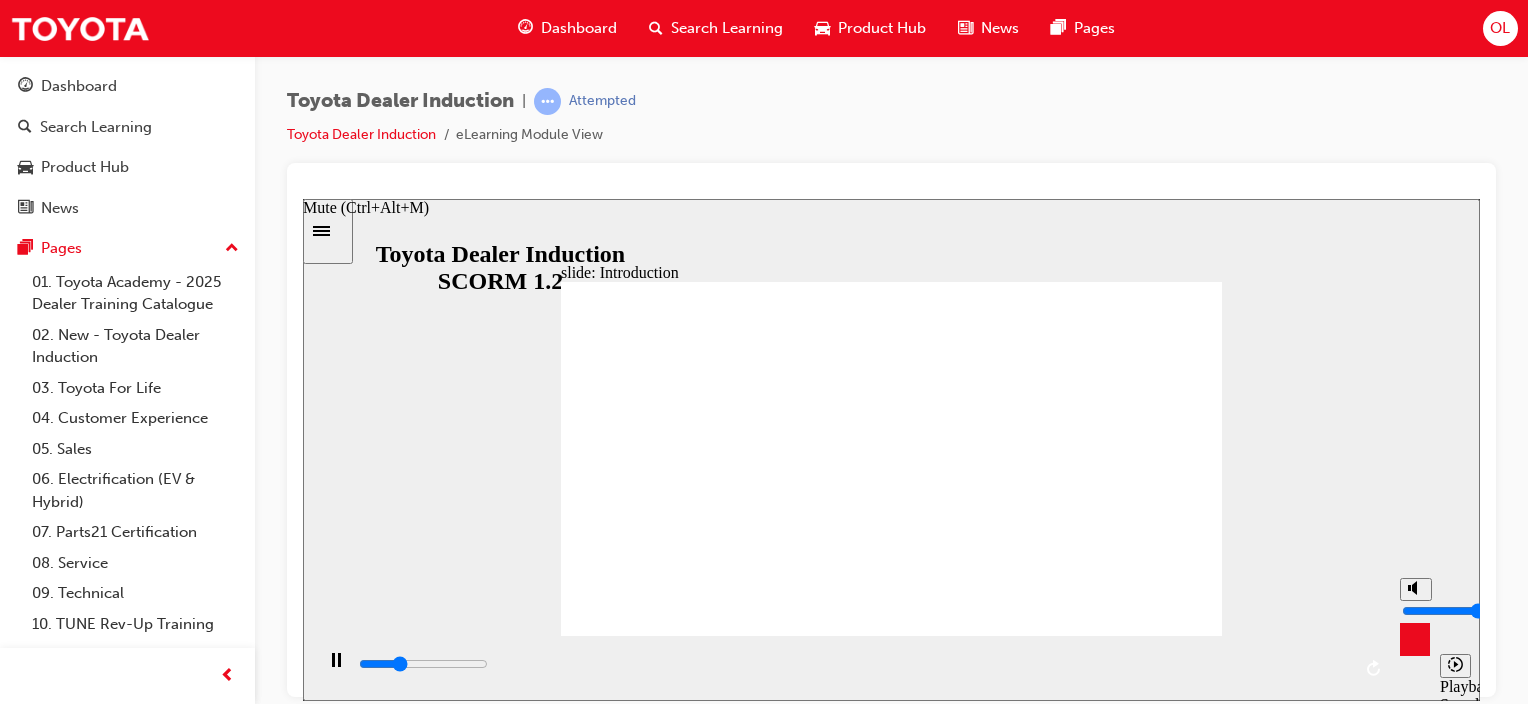 type on "17100" 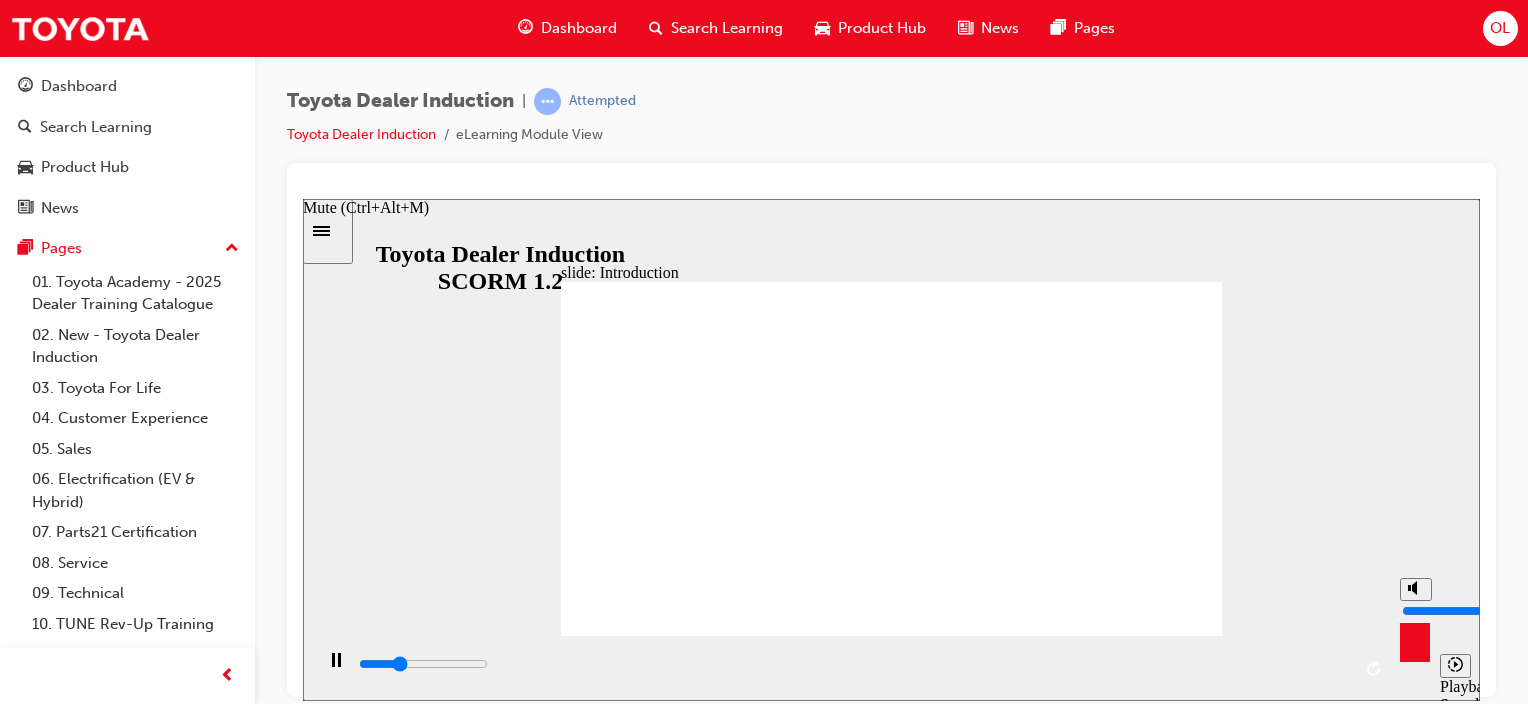 click at bounding box center (1466, 610) 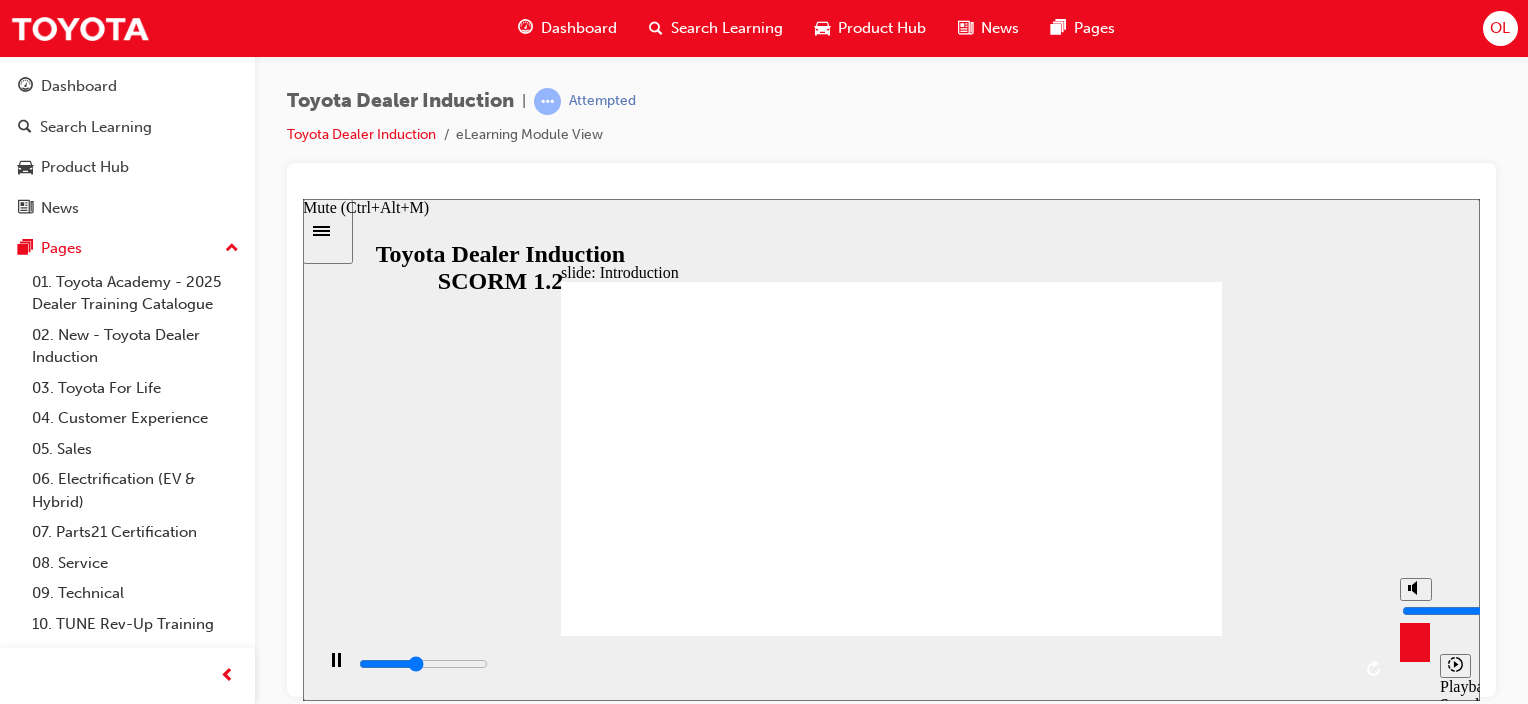 click at bounding box center (1466, 610) 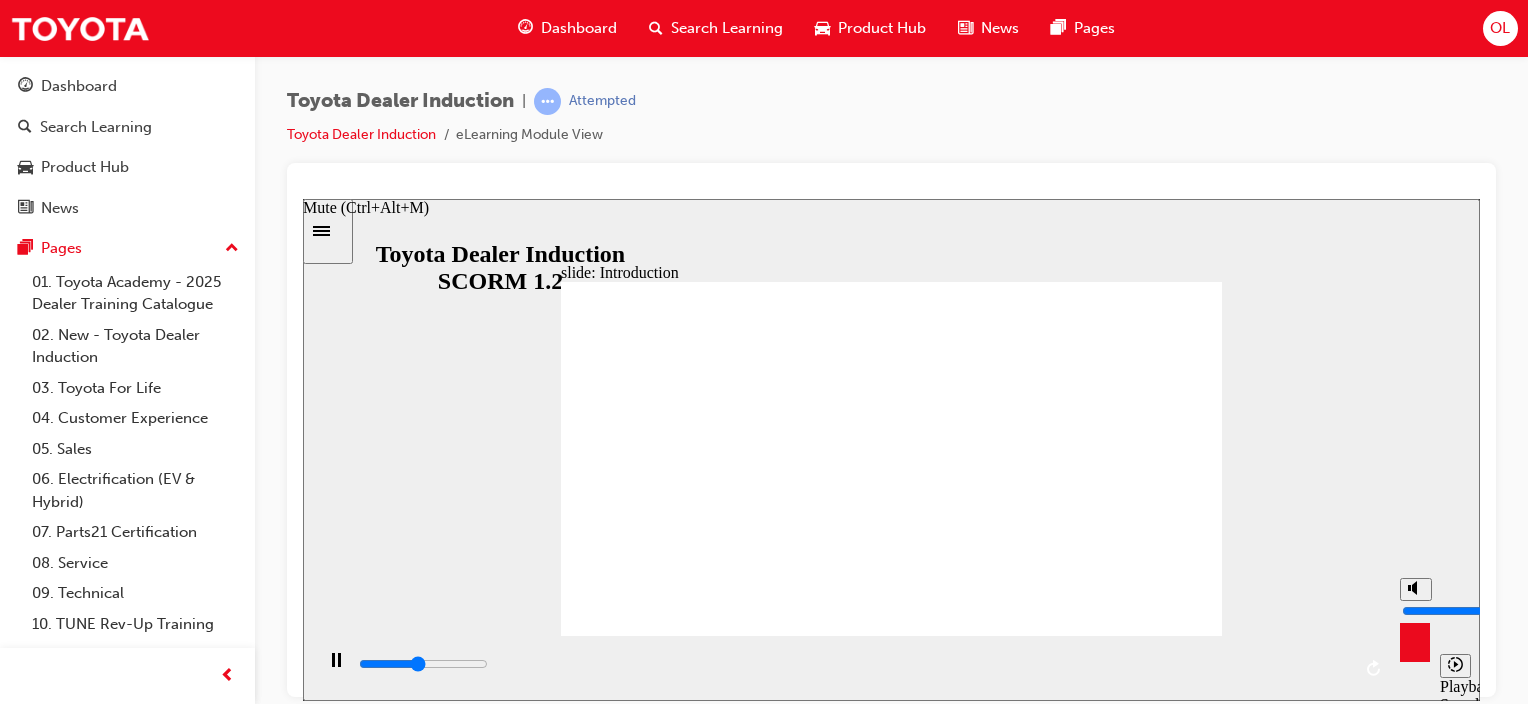 type on "26600" 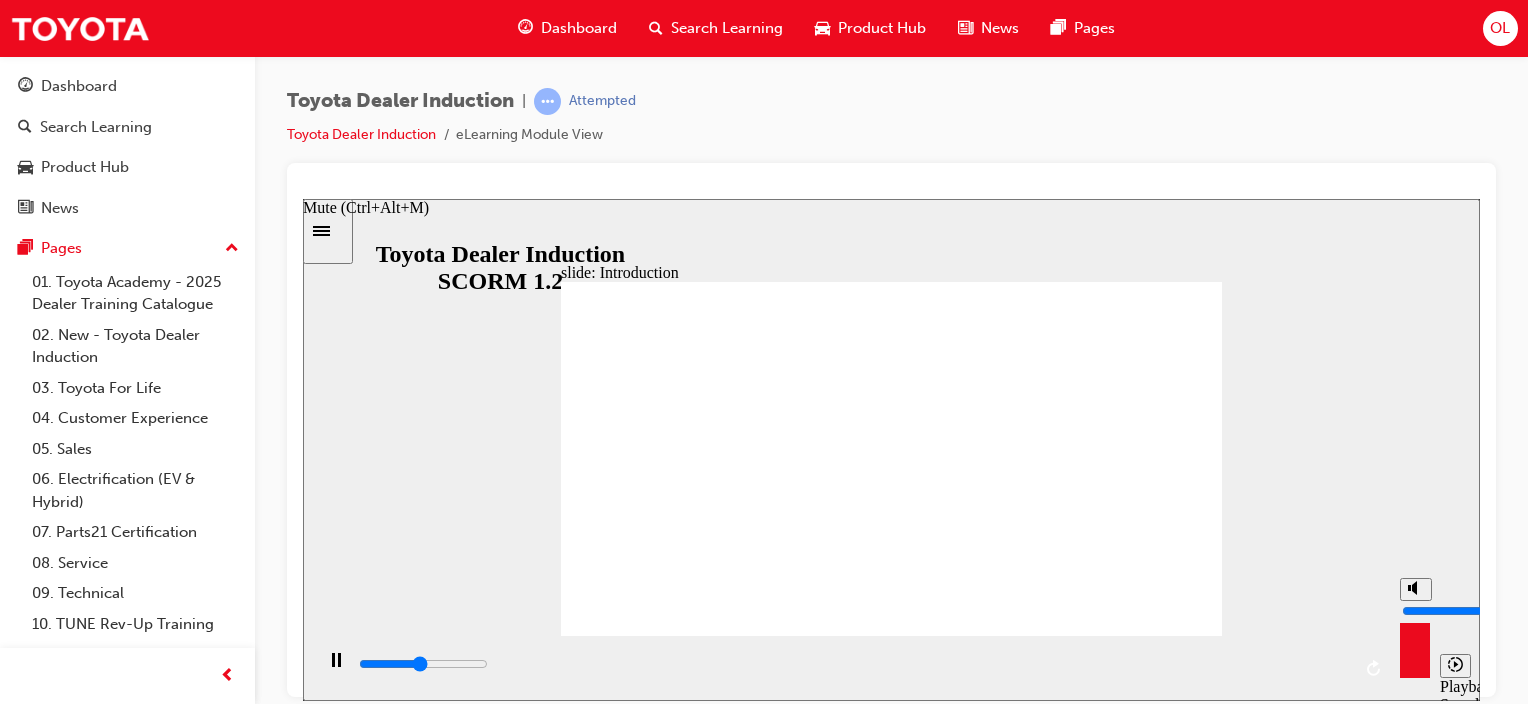 type on "27500" 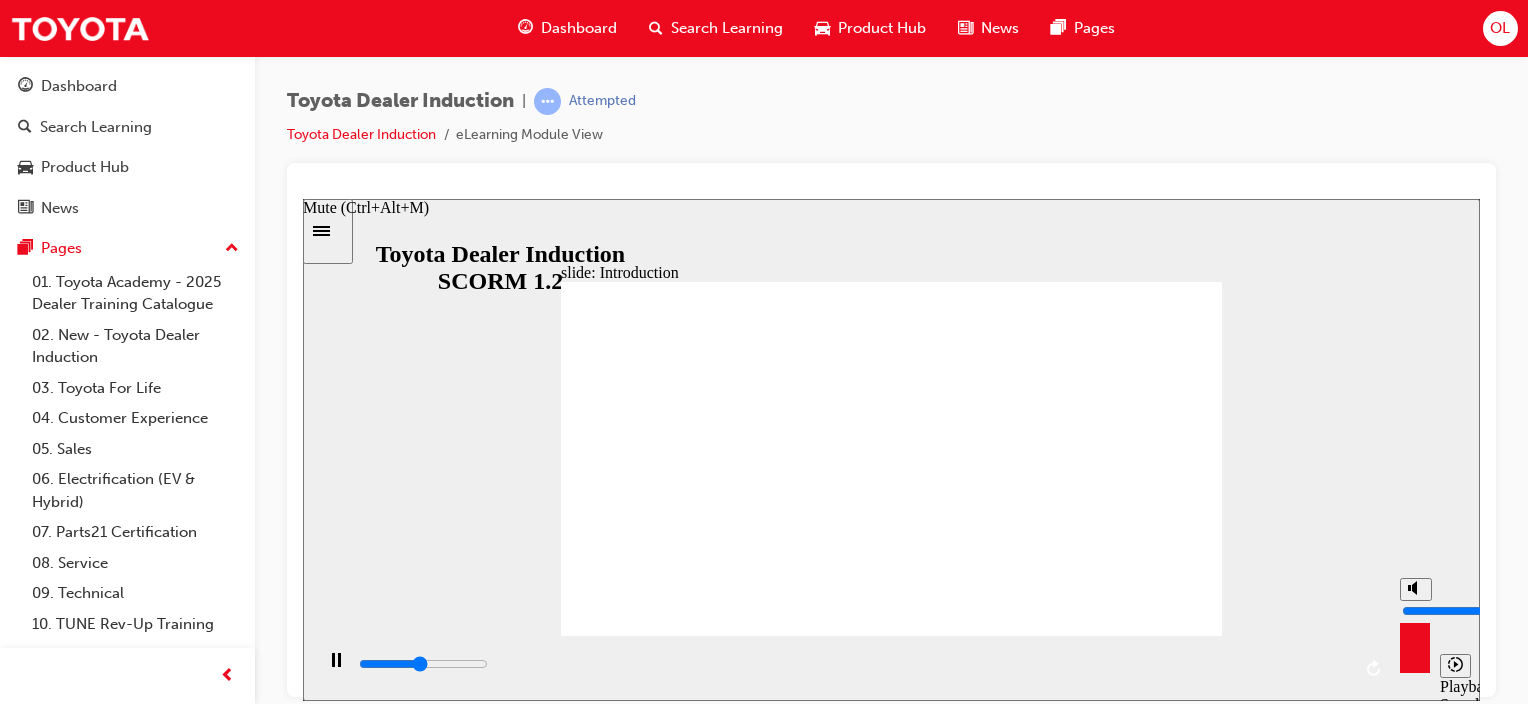 type on "27700" 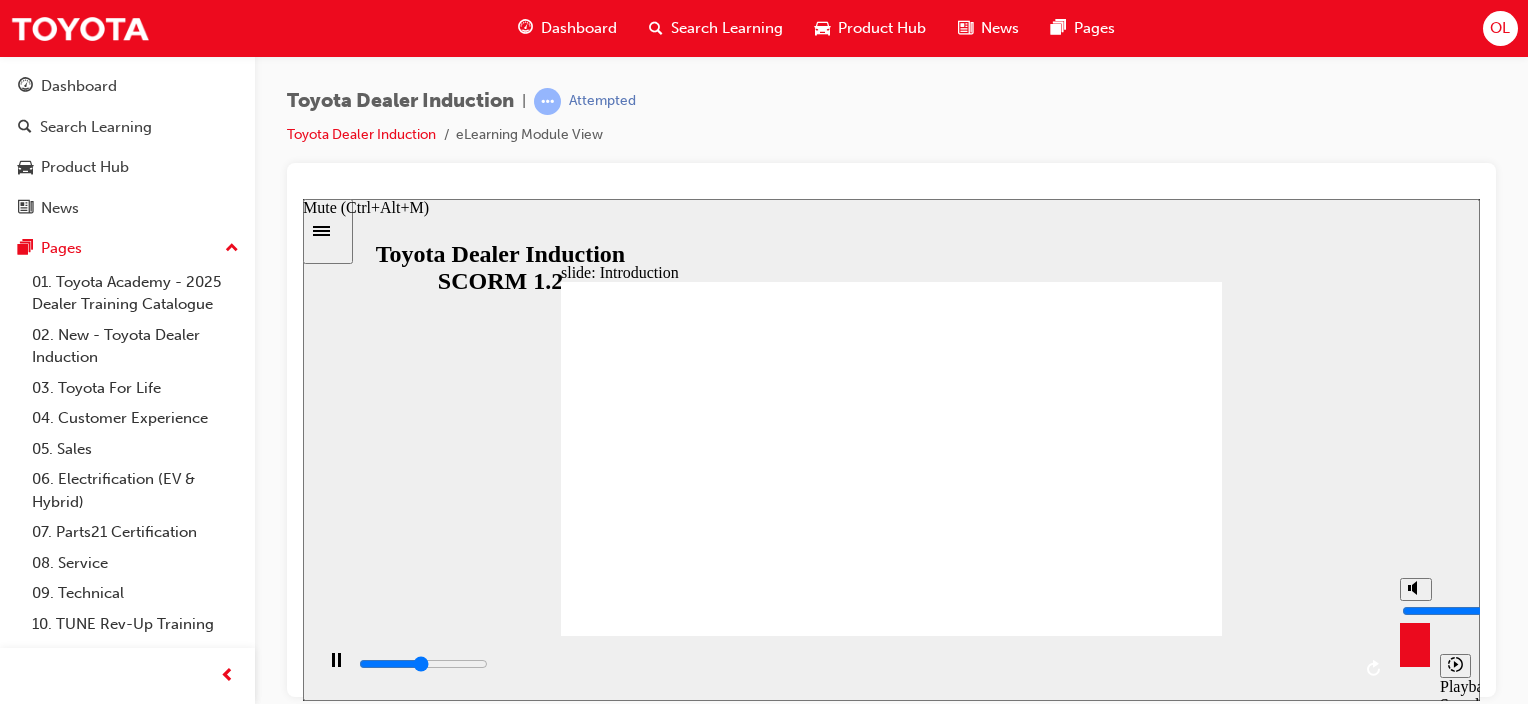 type on "28100" 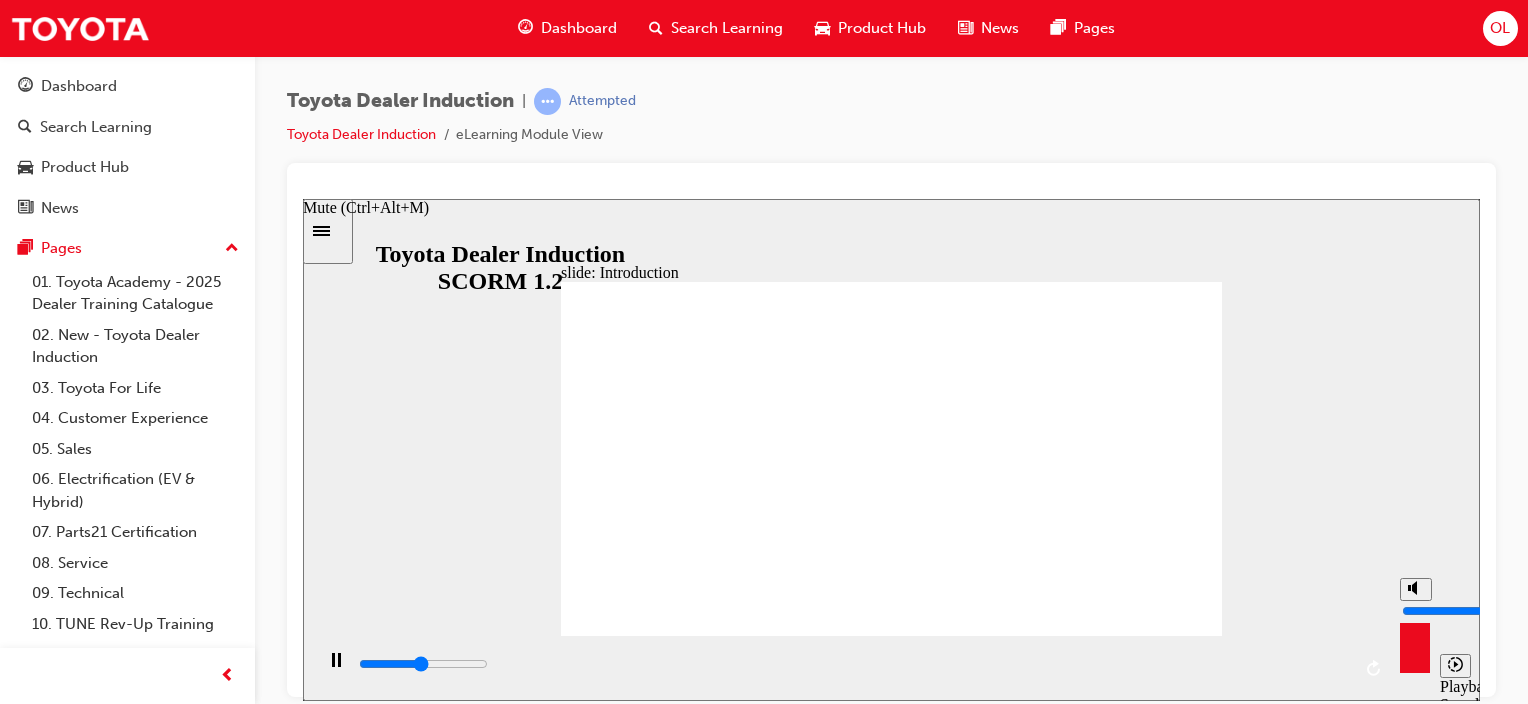 type on "28300" 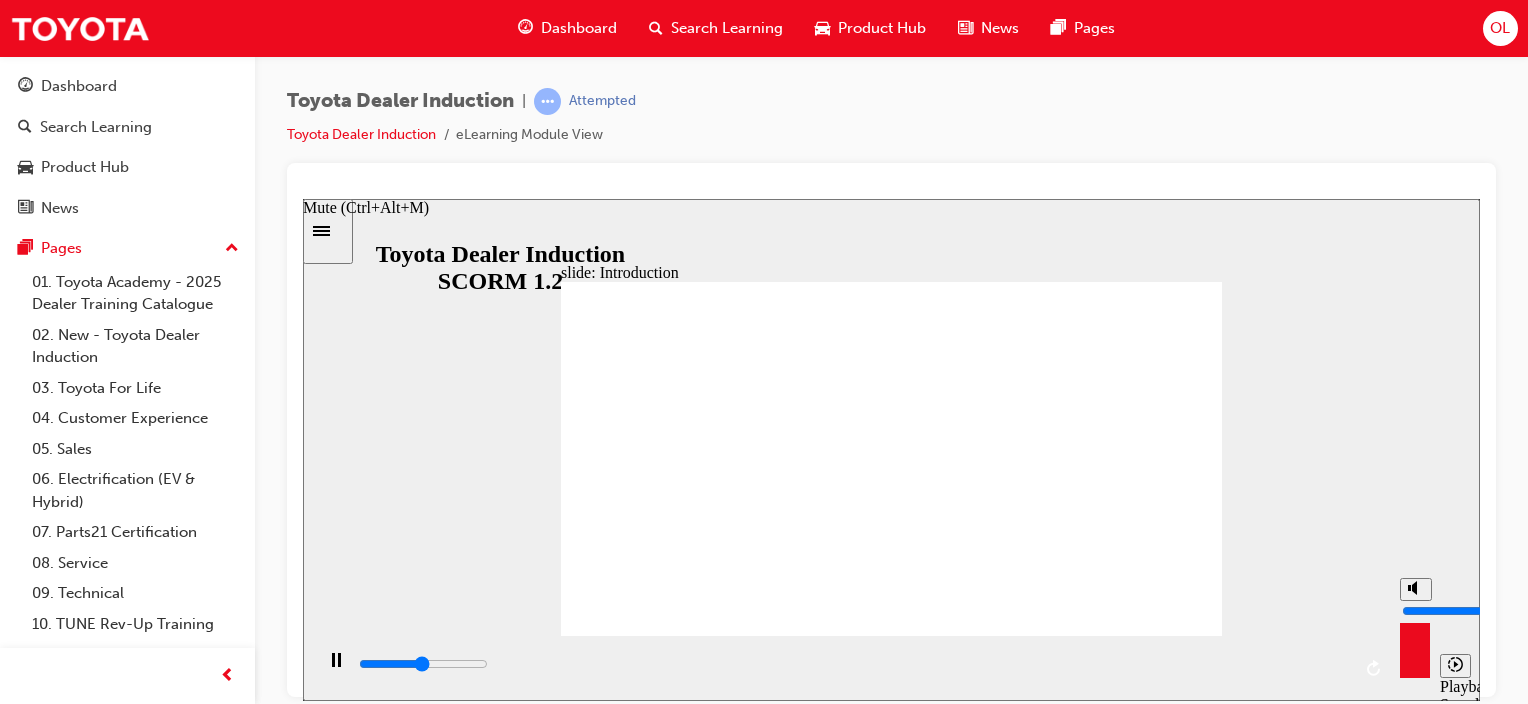 type on "28600" 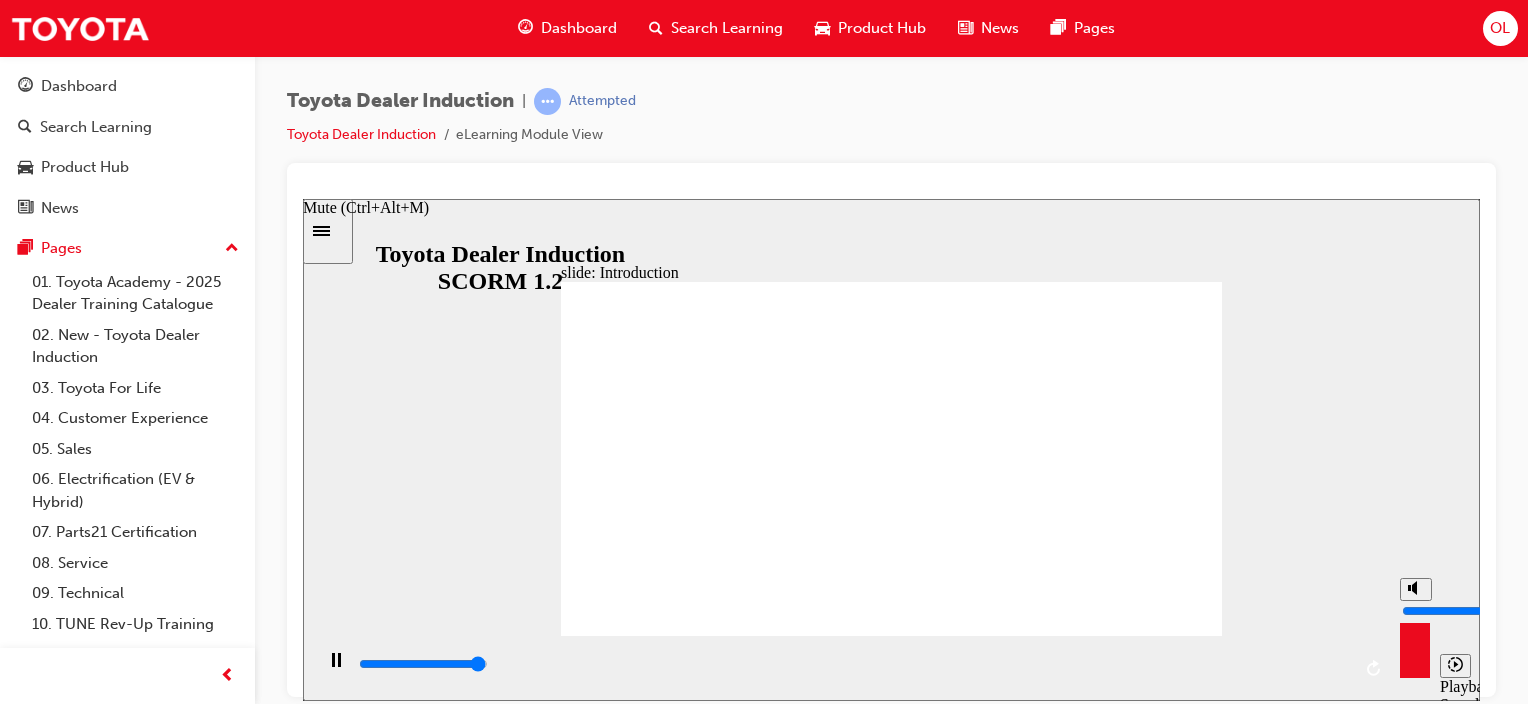 type on "57600" 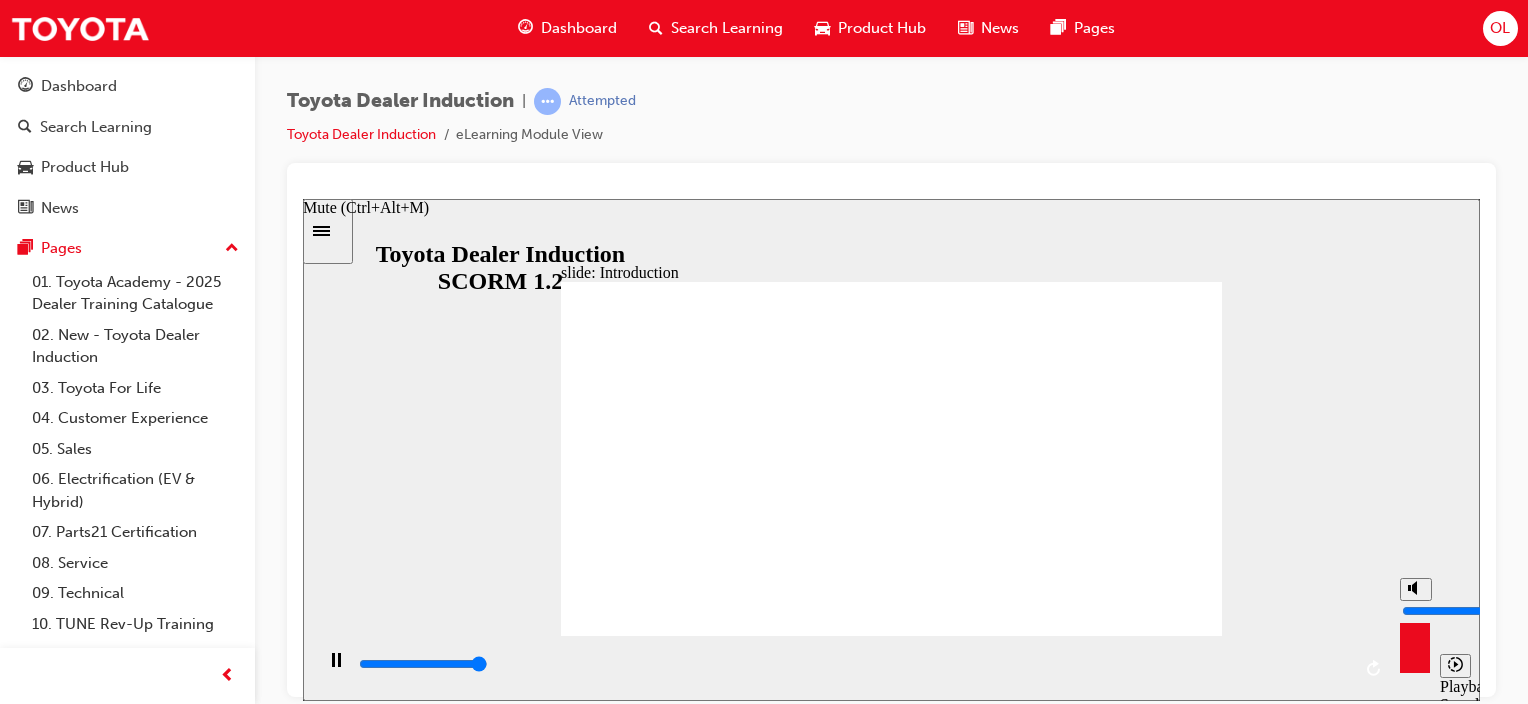 type on "58300" 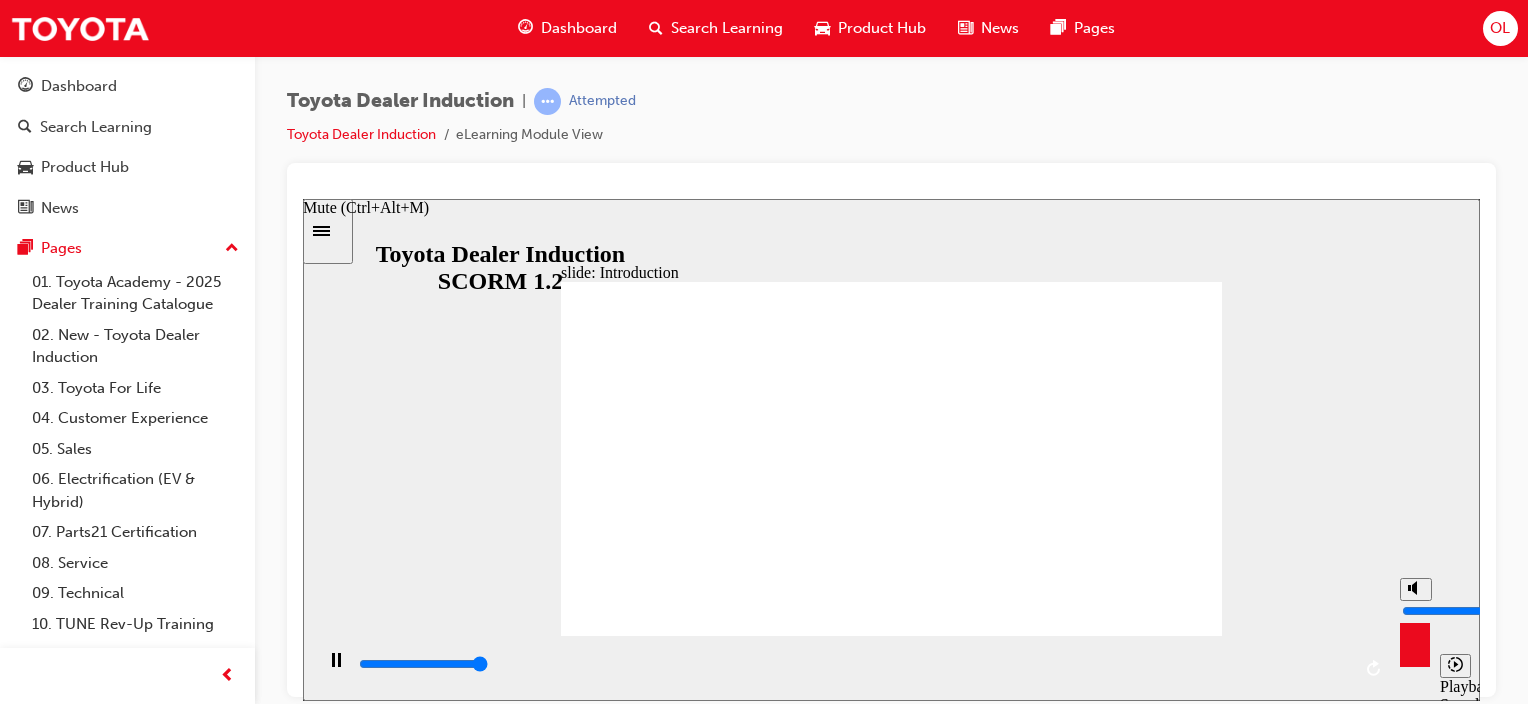 type on "58700" 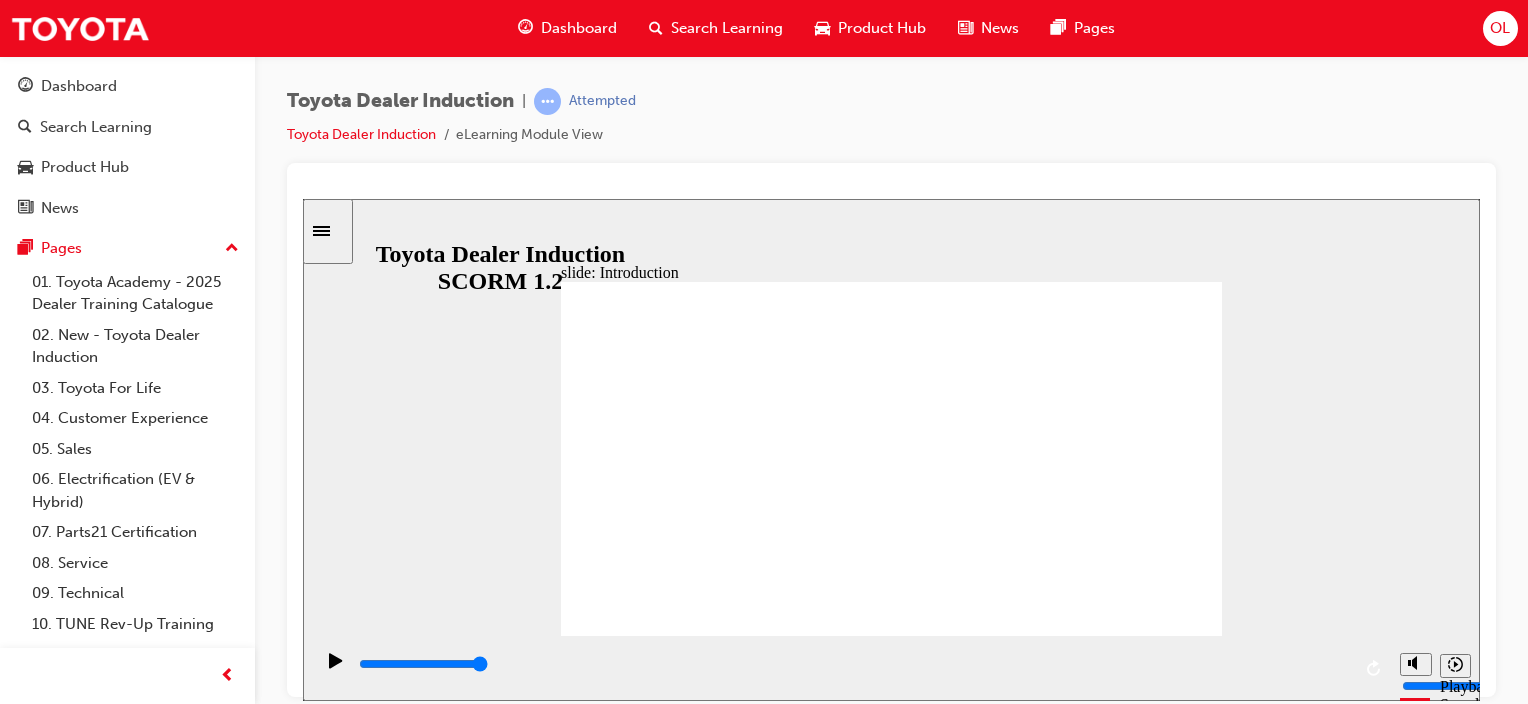 click 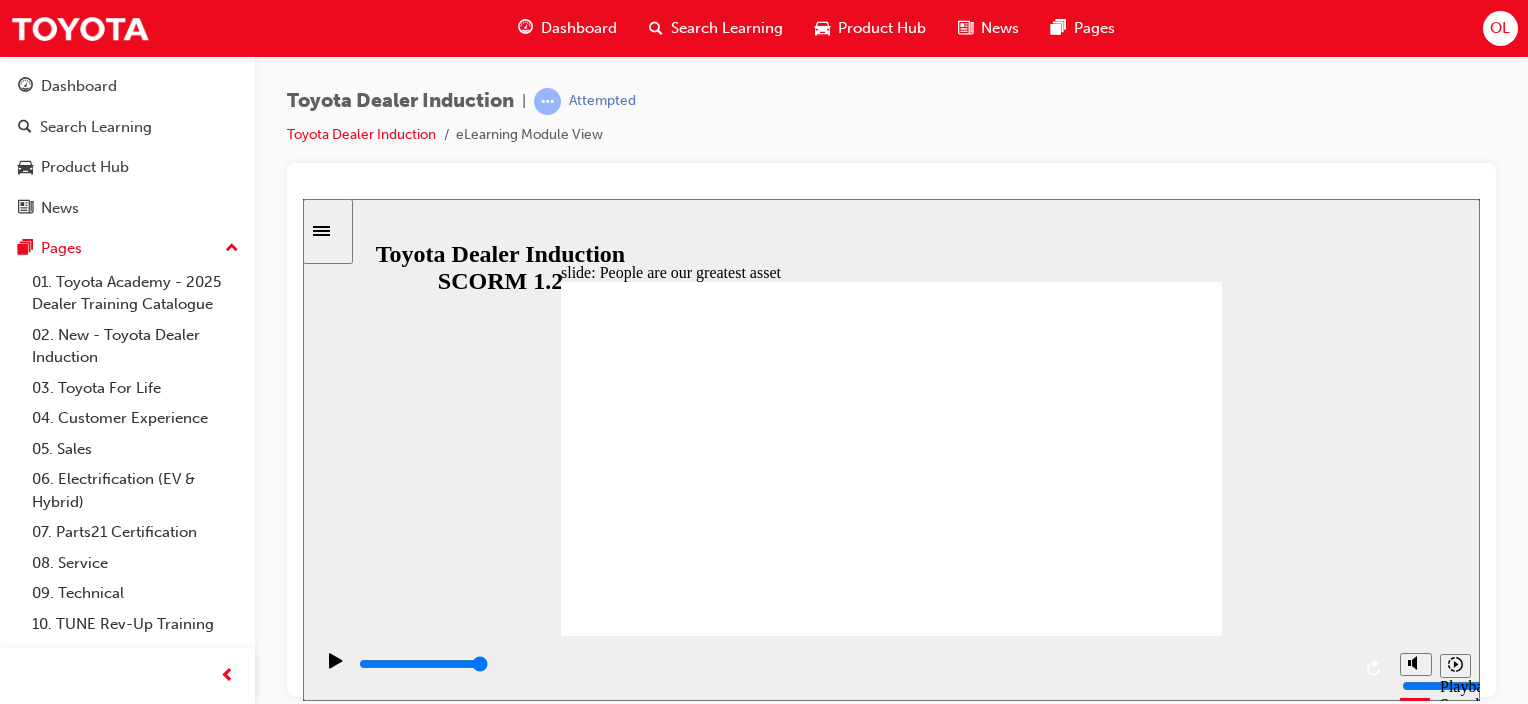 click 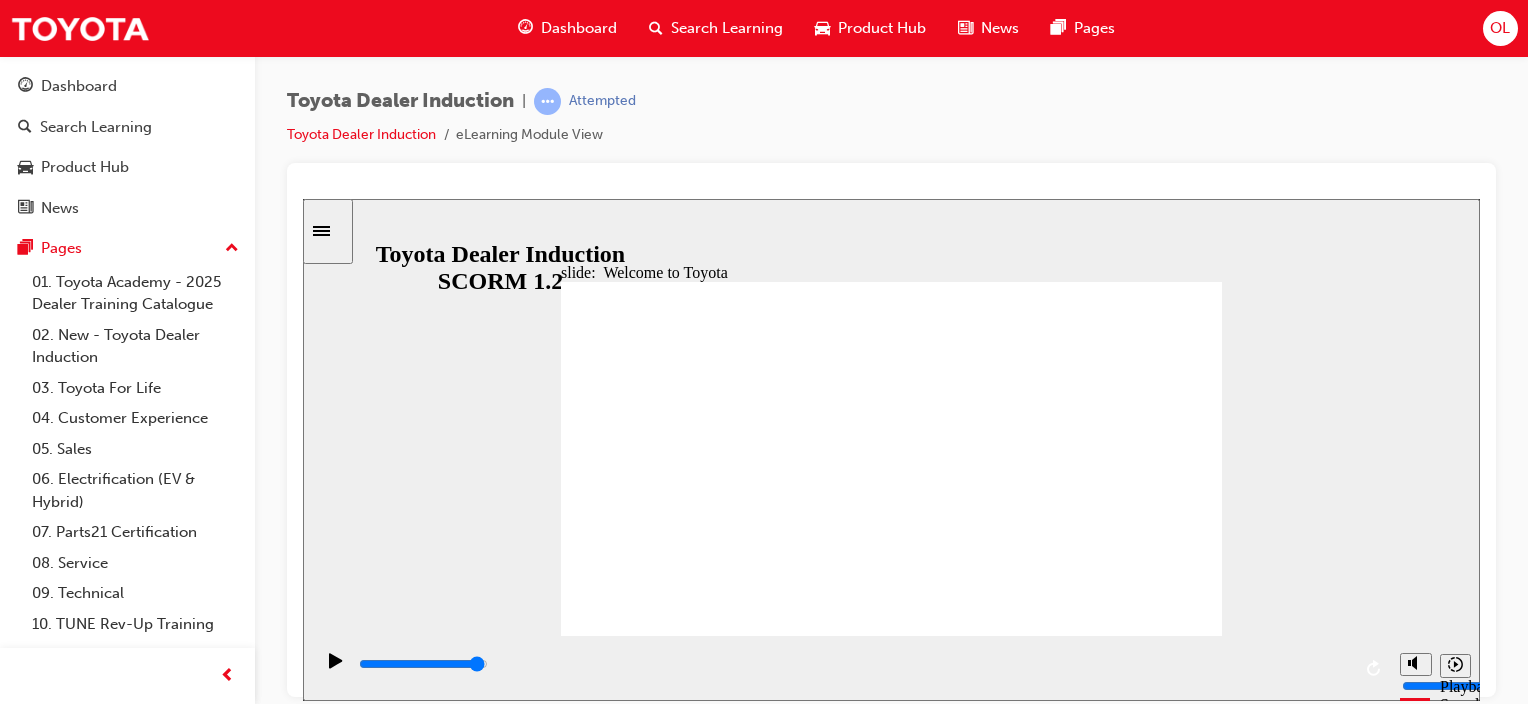 click 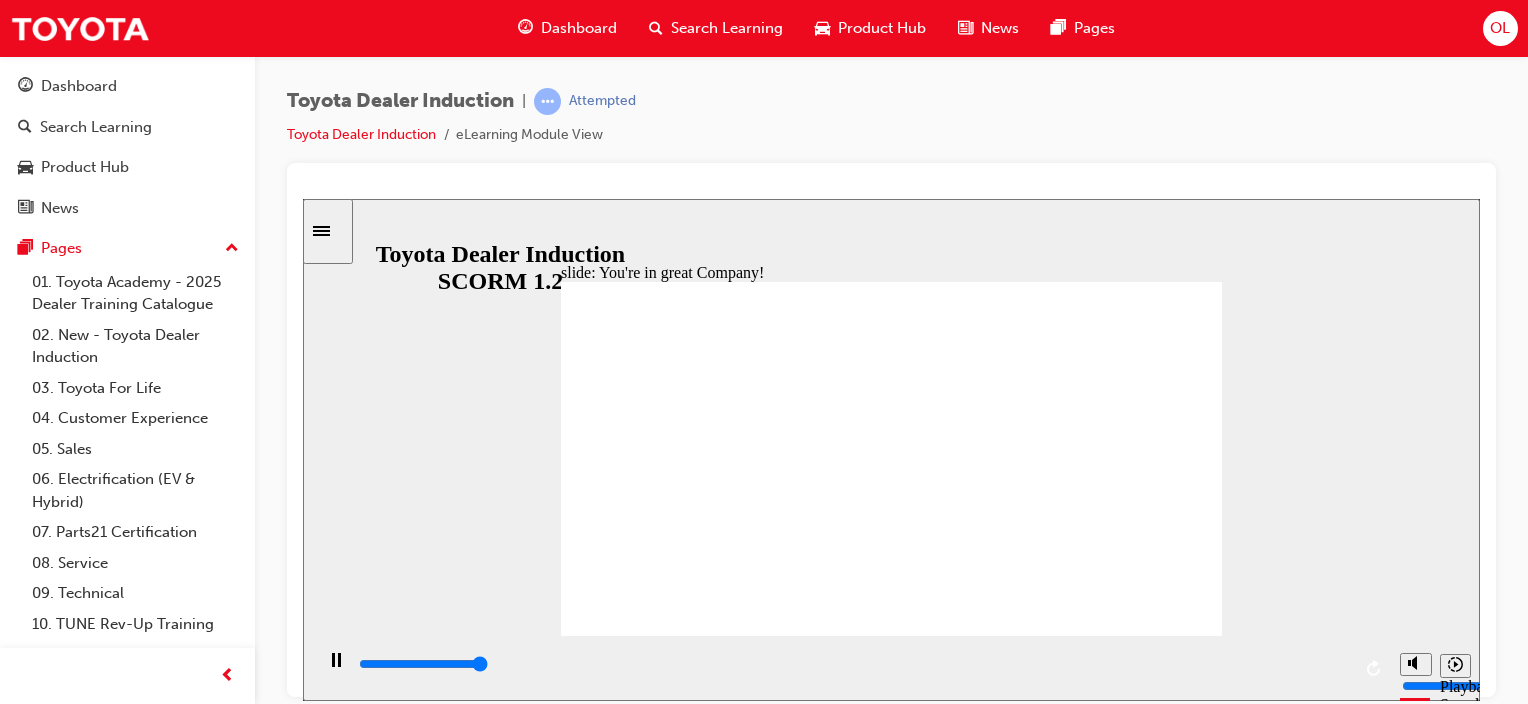 type on "7500" 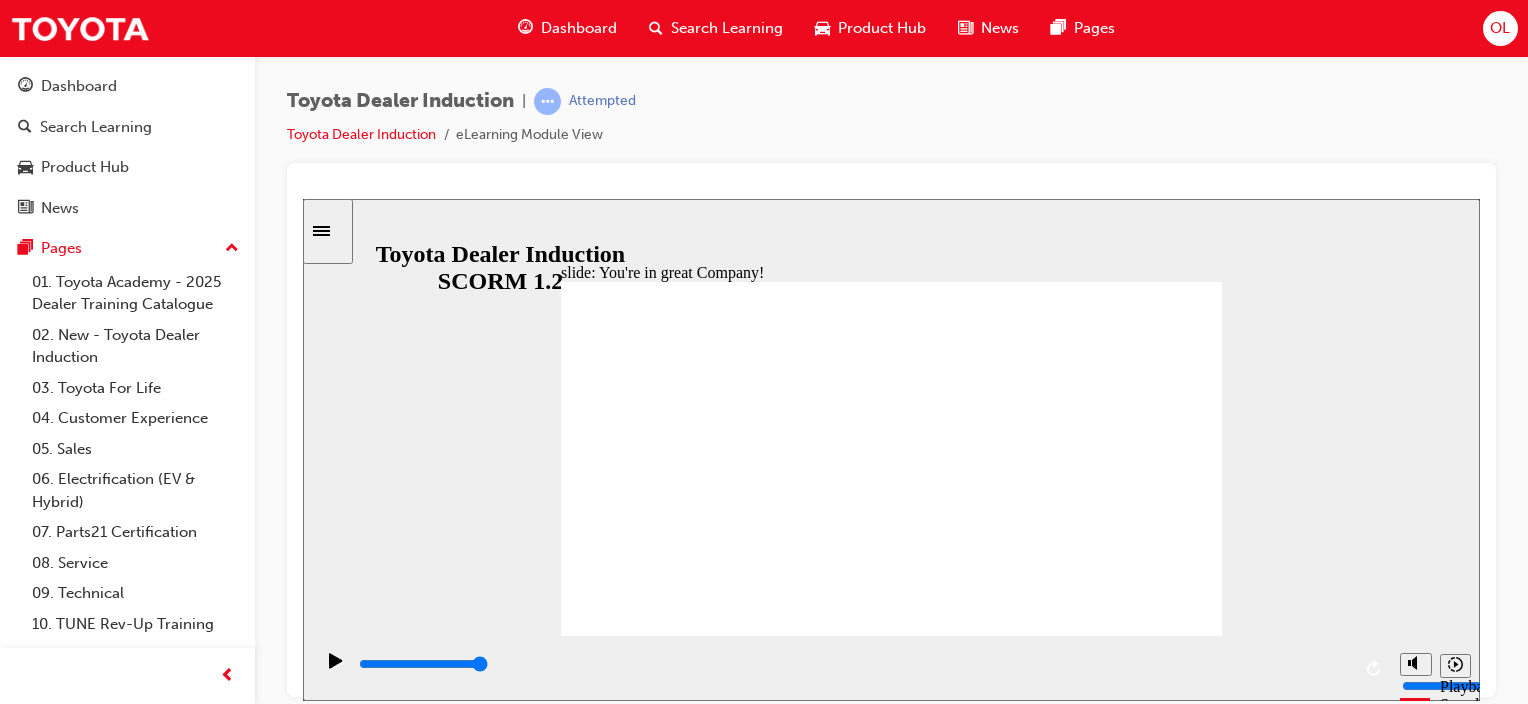 click 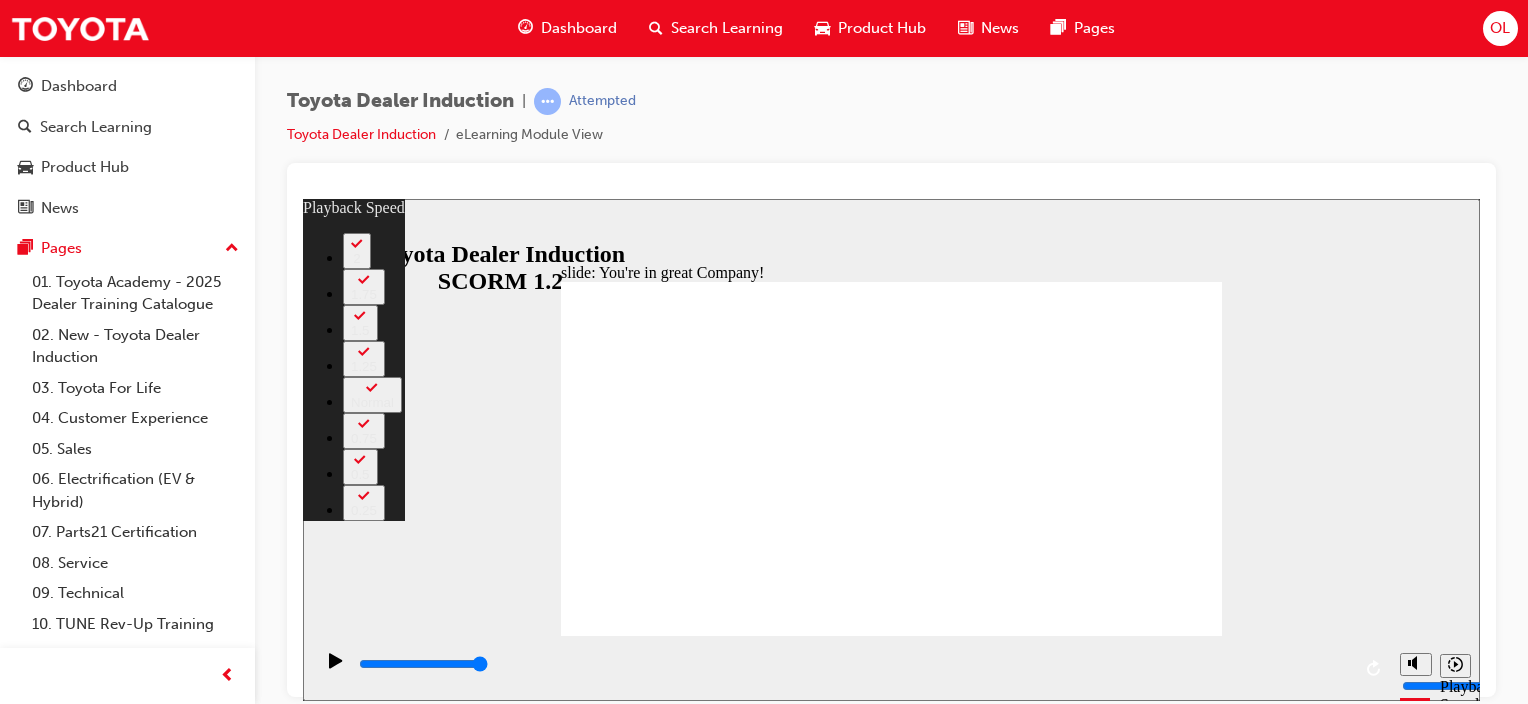 click 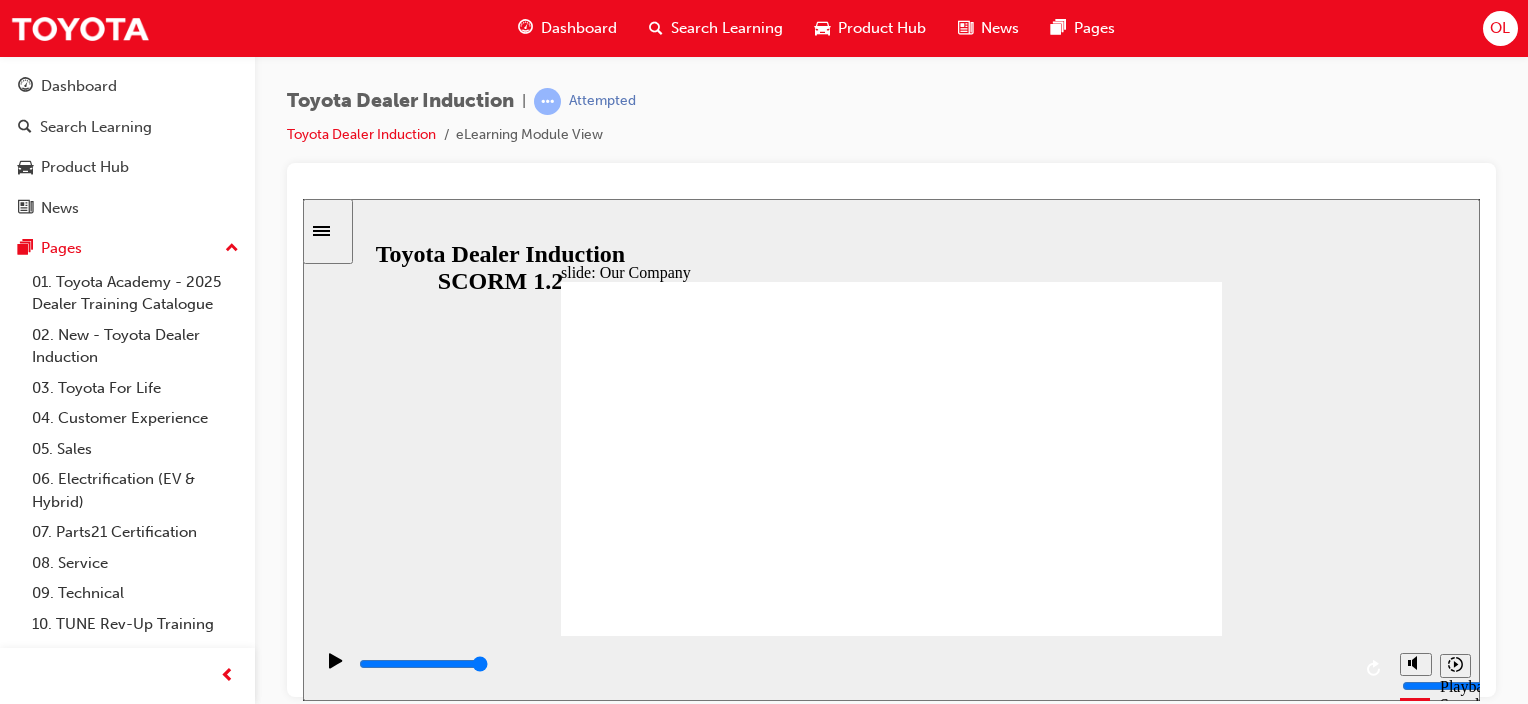 click 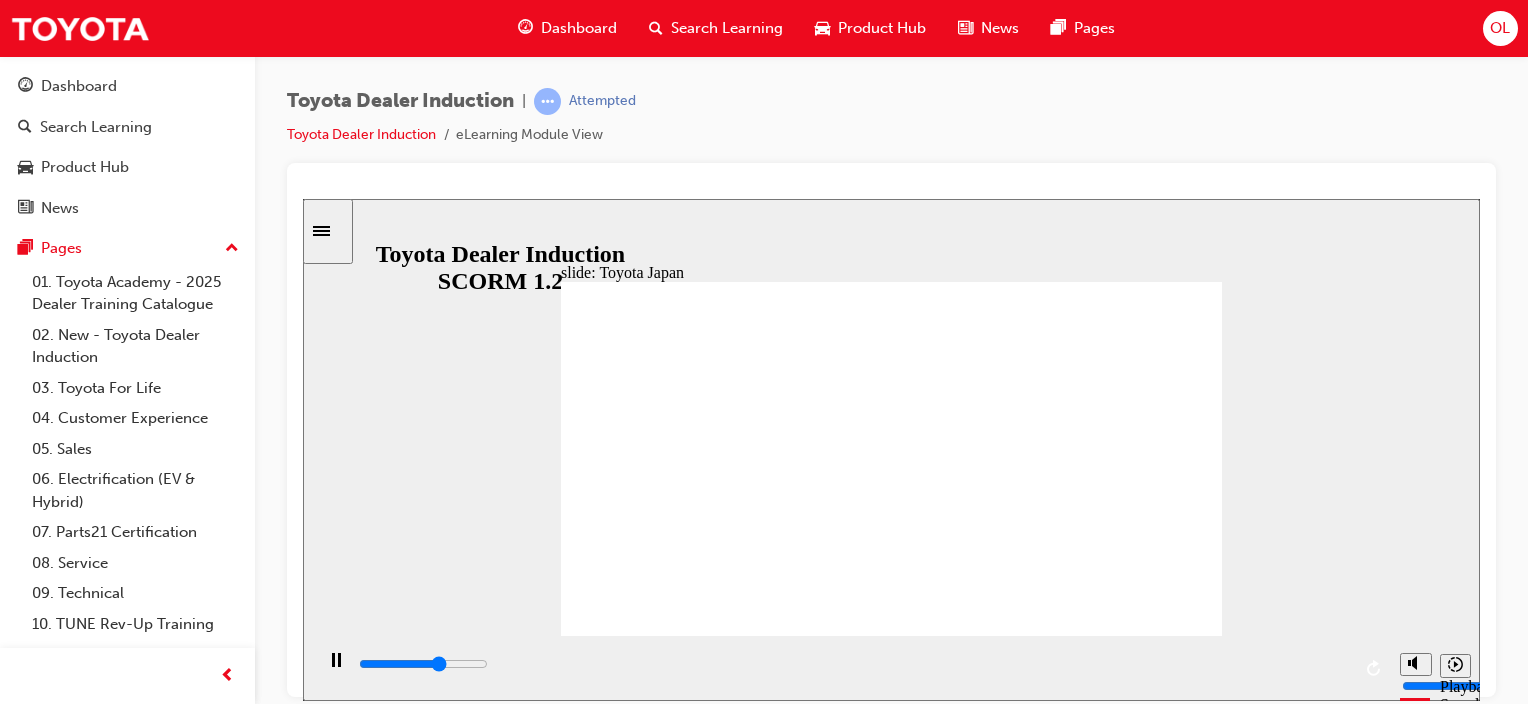 click 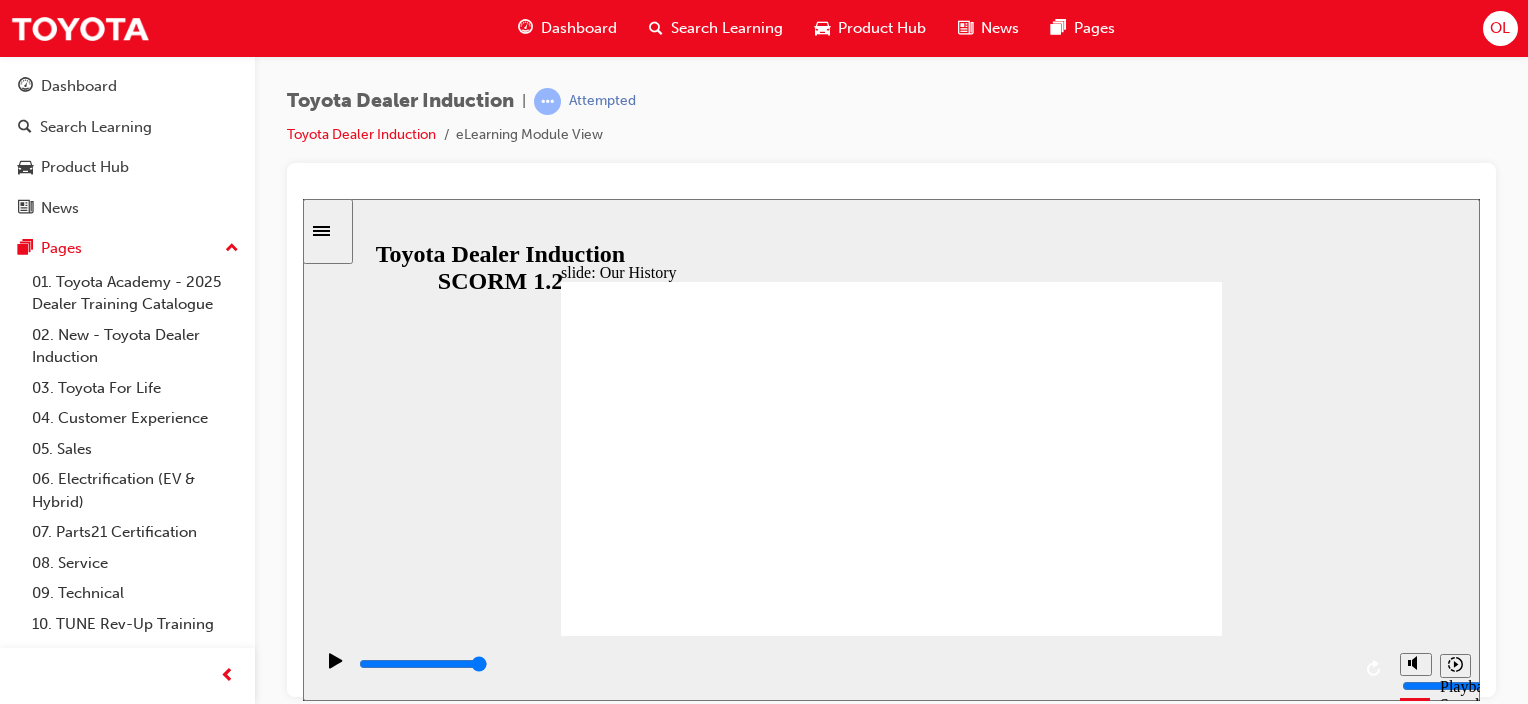 drag, startPoint x: 704, startPoint y: 562, endPoint x: 803, endPoint y: 566, distance: 99.08077 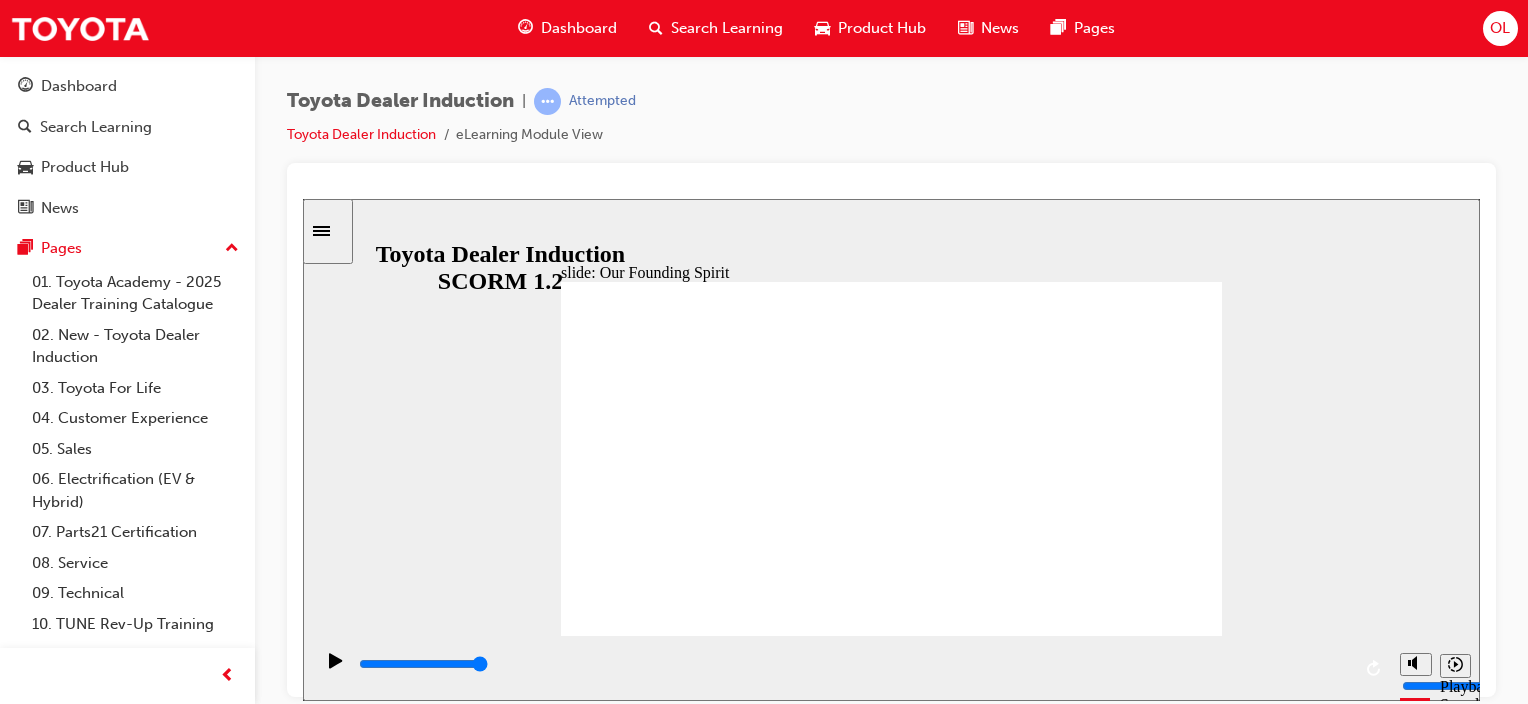 click 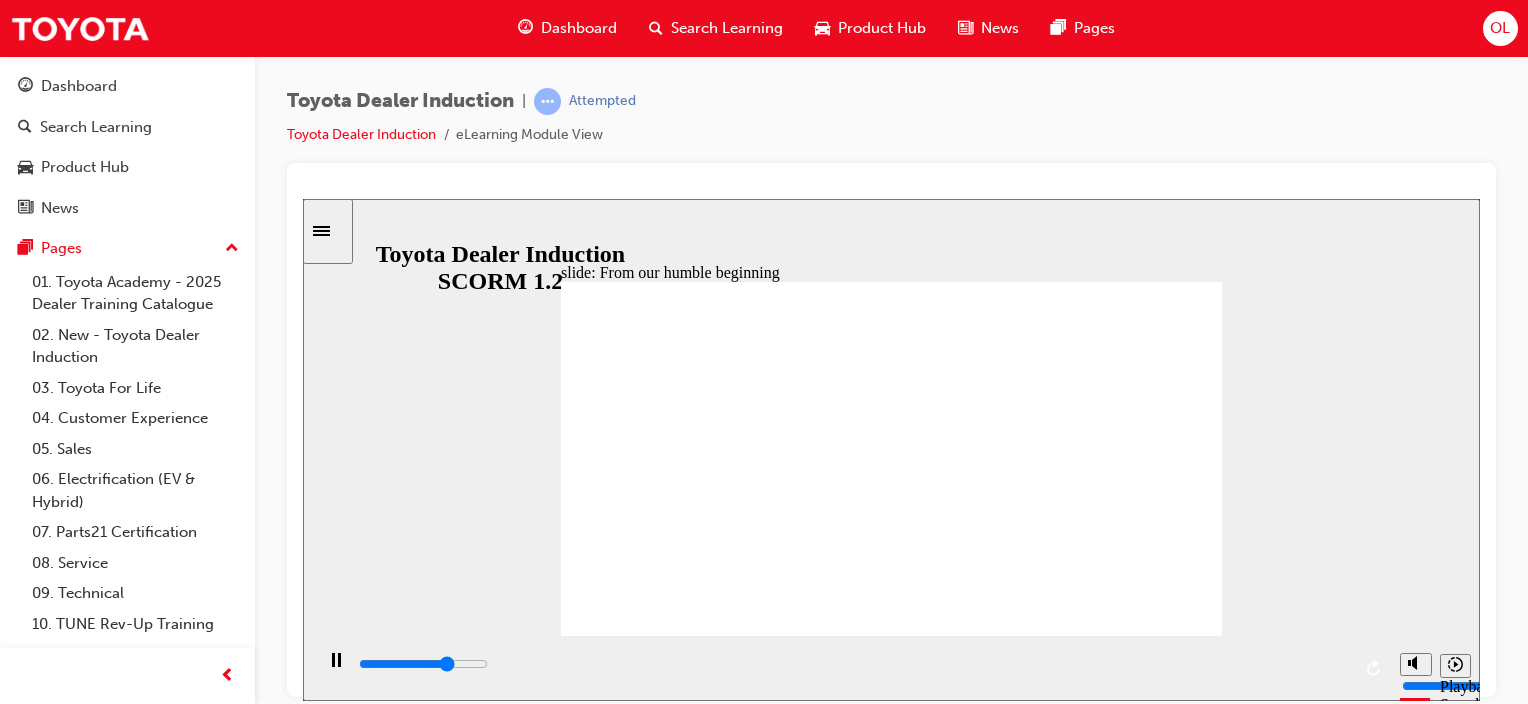 click 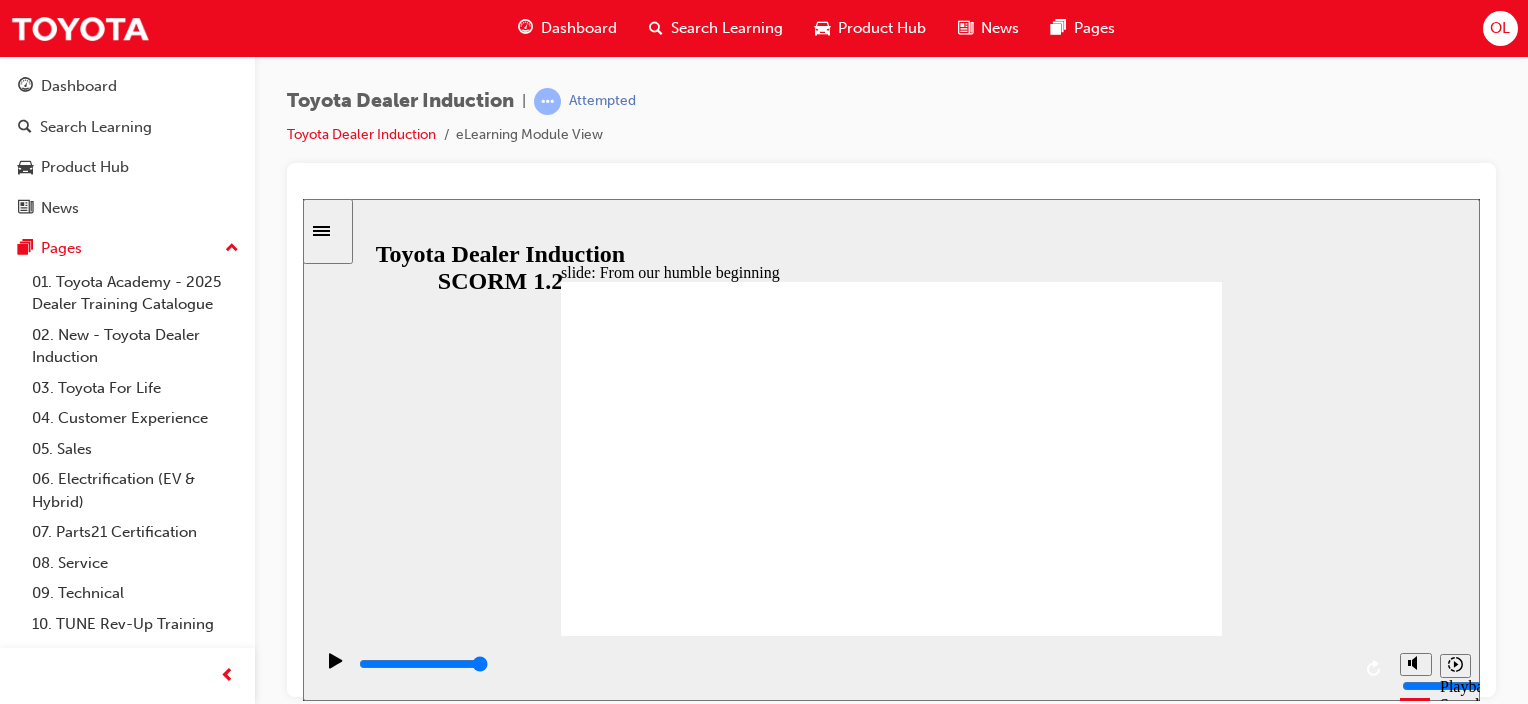 click 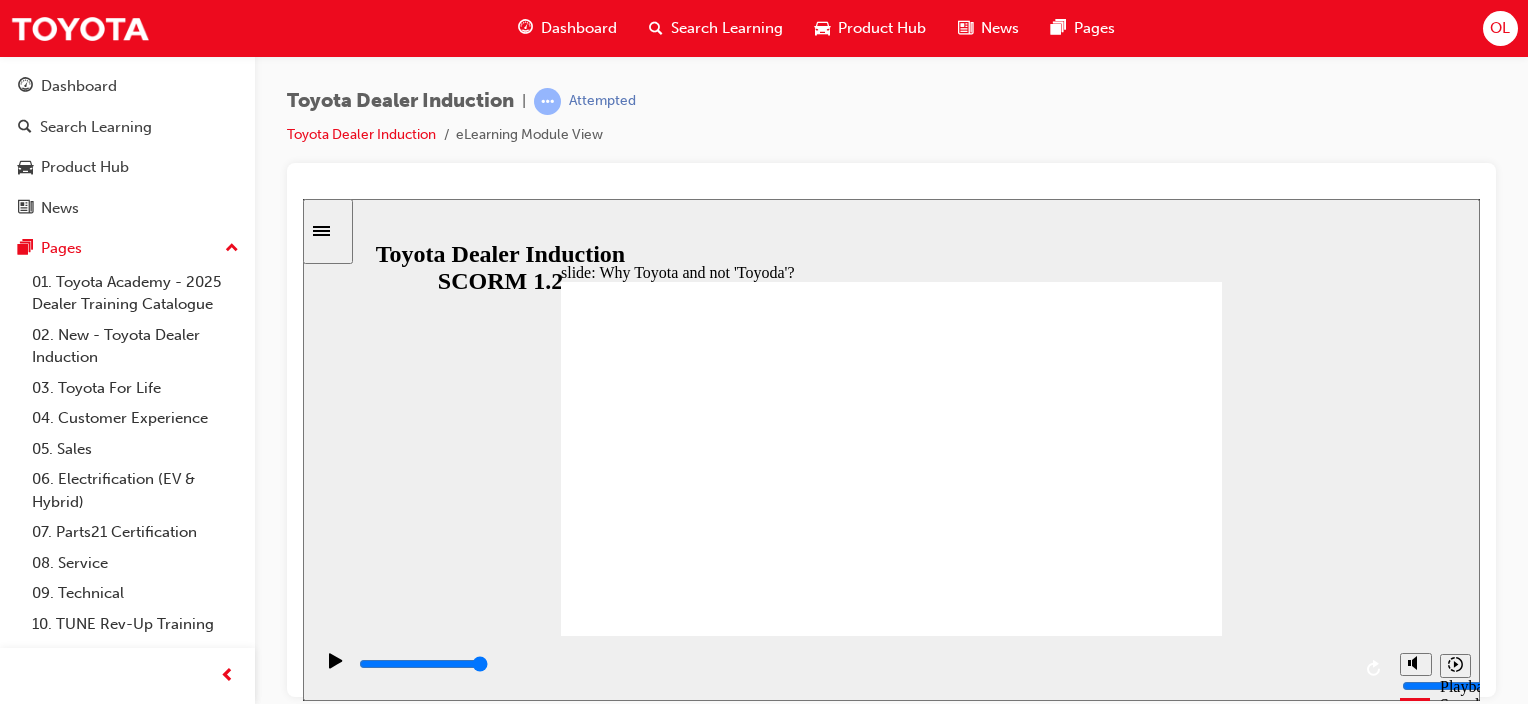 click 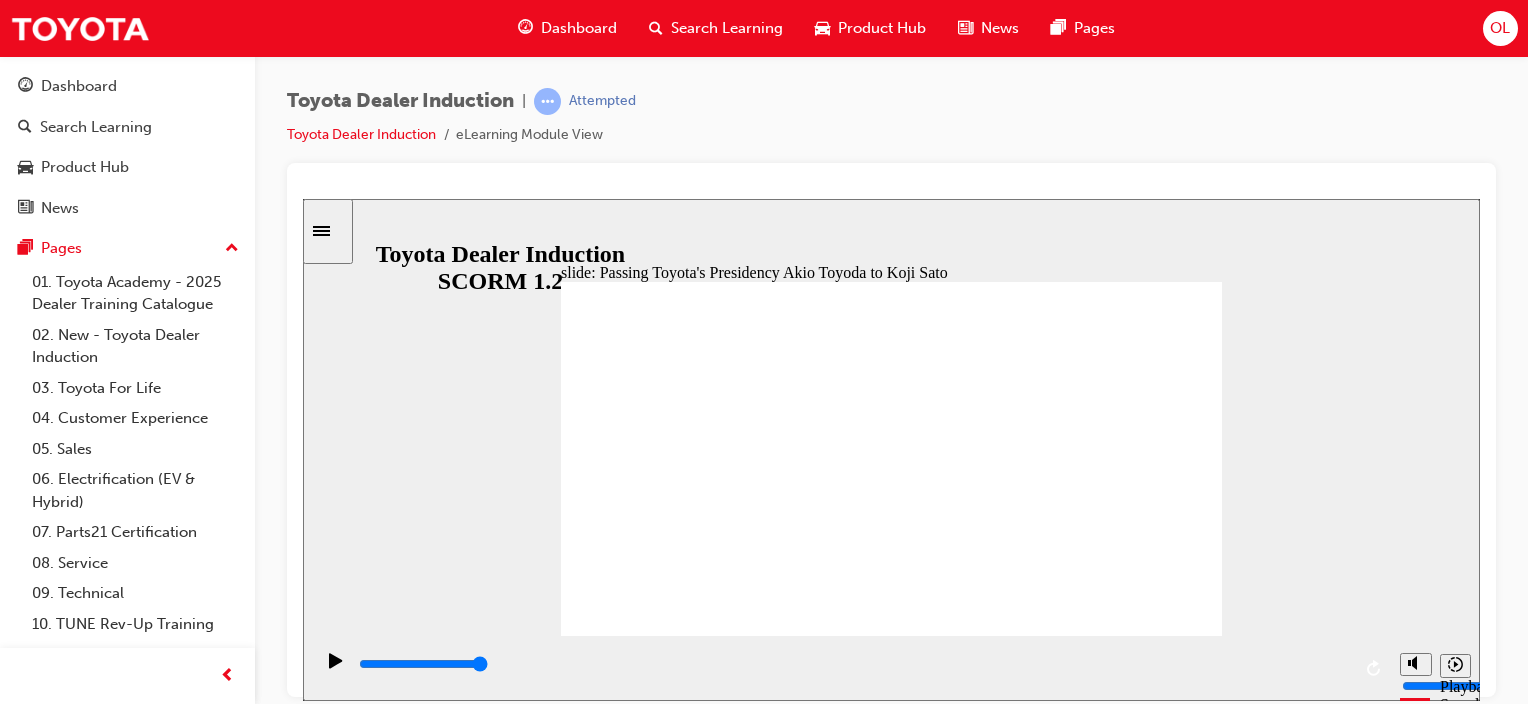 click 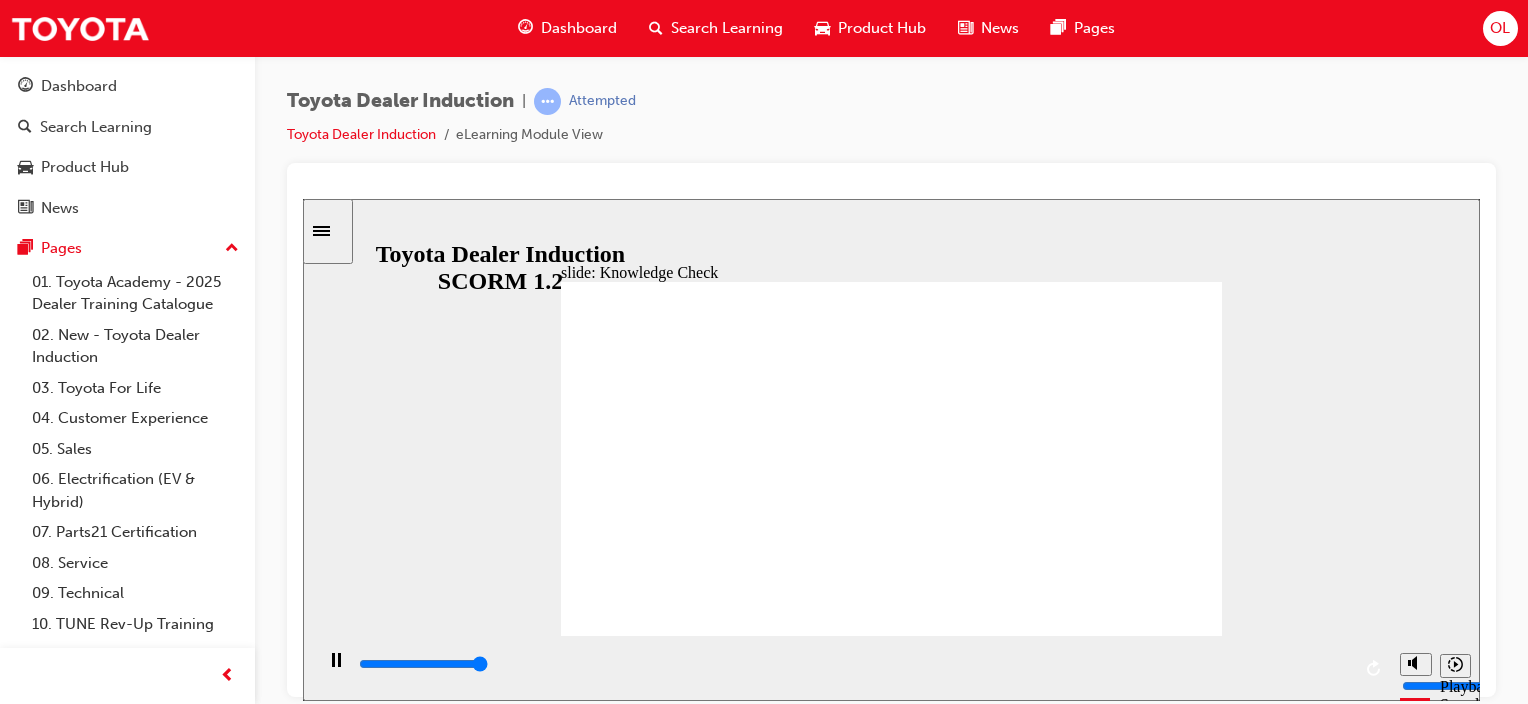 type on "5000" 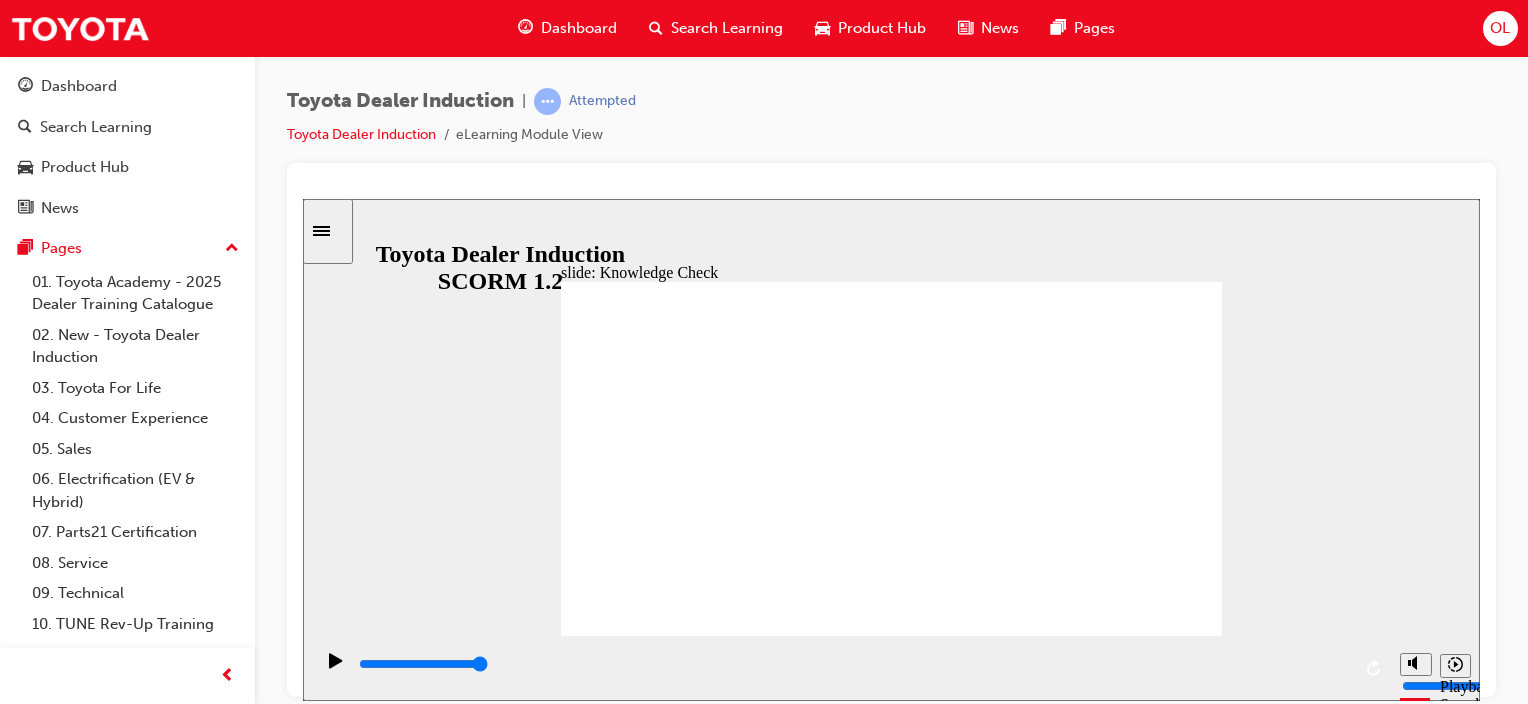 radio on "true" 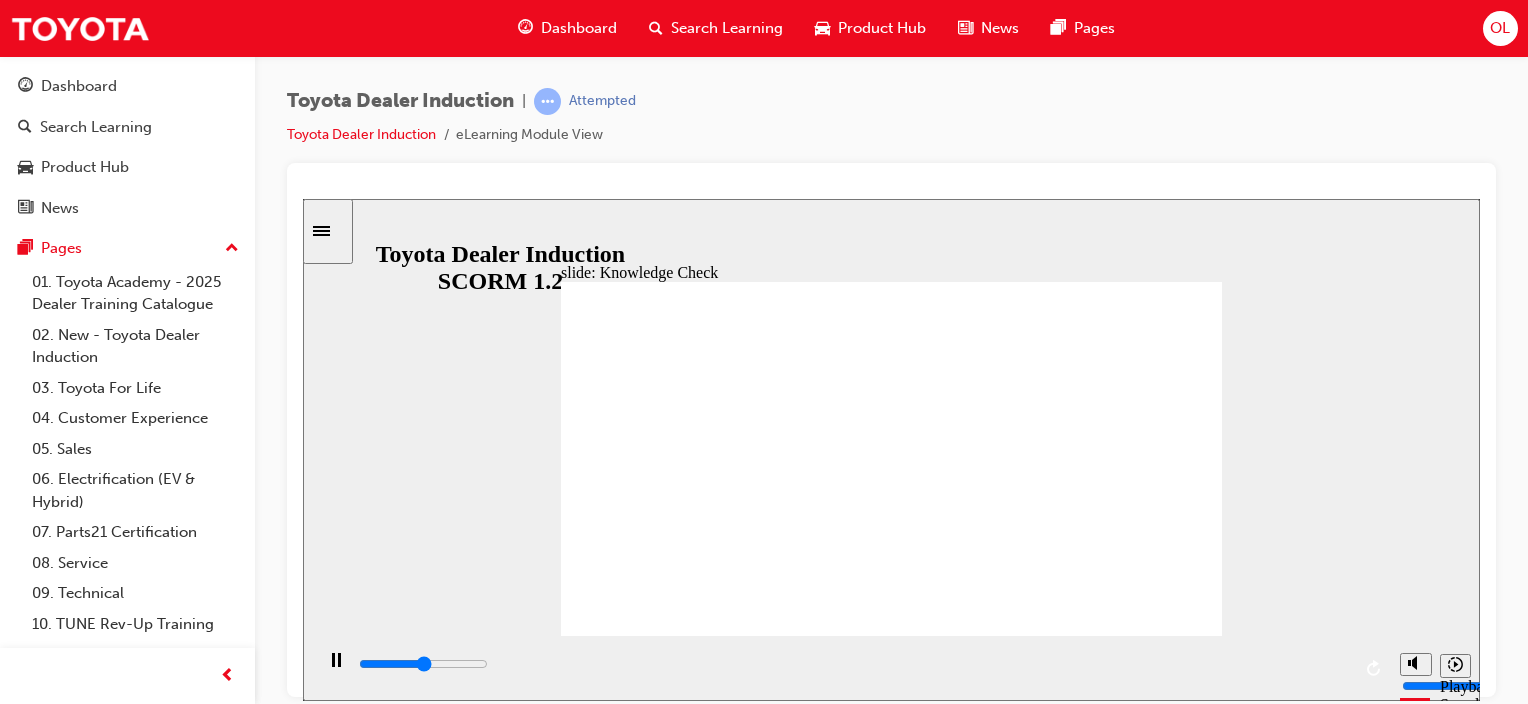 click 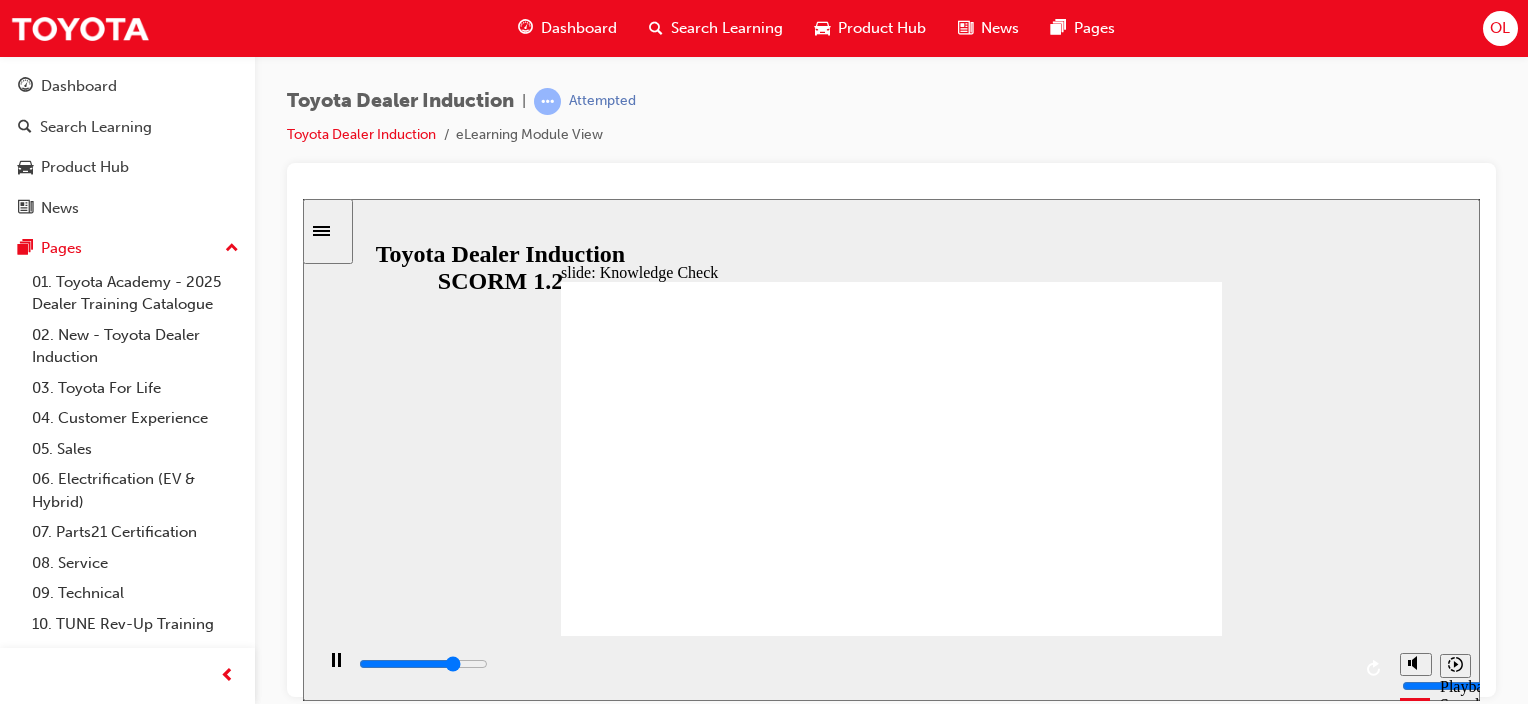 type on "3800" 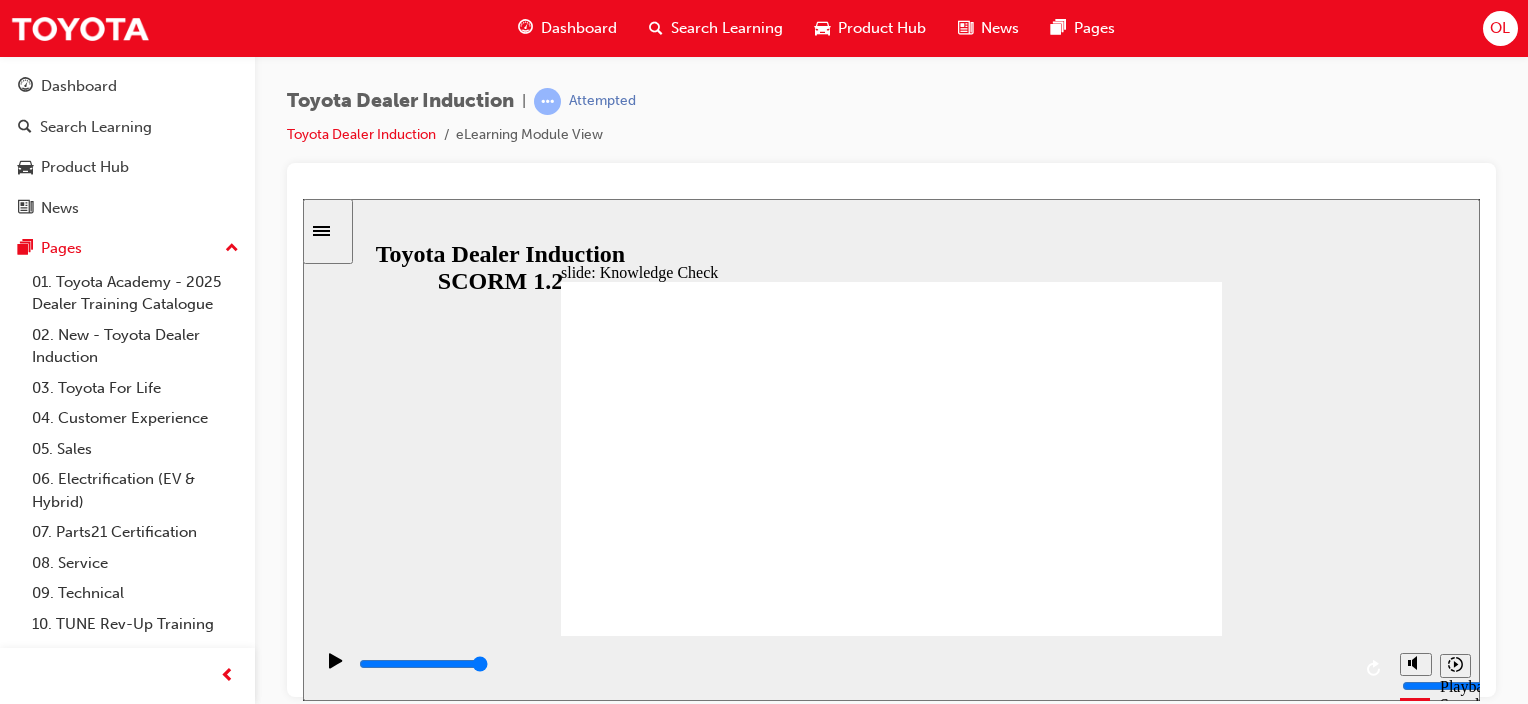 click 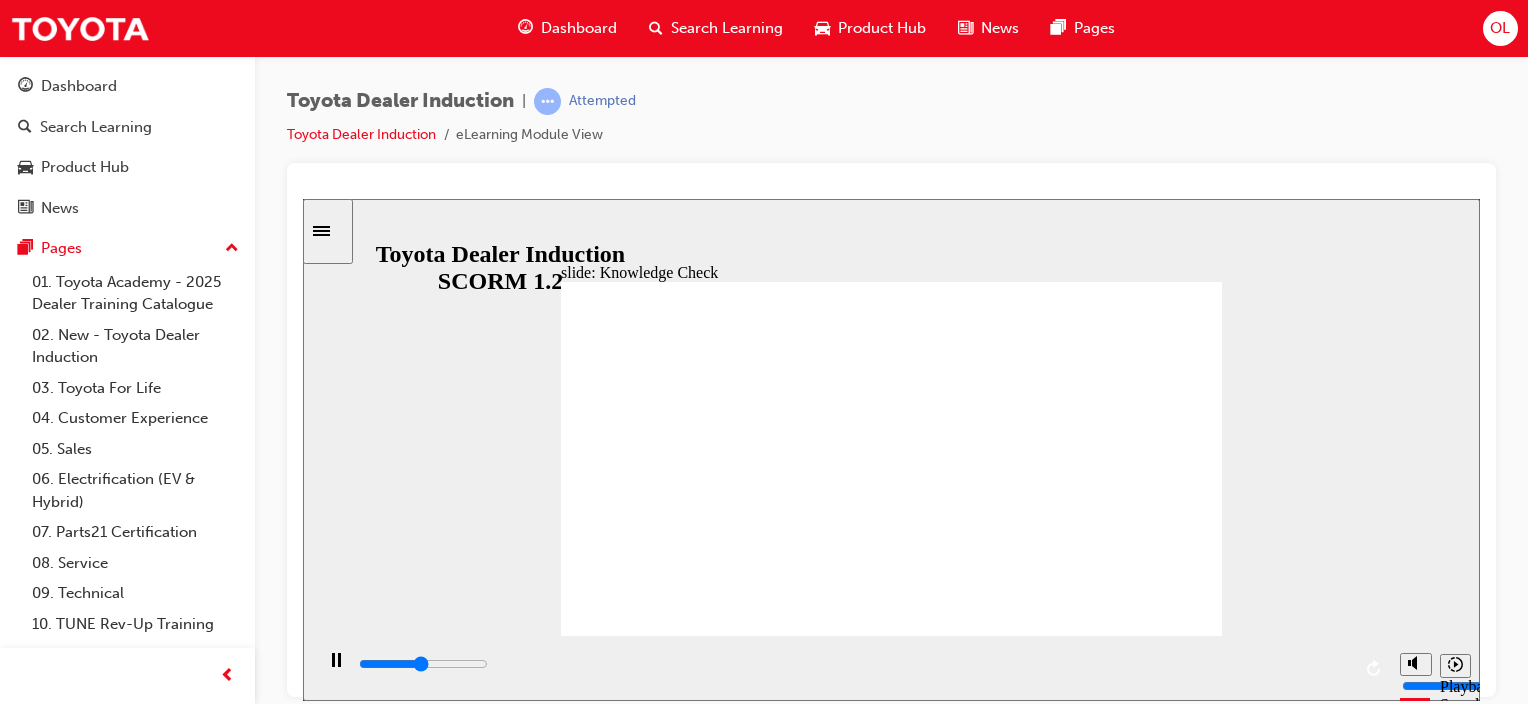click 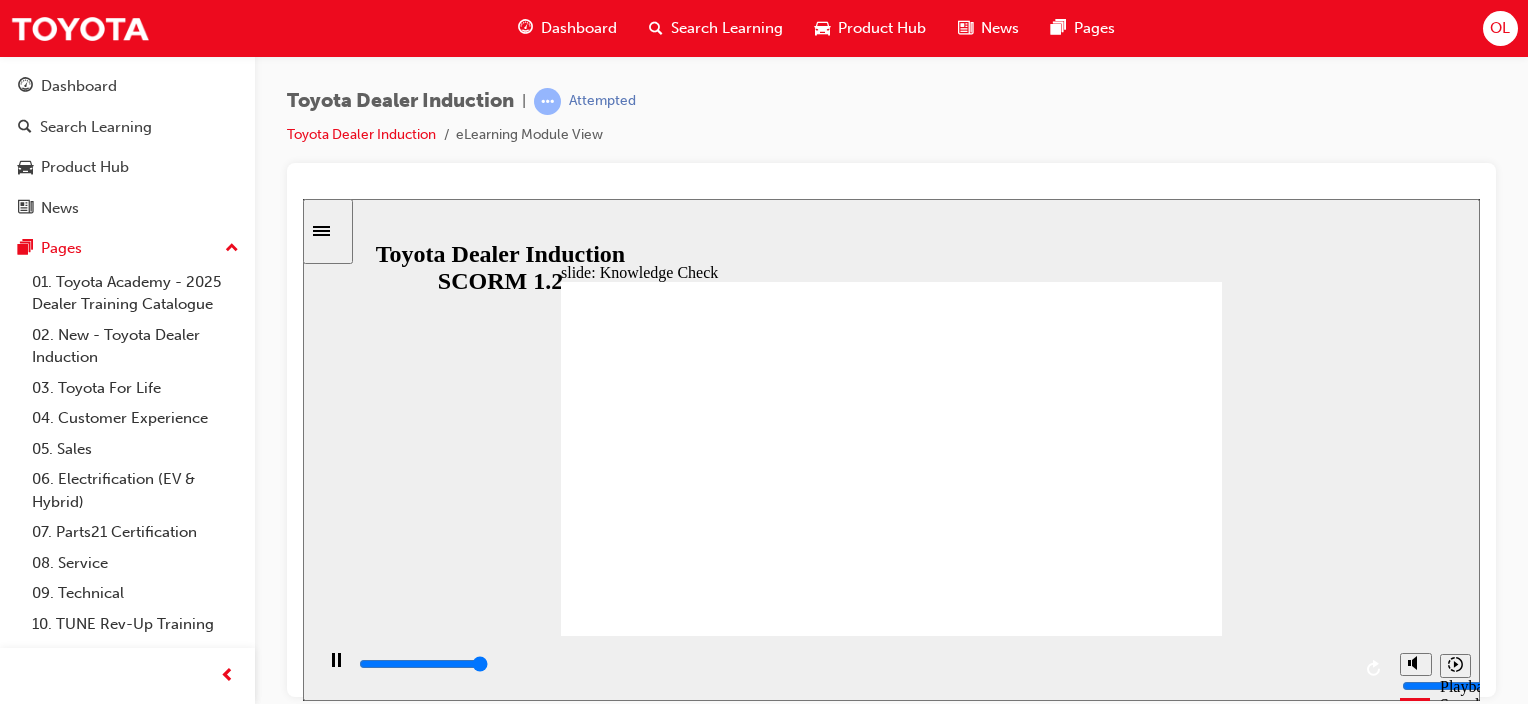 type on "5000" 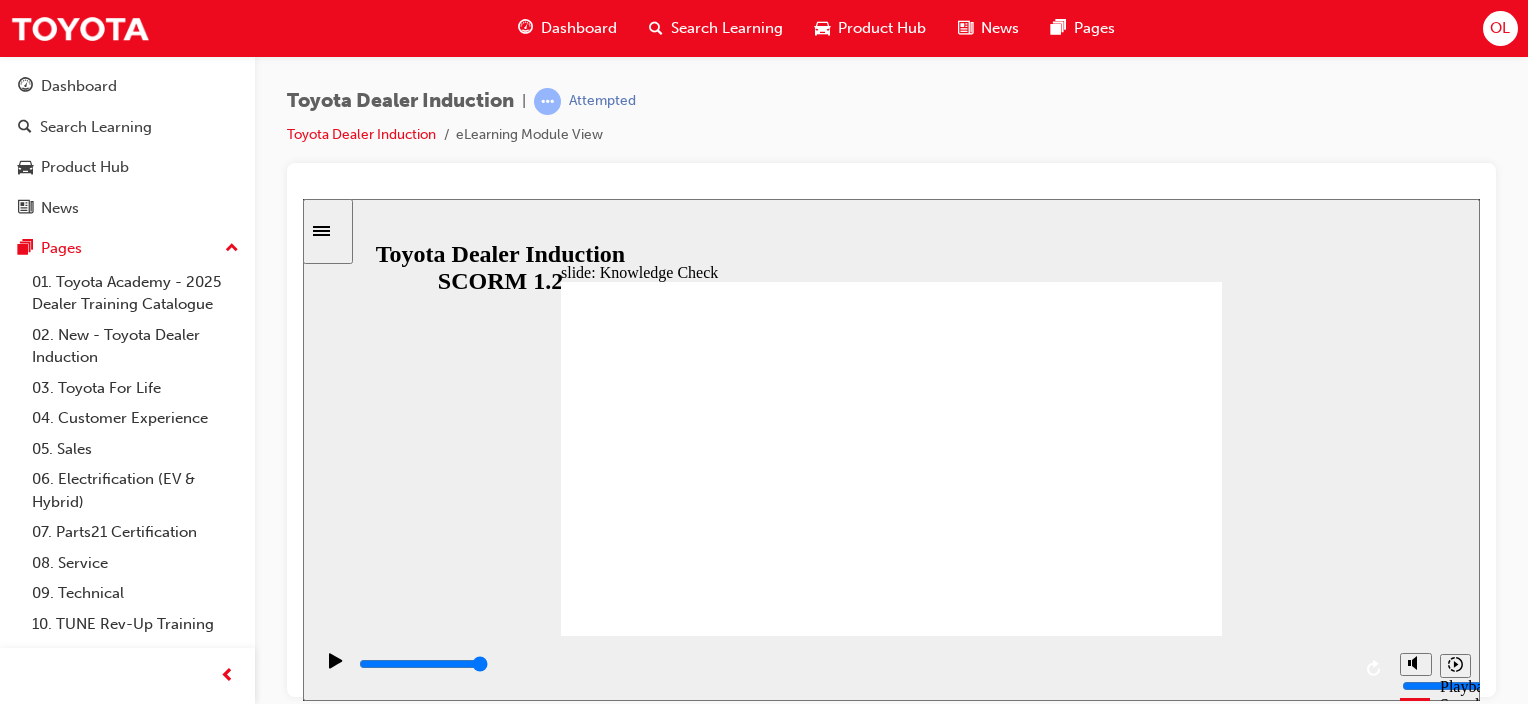 radio on "true" 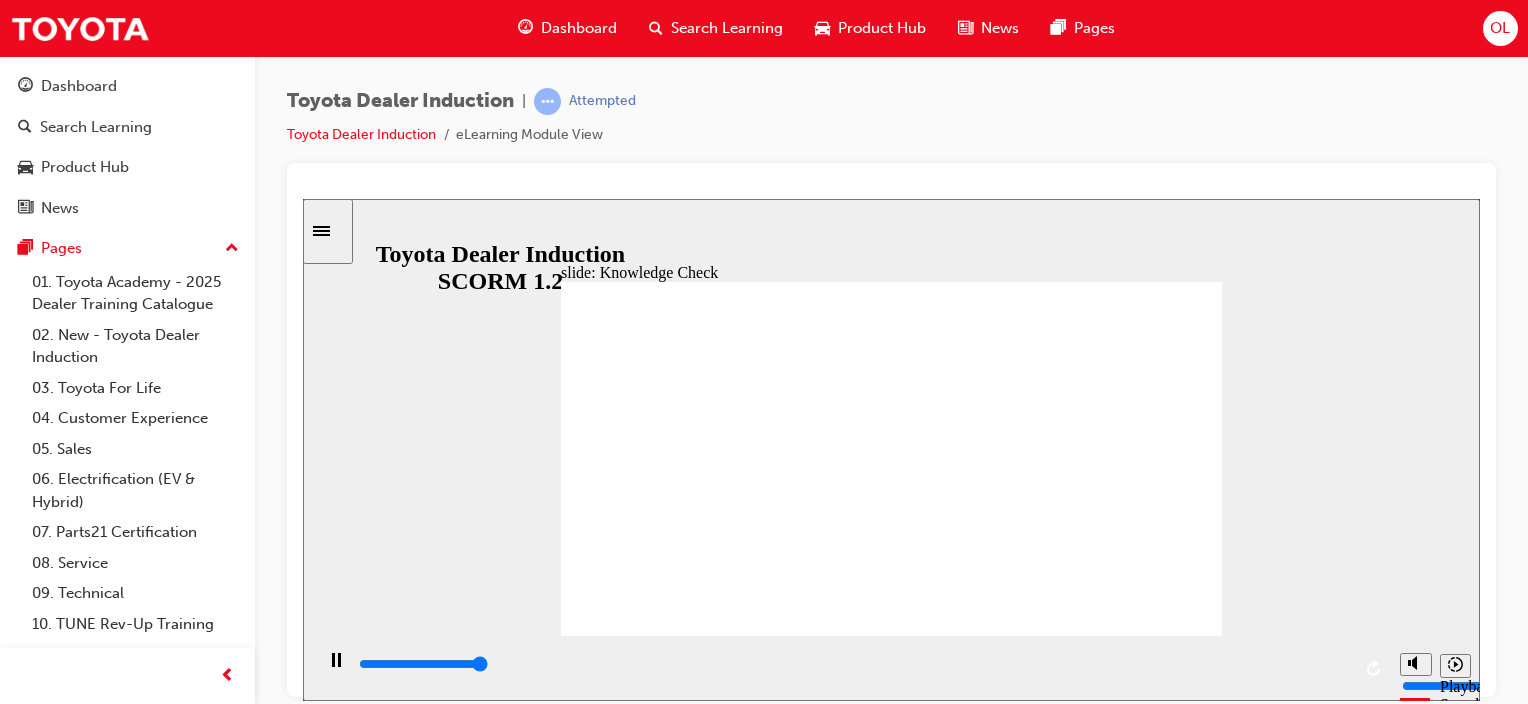 type on "5000" 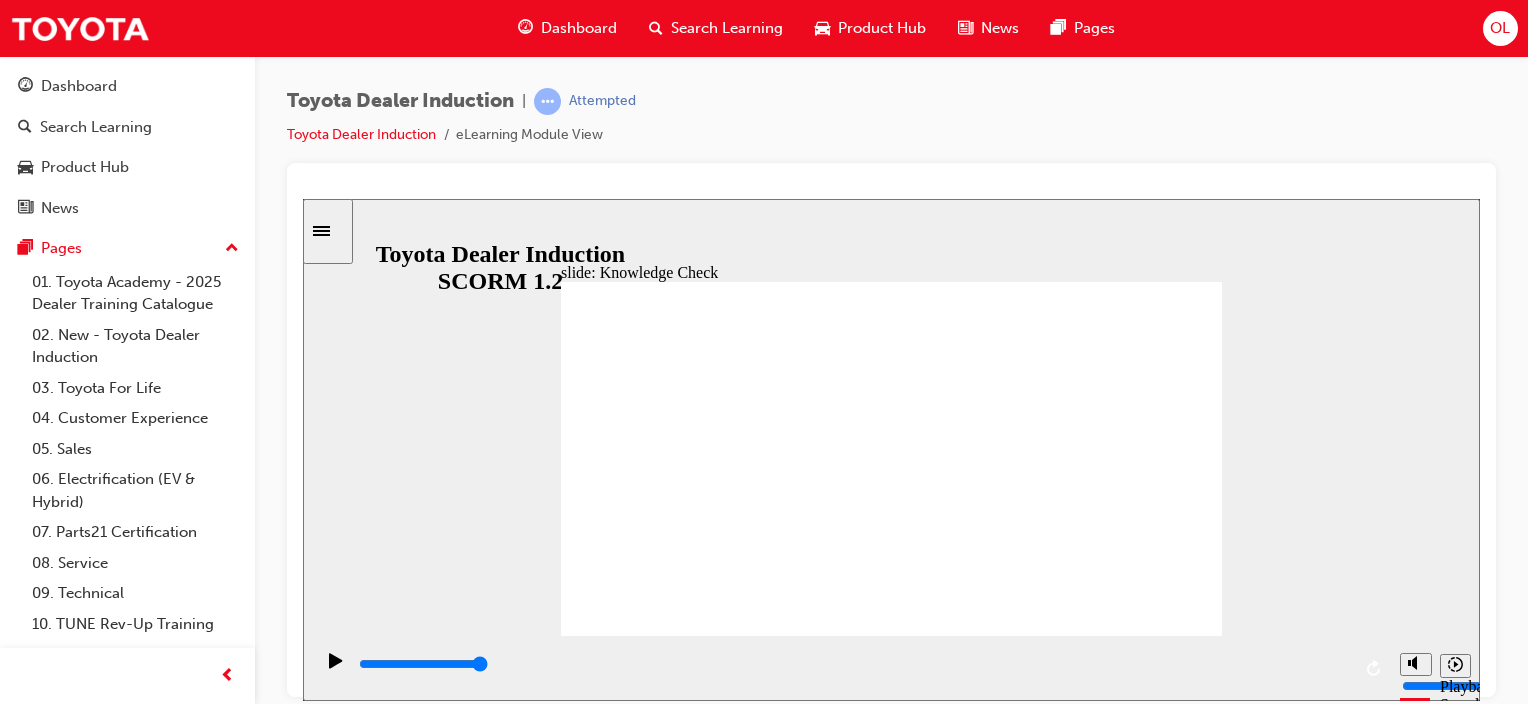 radio on "true" 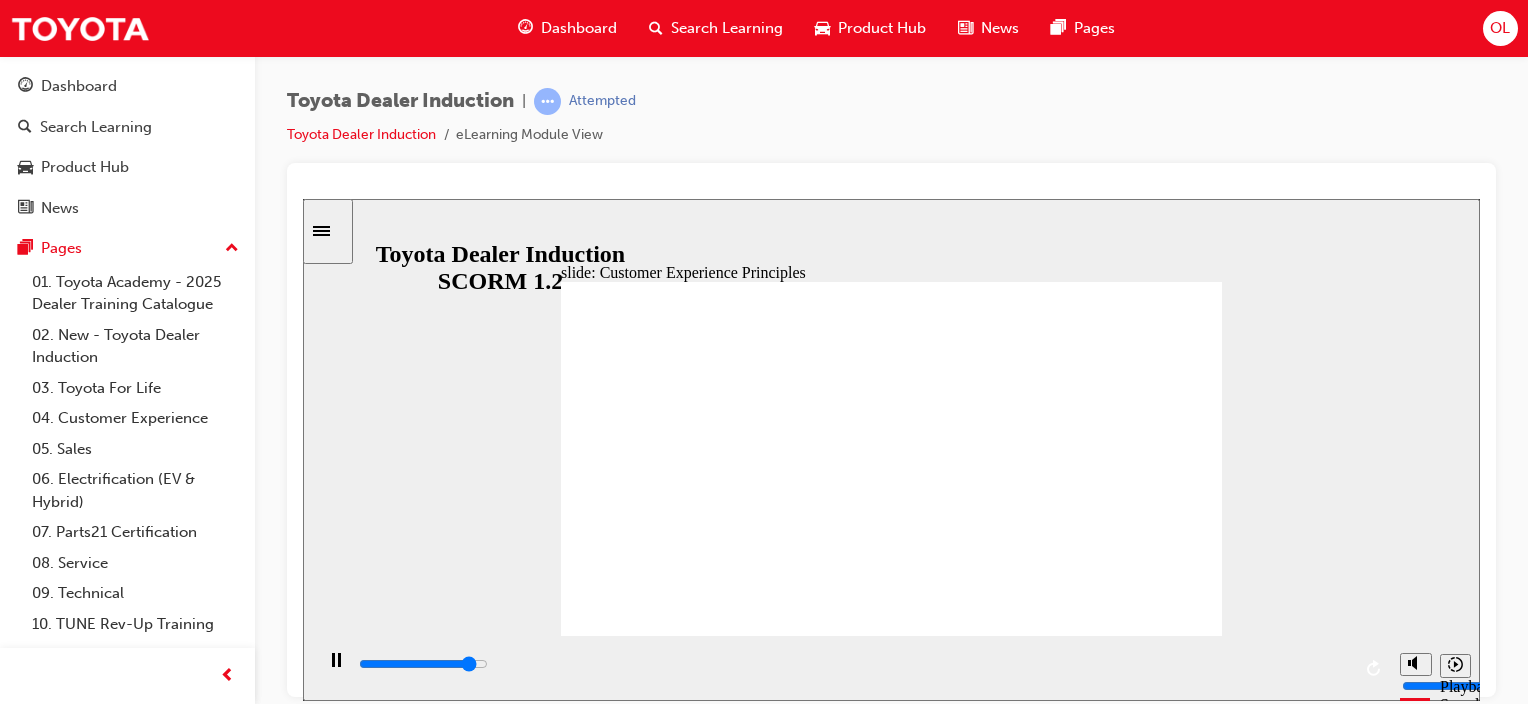 click 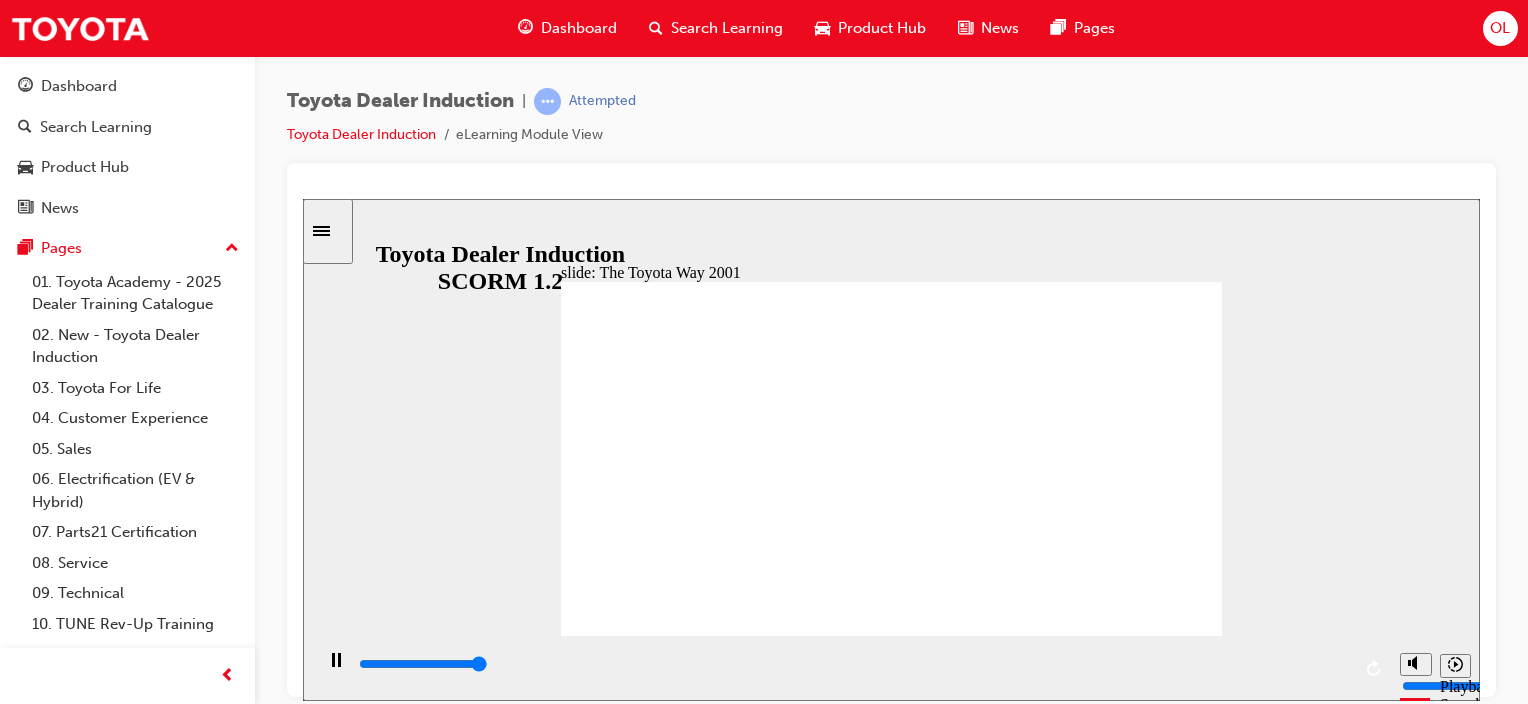 click 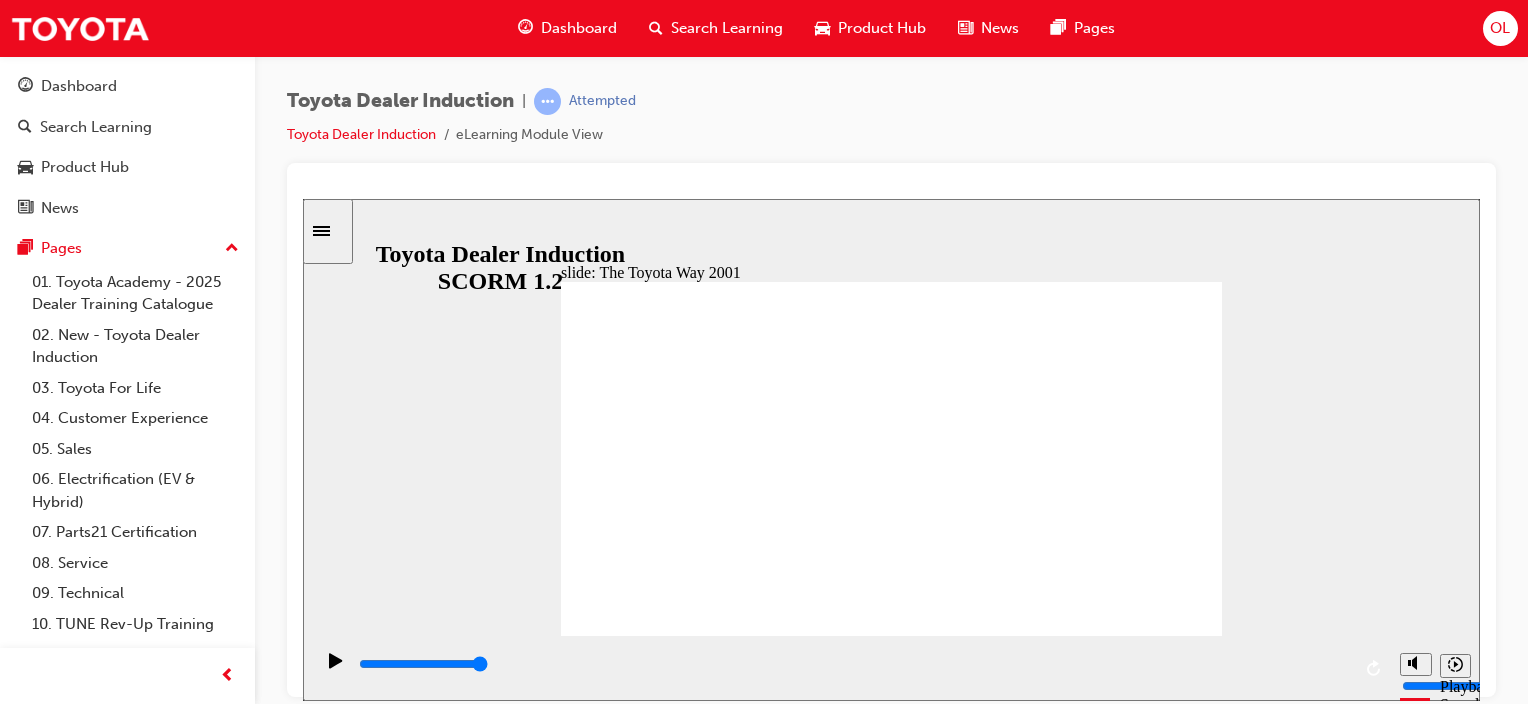 click 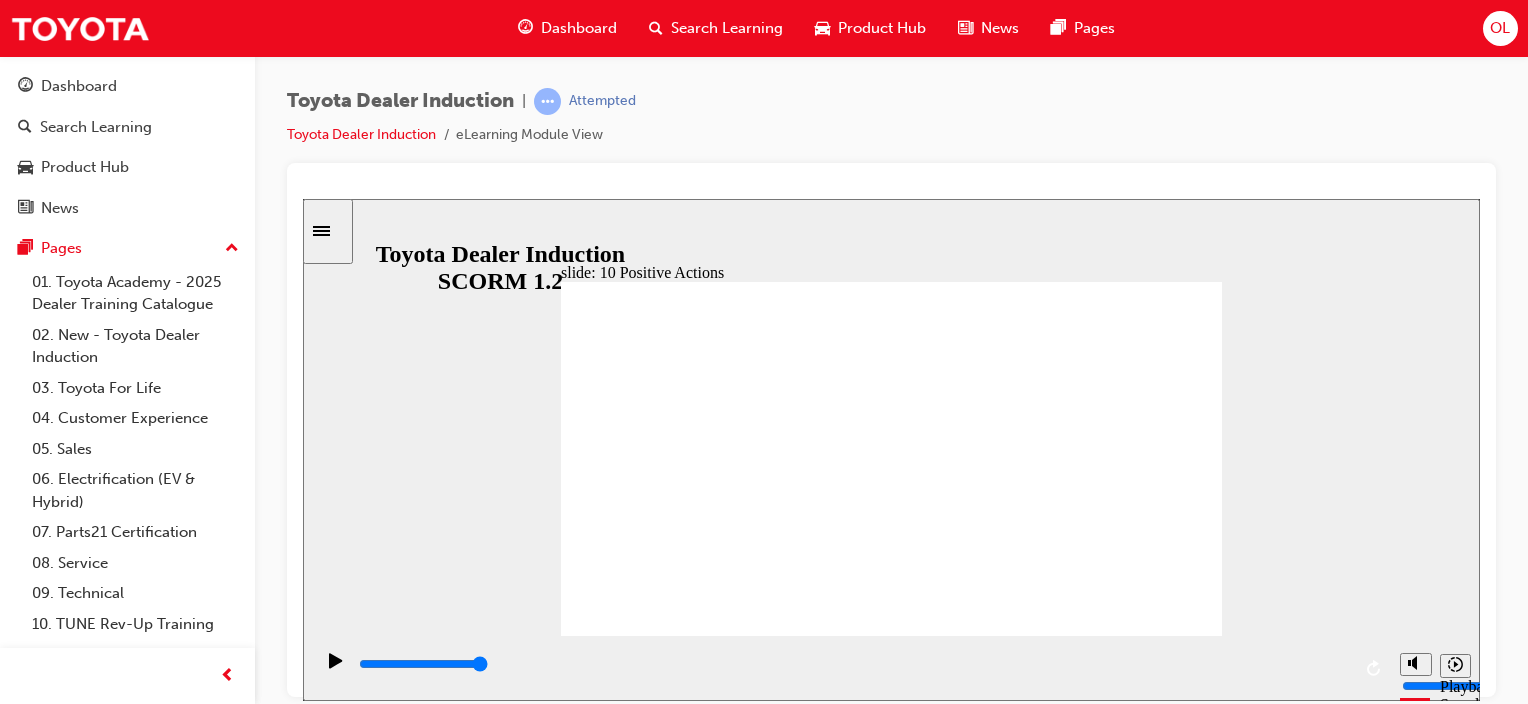 click 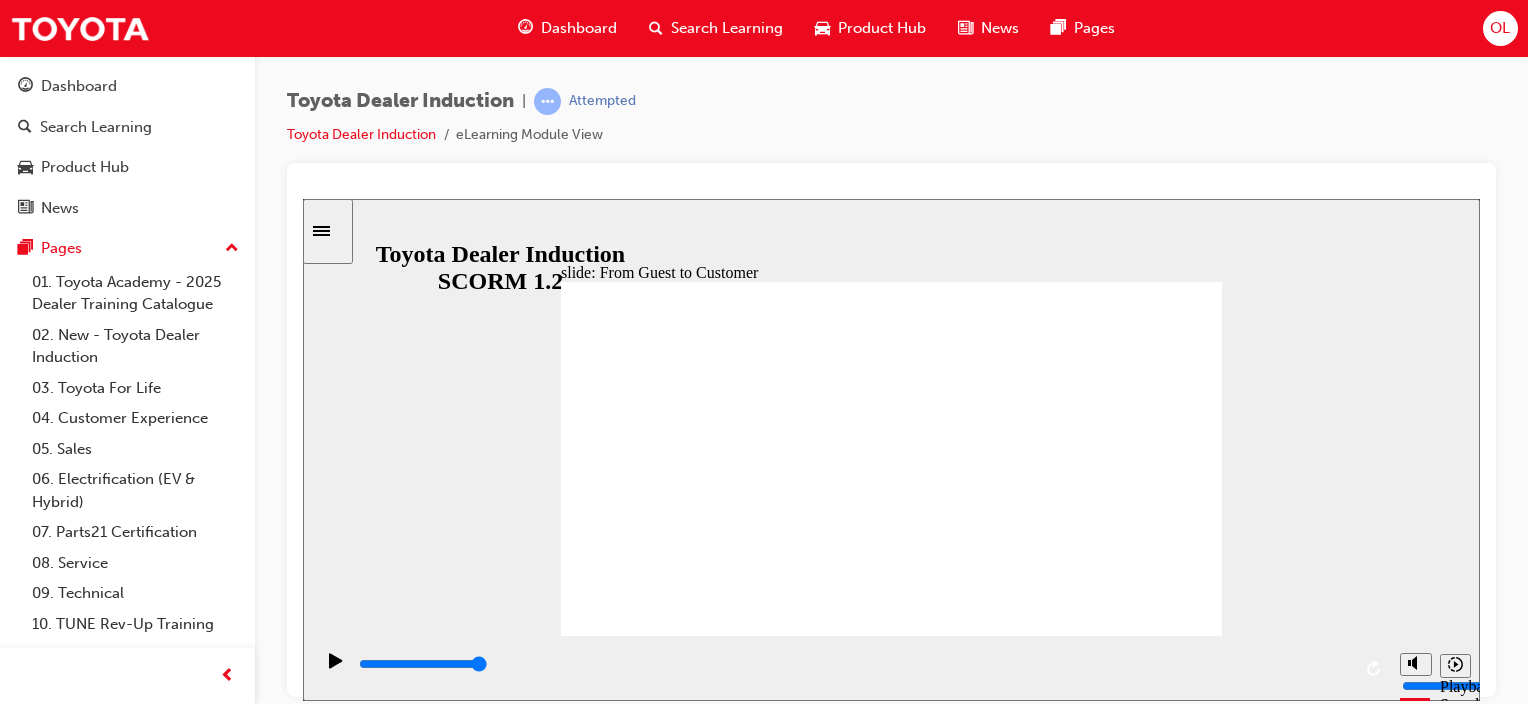 click 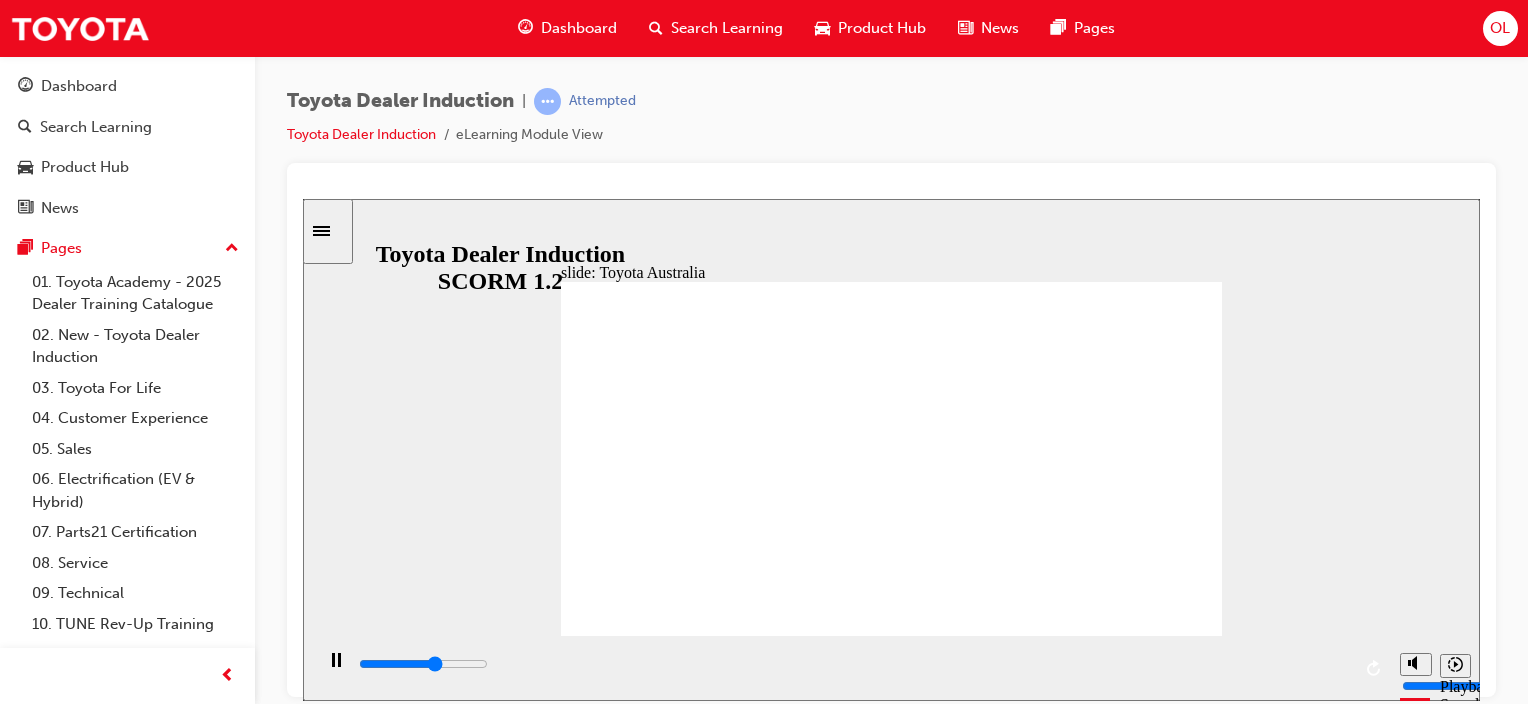 click 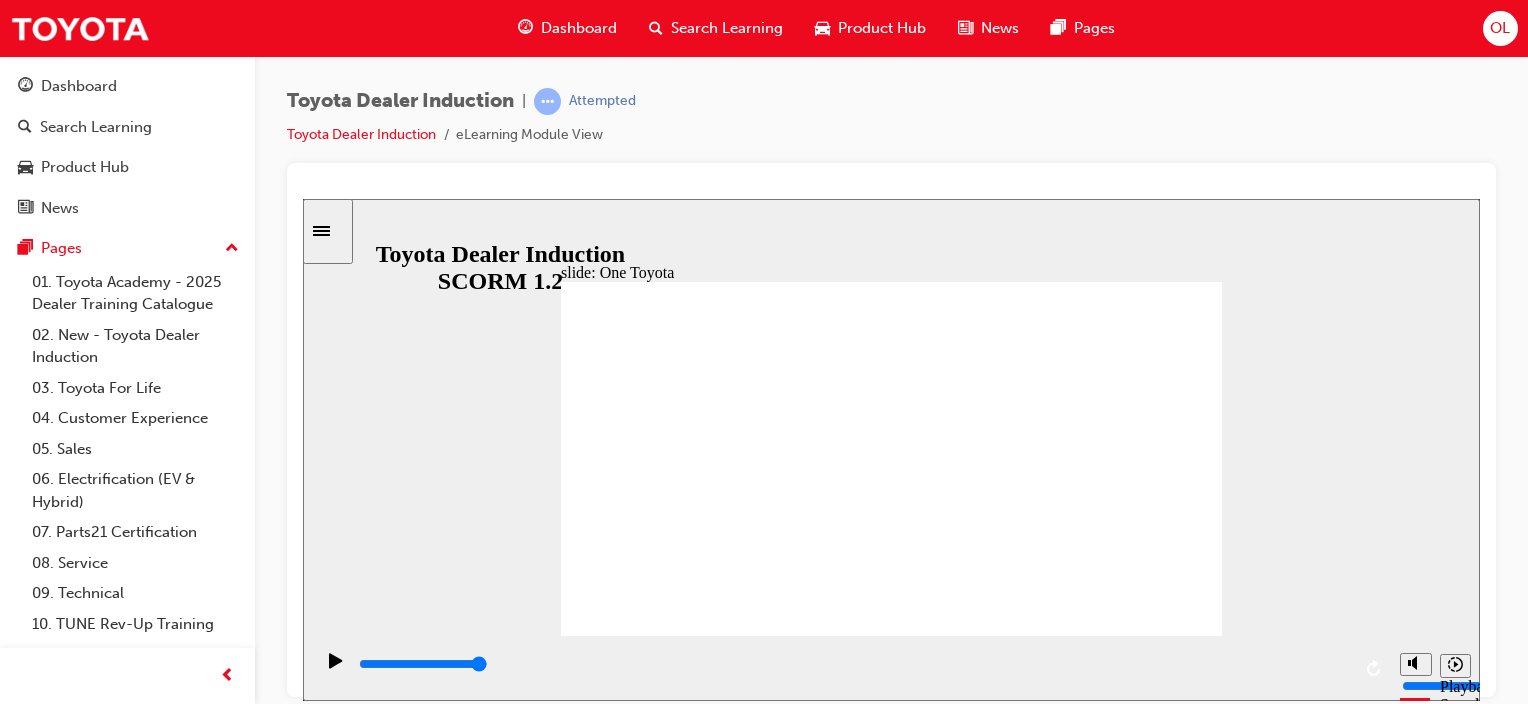 click 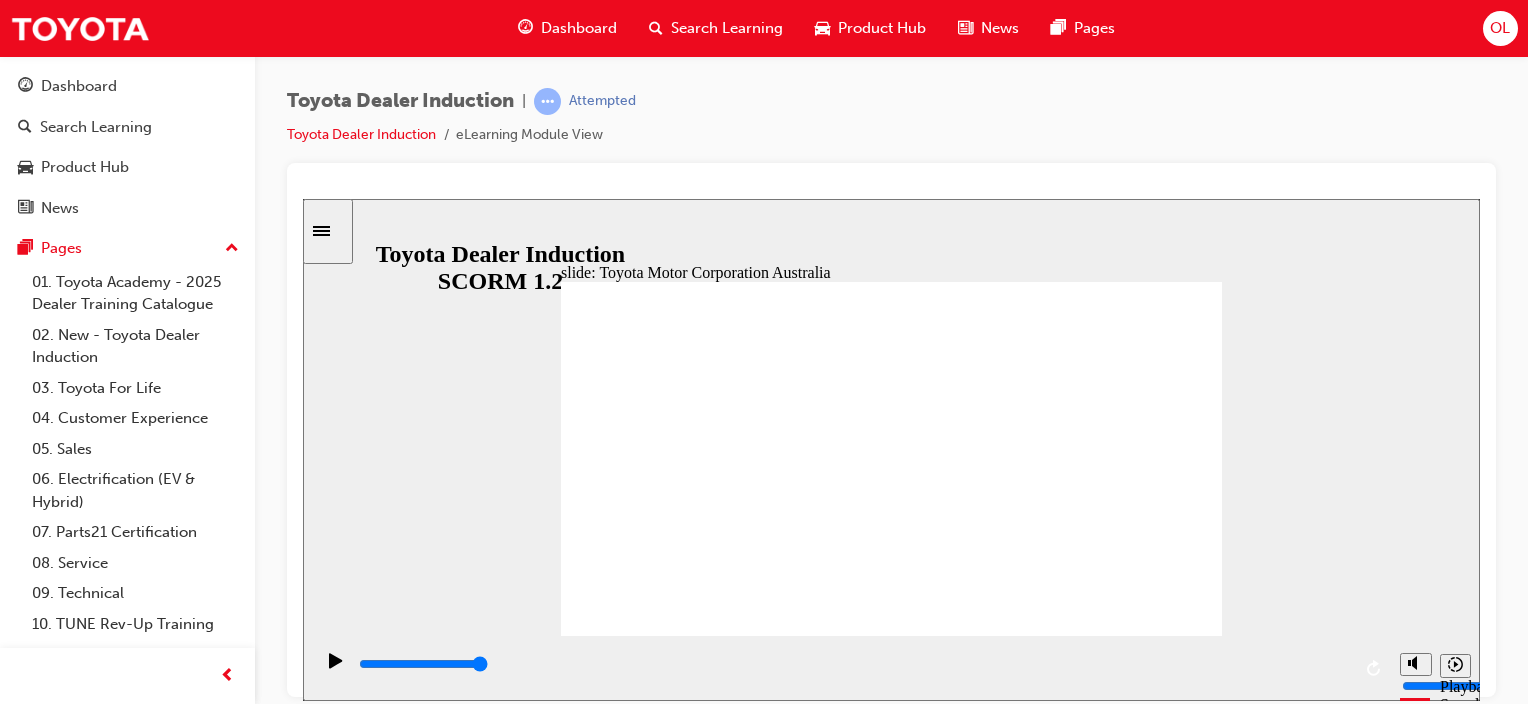 click 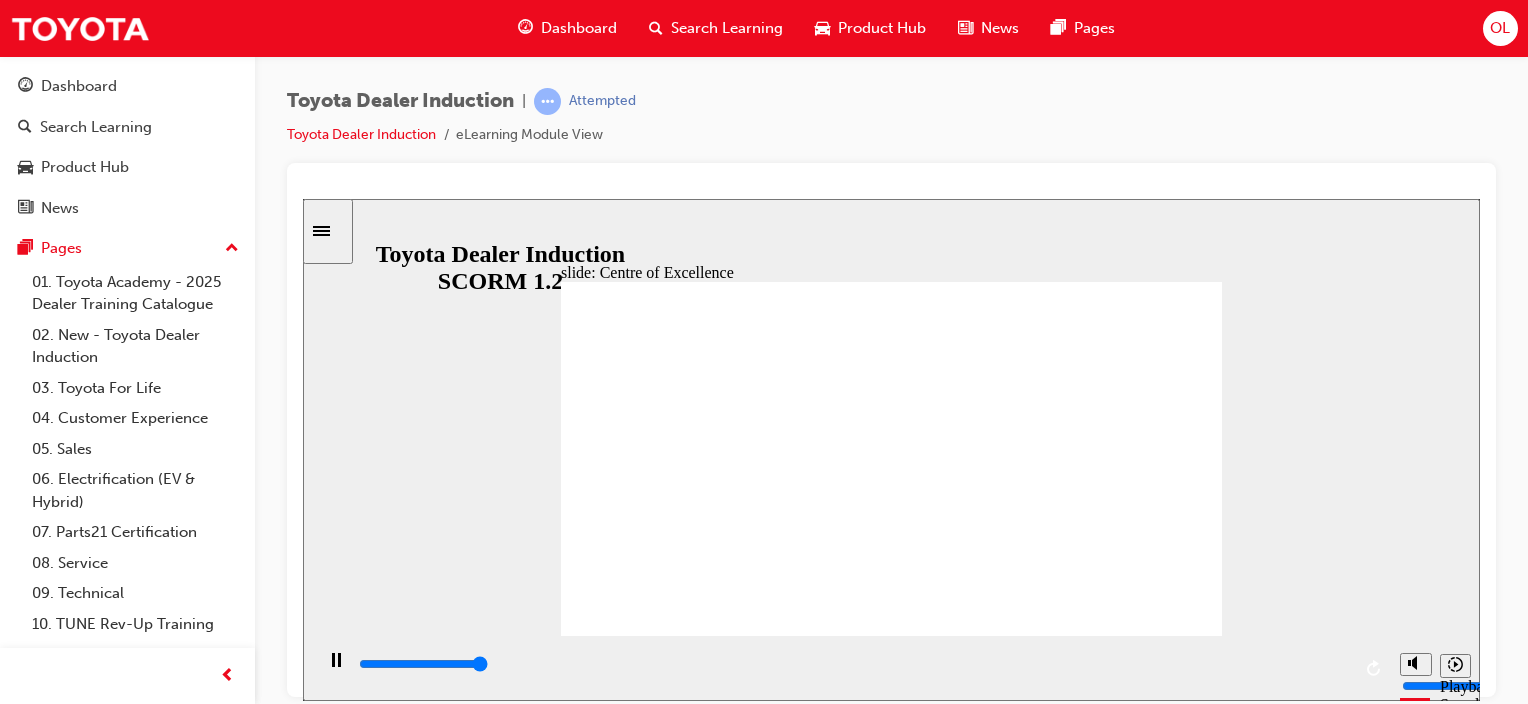 type on "15300" 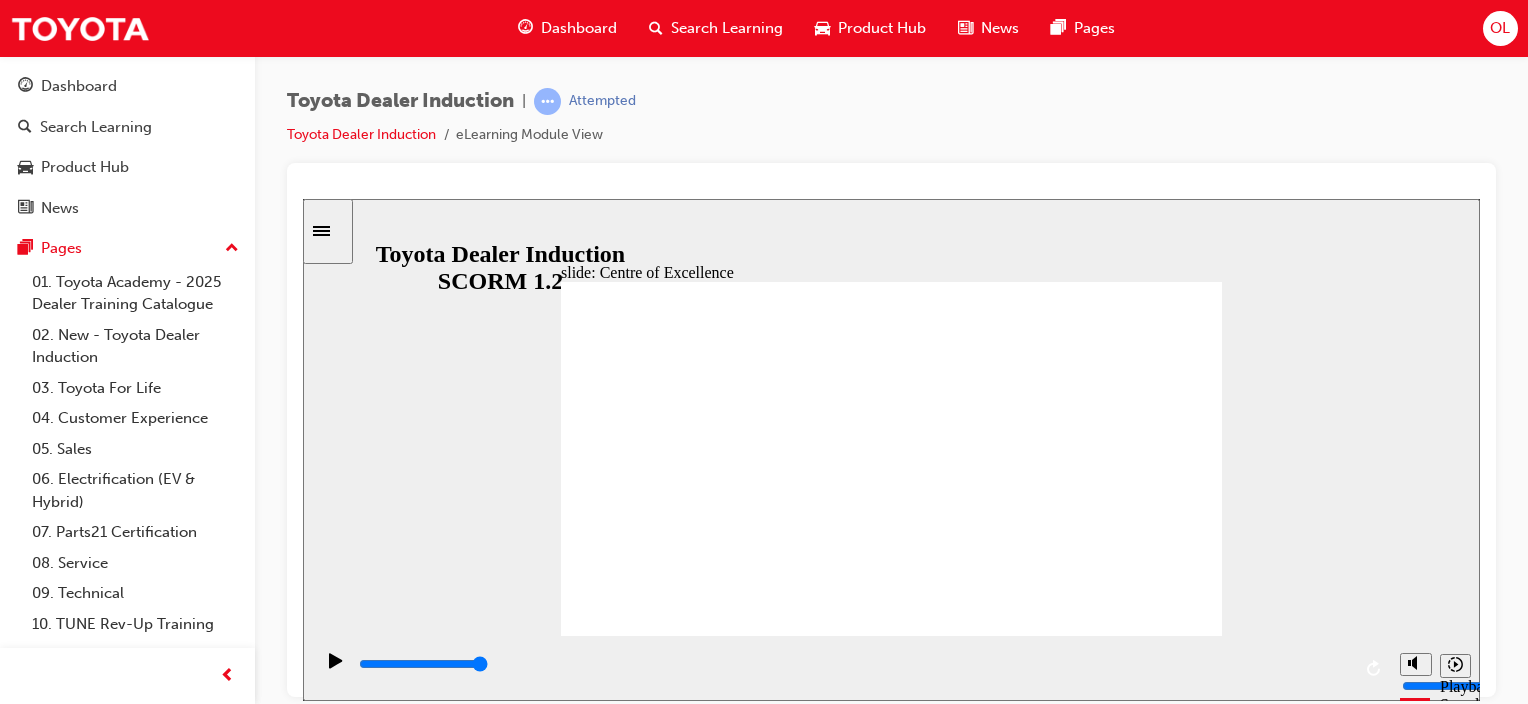 click 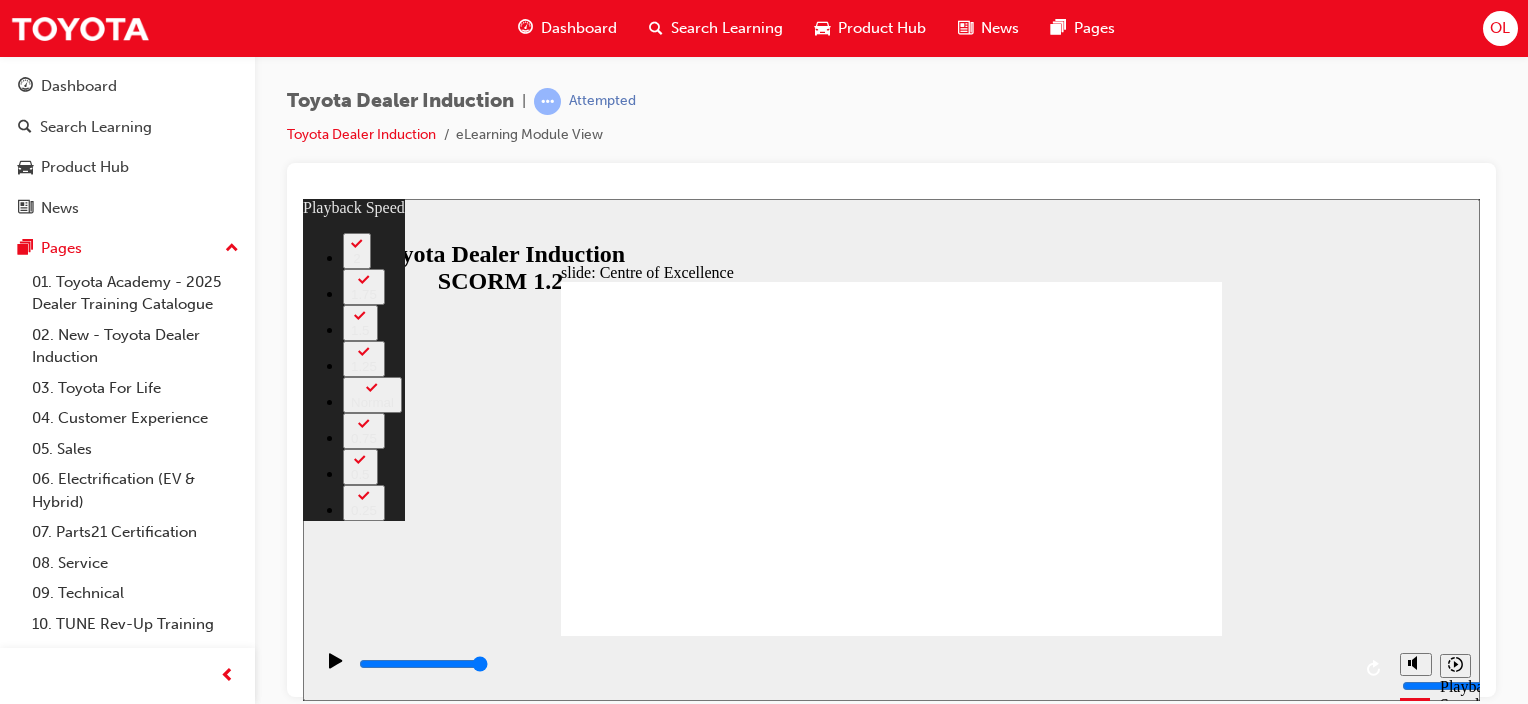 click 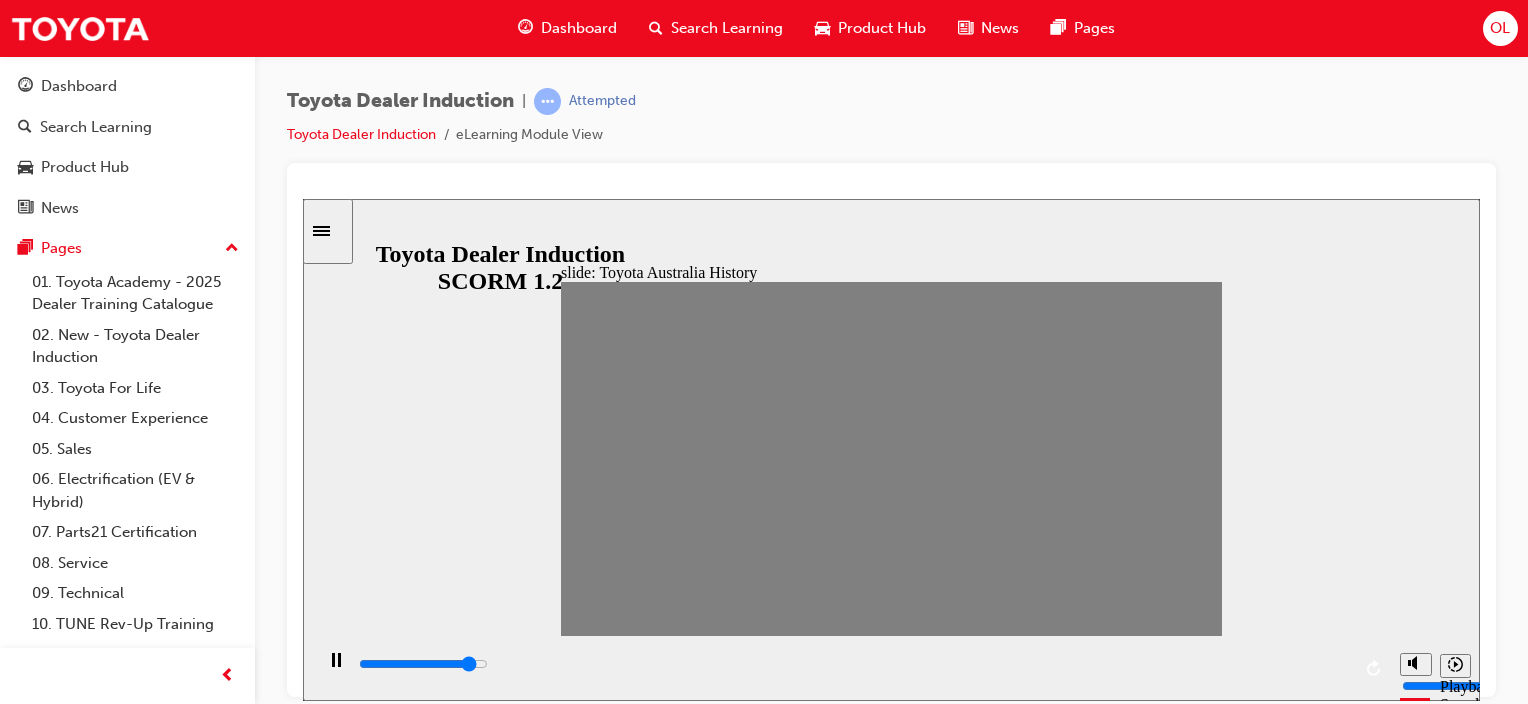 click 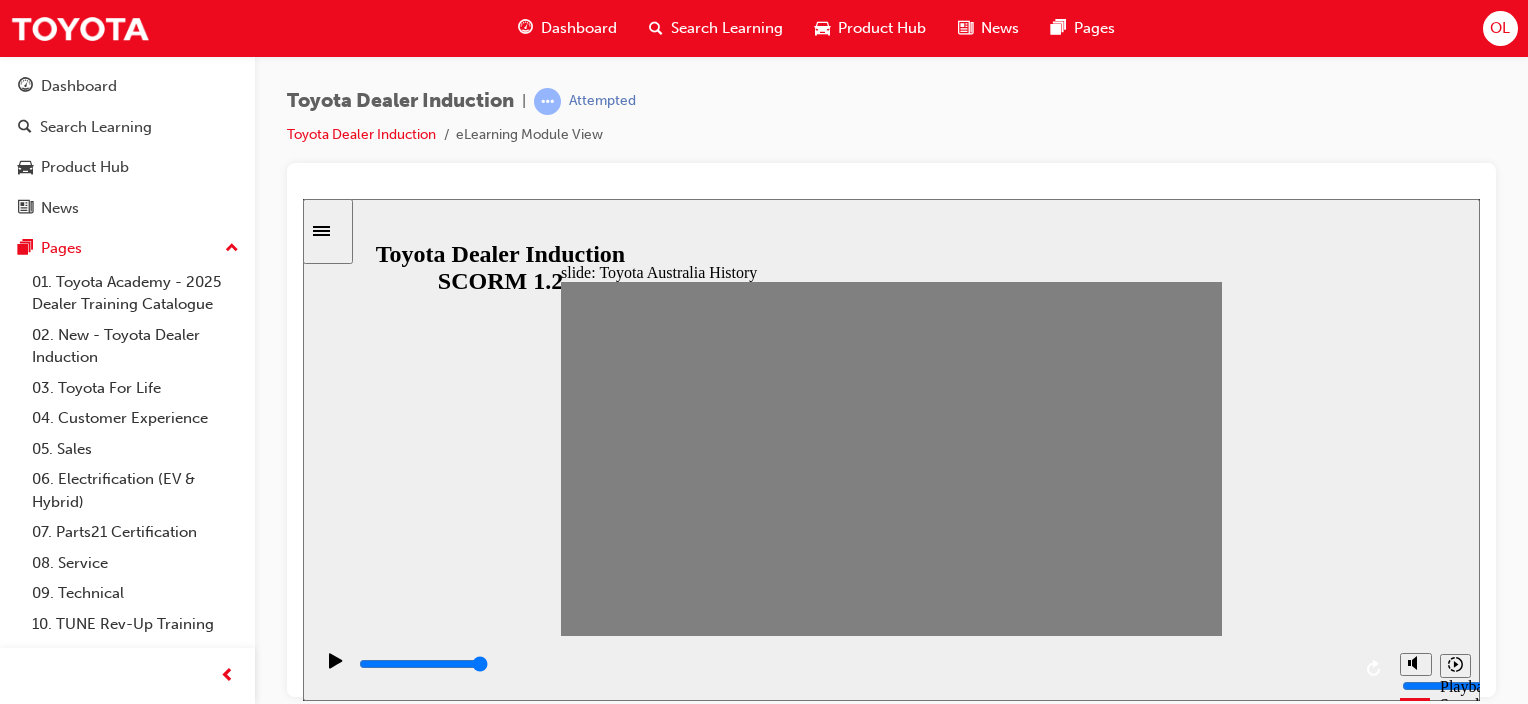 click 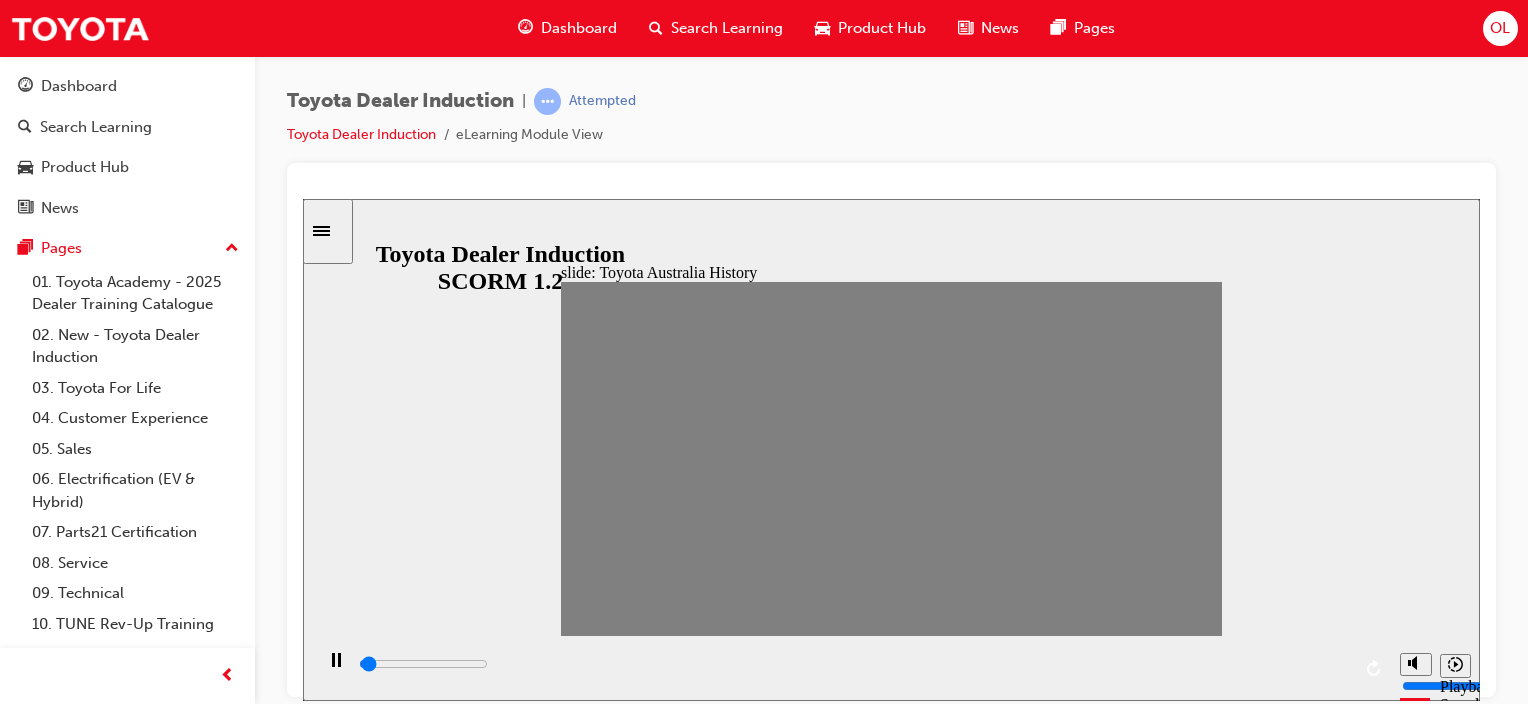 drag, startPoint x: 582, startPoint y: 462, endPoint x: 616, endPoint y: 463, distance: 34.0147 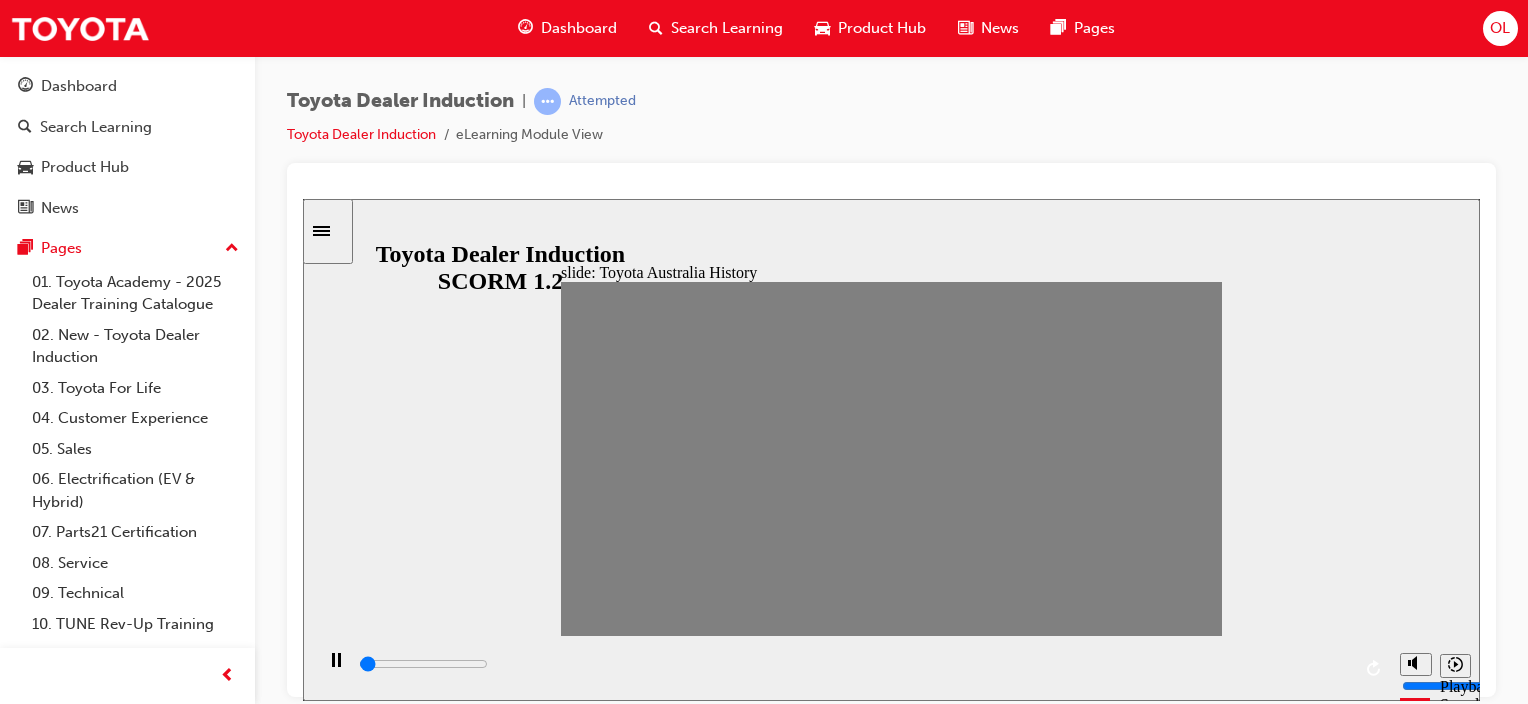 drag, startPoint x: 614, startPoint y: 460, endPoint x: 644, endPoint y: 462, distance: 30.066593 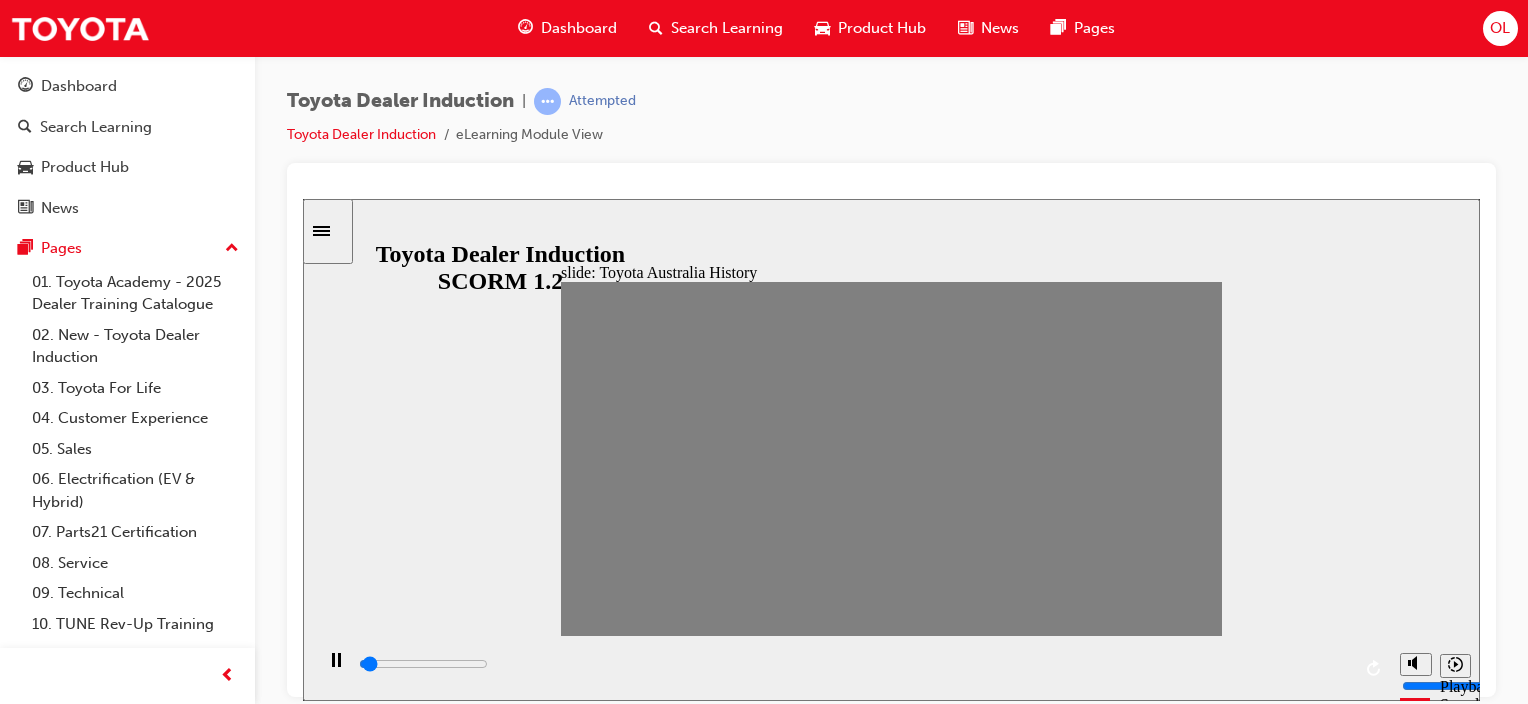 drag, startPoint x: 636, startPoint y: 469, endPoint x: 674, endPoint y: 473, distance: 38.209946 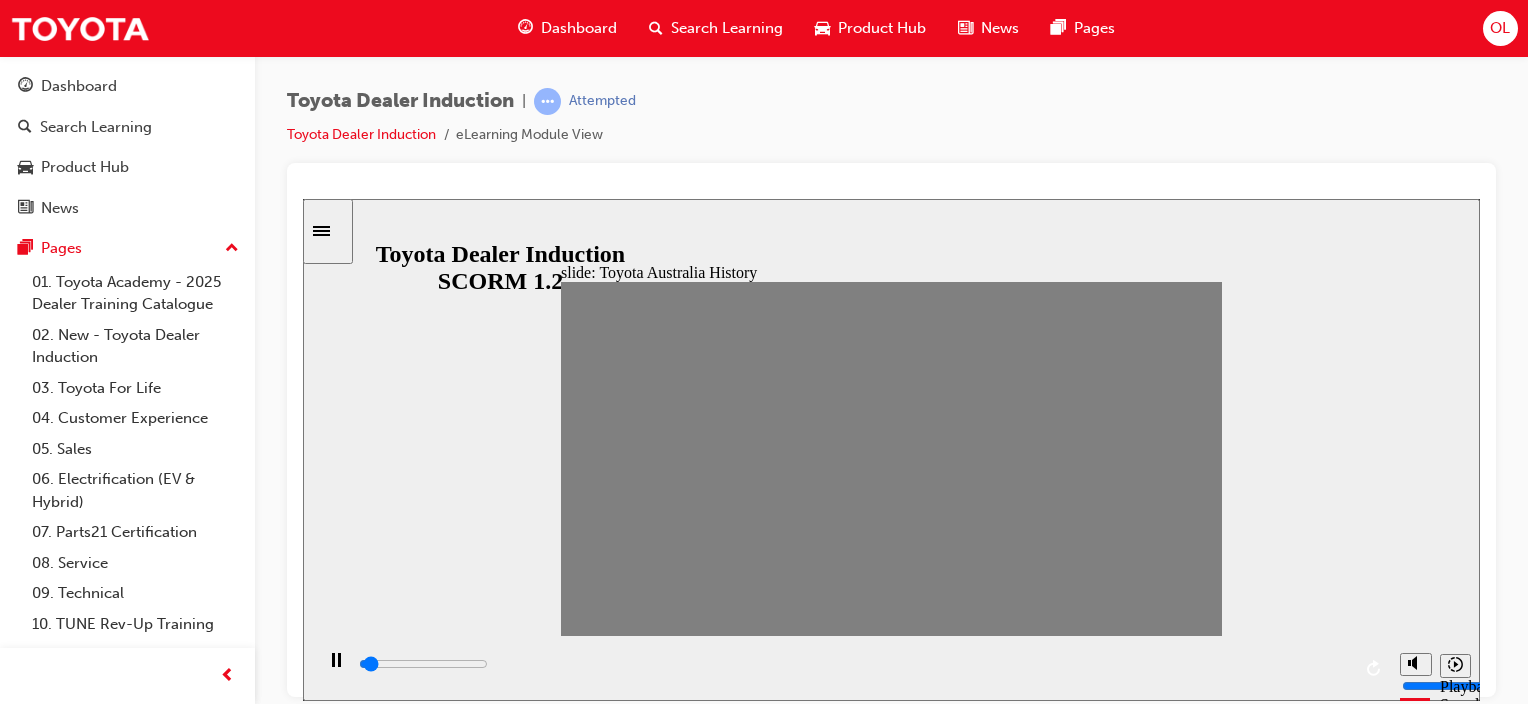 drag, startPoint x: 672, startPoint y: 461, endPoint x: 706, endPoint y: 458, distance: 34.132095 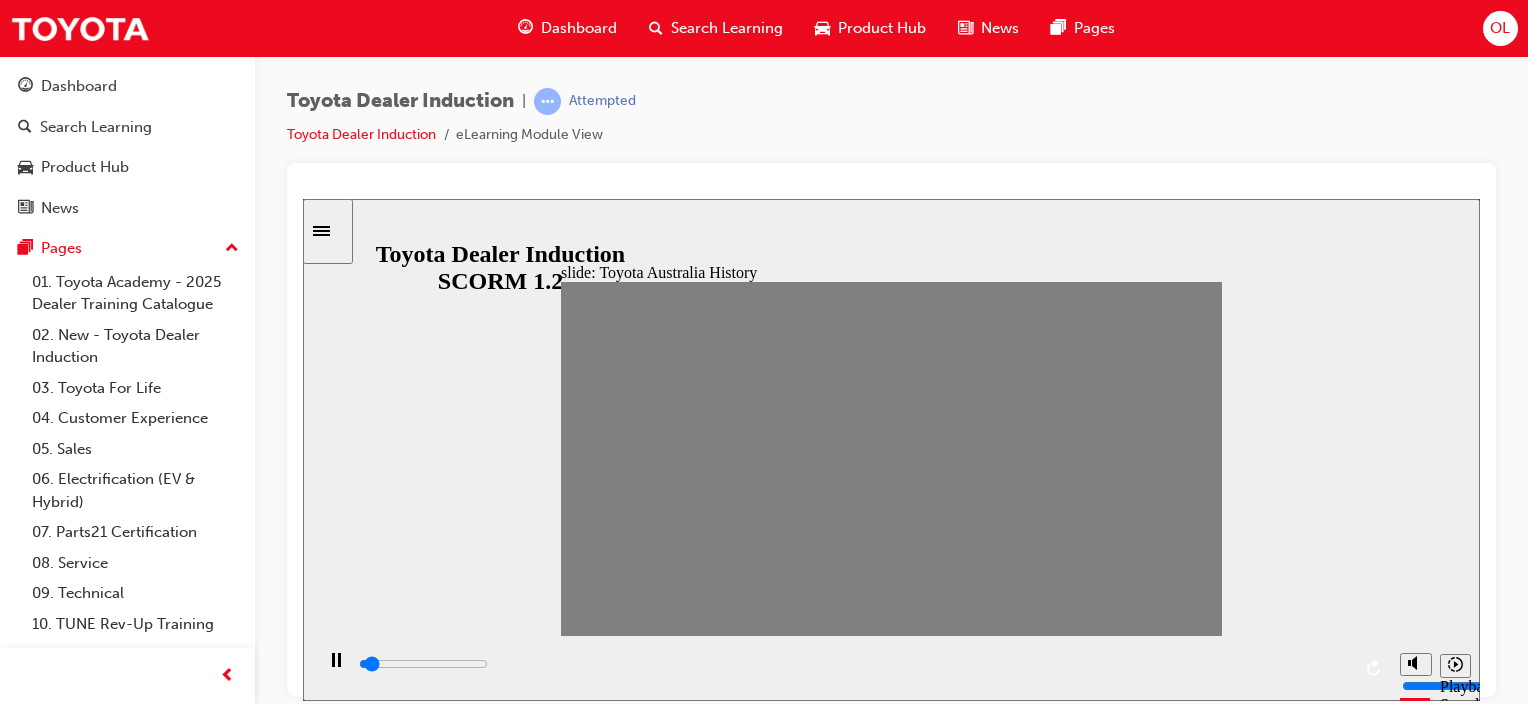 drag, startPoint x: 737, startPoint y: 462, endPoint x: 780, endPoint y: 451, distance: 44.38468 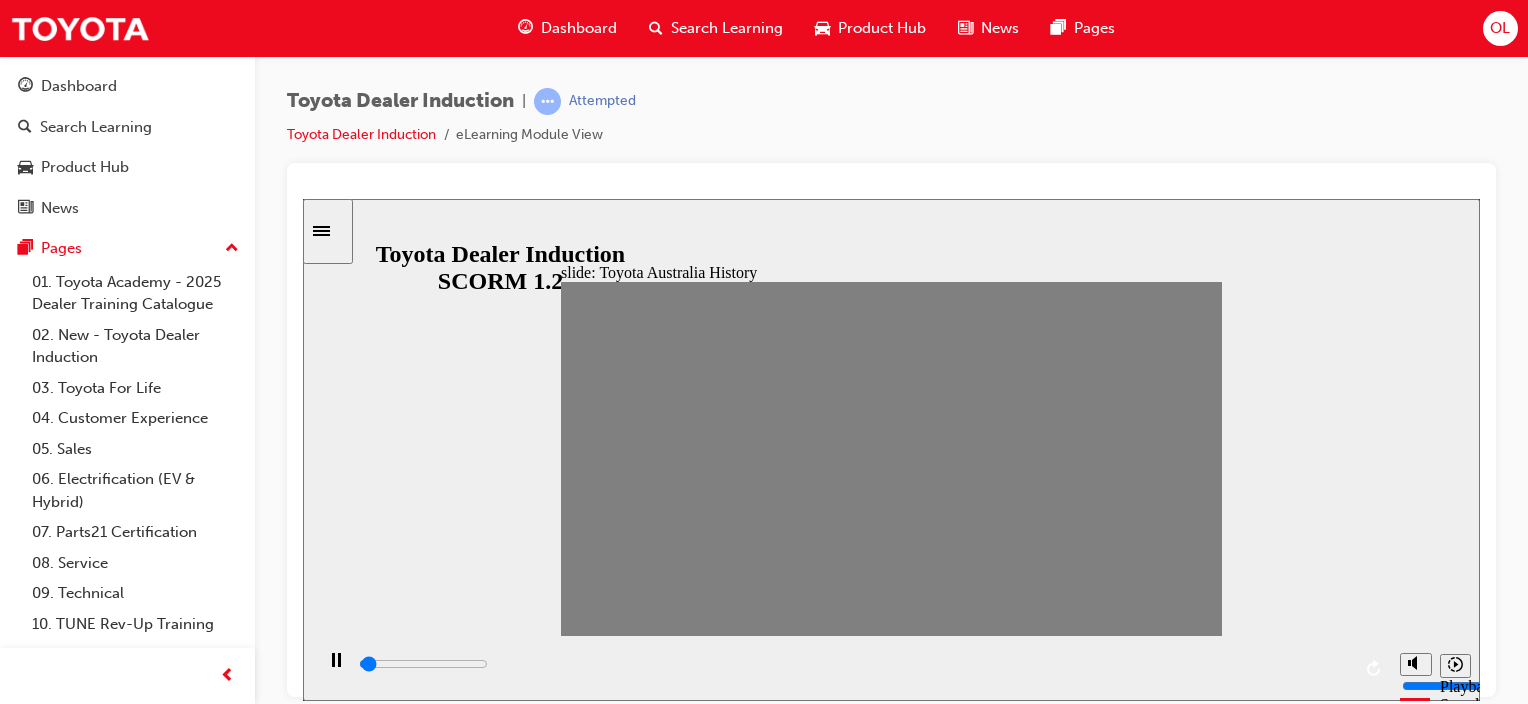 drag, startPoint x: 764, startPoint y: 463, endPoint x: 800, endPoint y: 462, distance: 36.013885 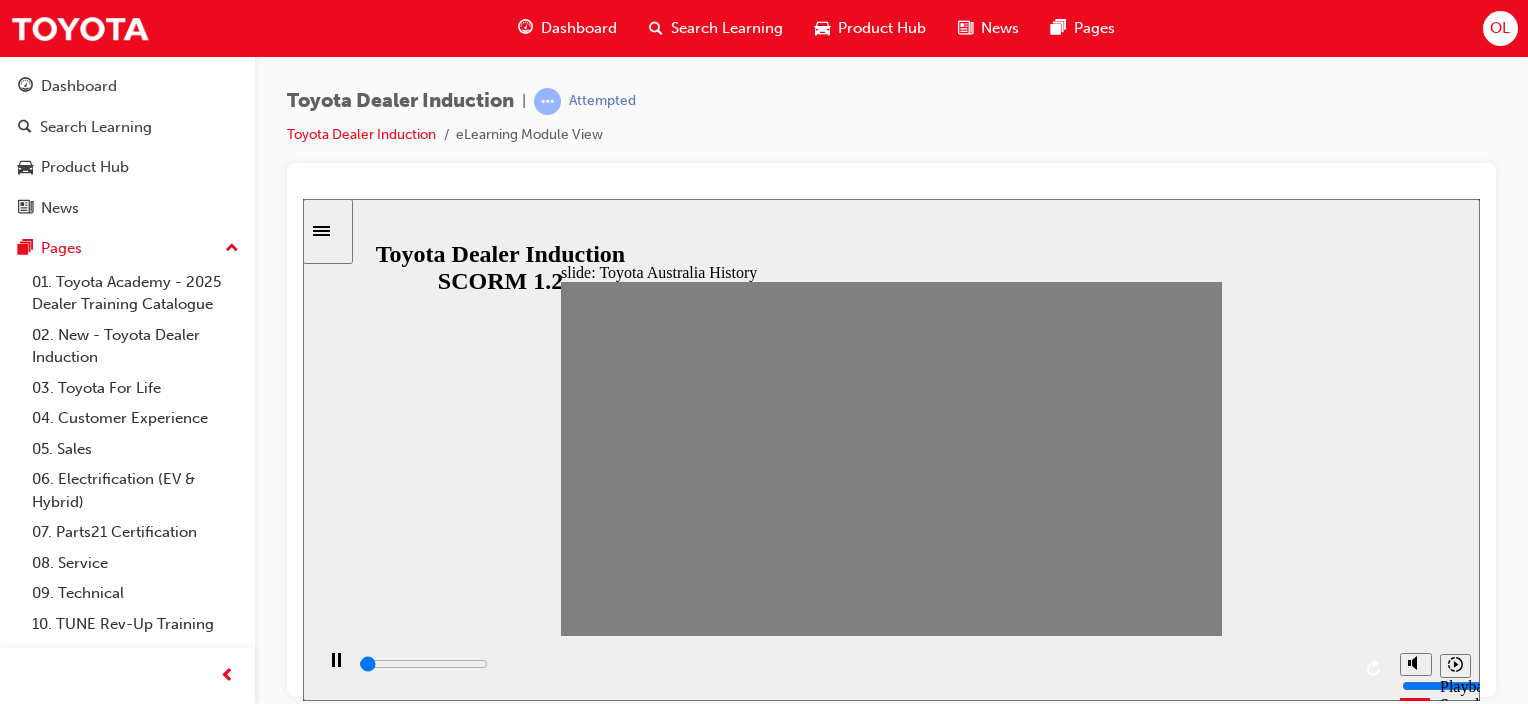 drag, startPoint x: 800, startPoint y: 462, endPoint x: 839, endPoint y: 440, distance: 44.777225 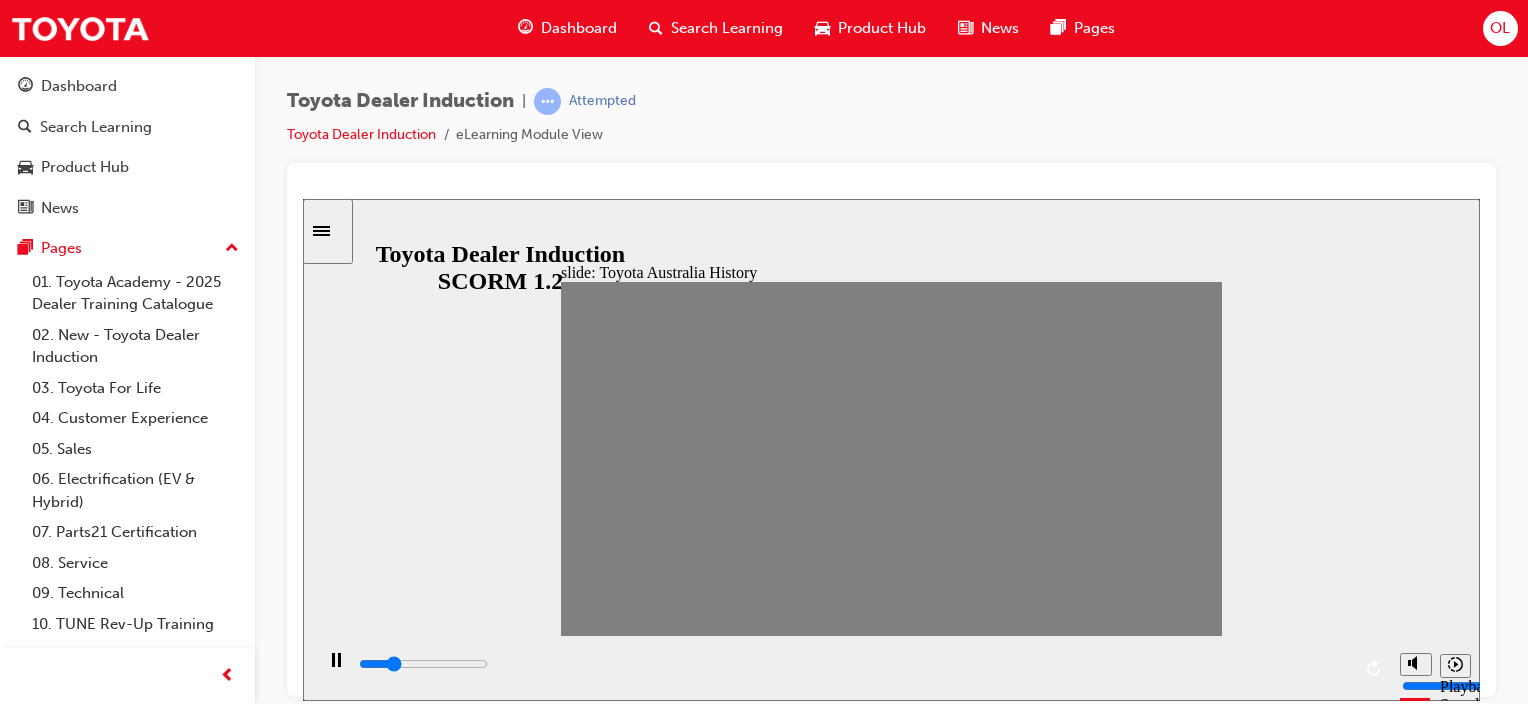 click 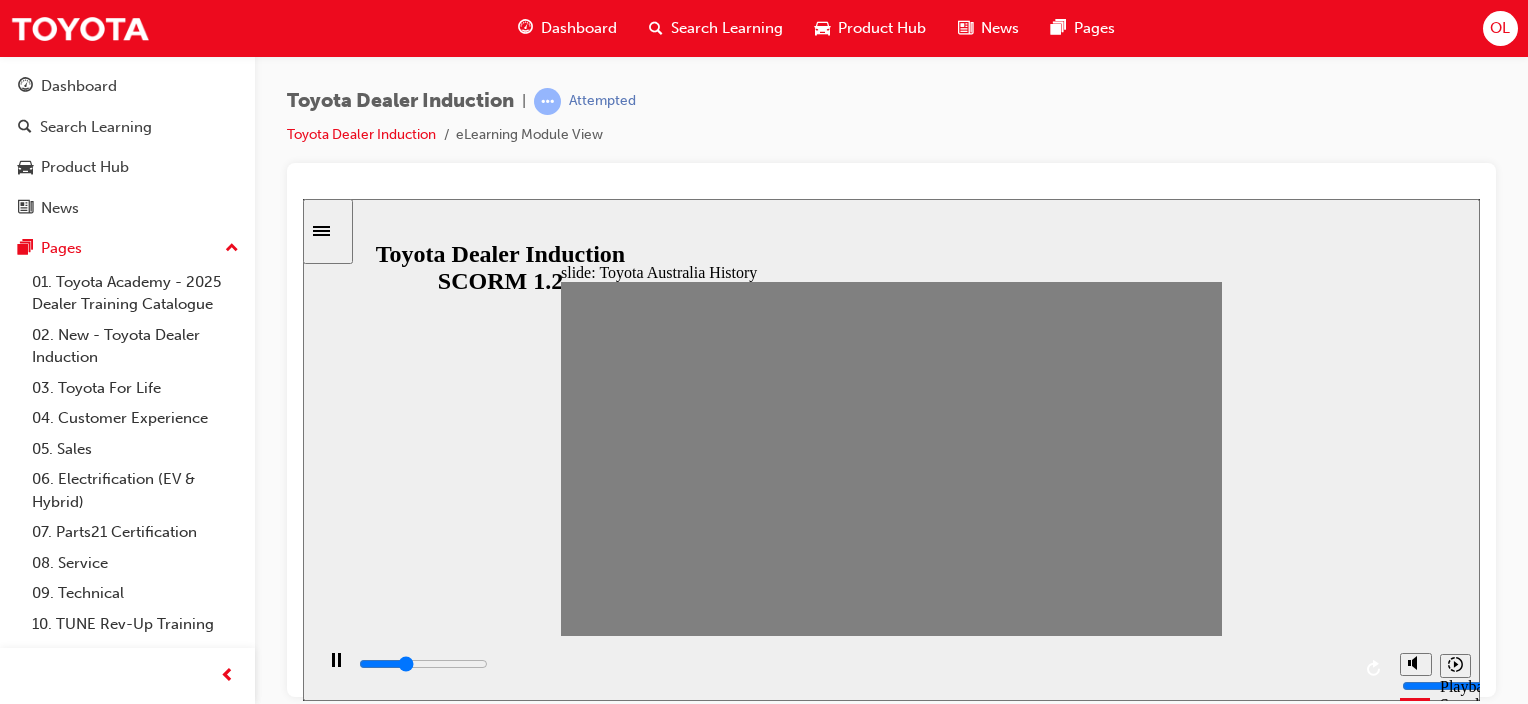 drag, startPoint x: 795, startPoint y: 458, endPoint x: 821, endPoint y: 463, distance: 26.476404 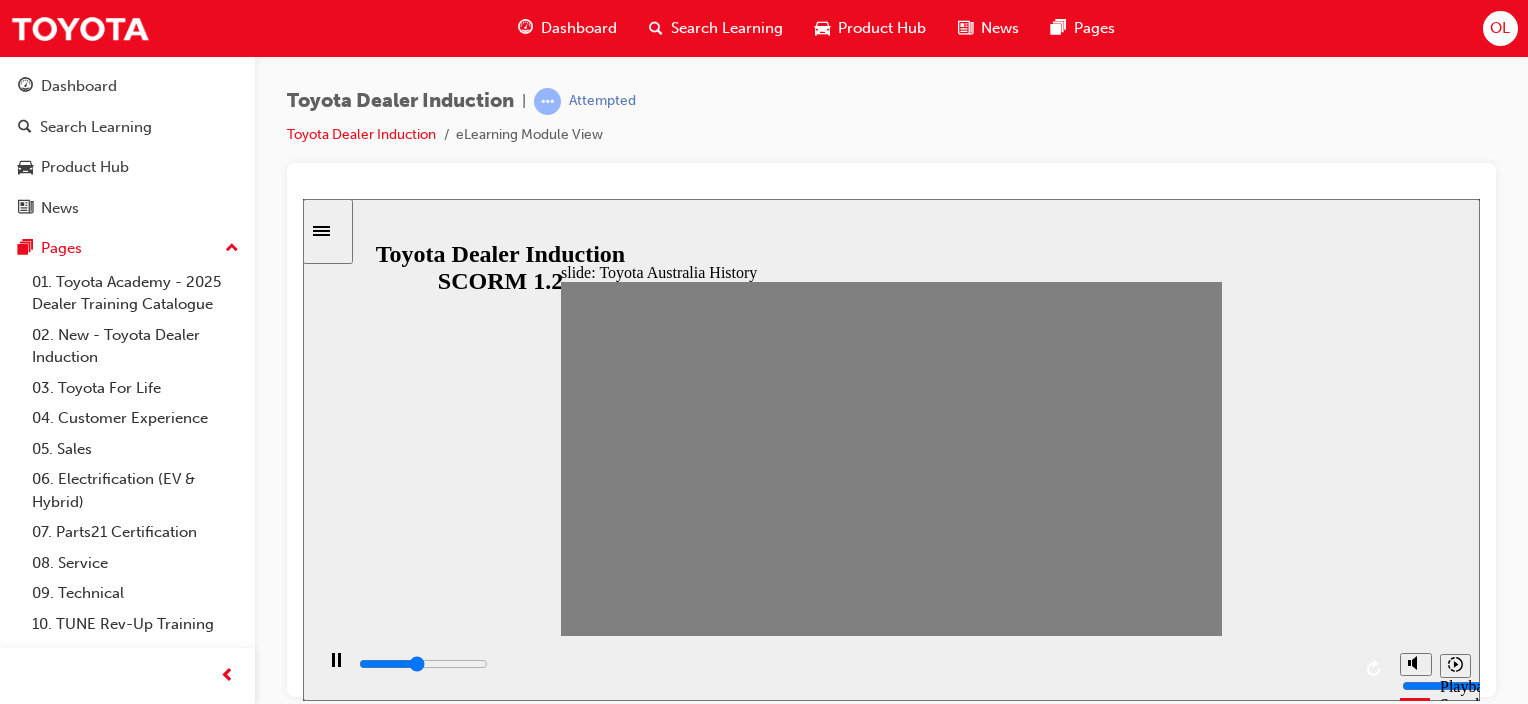 type on "0" 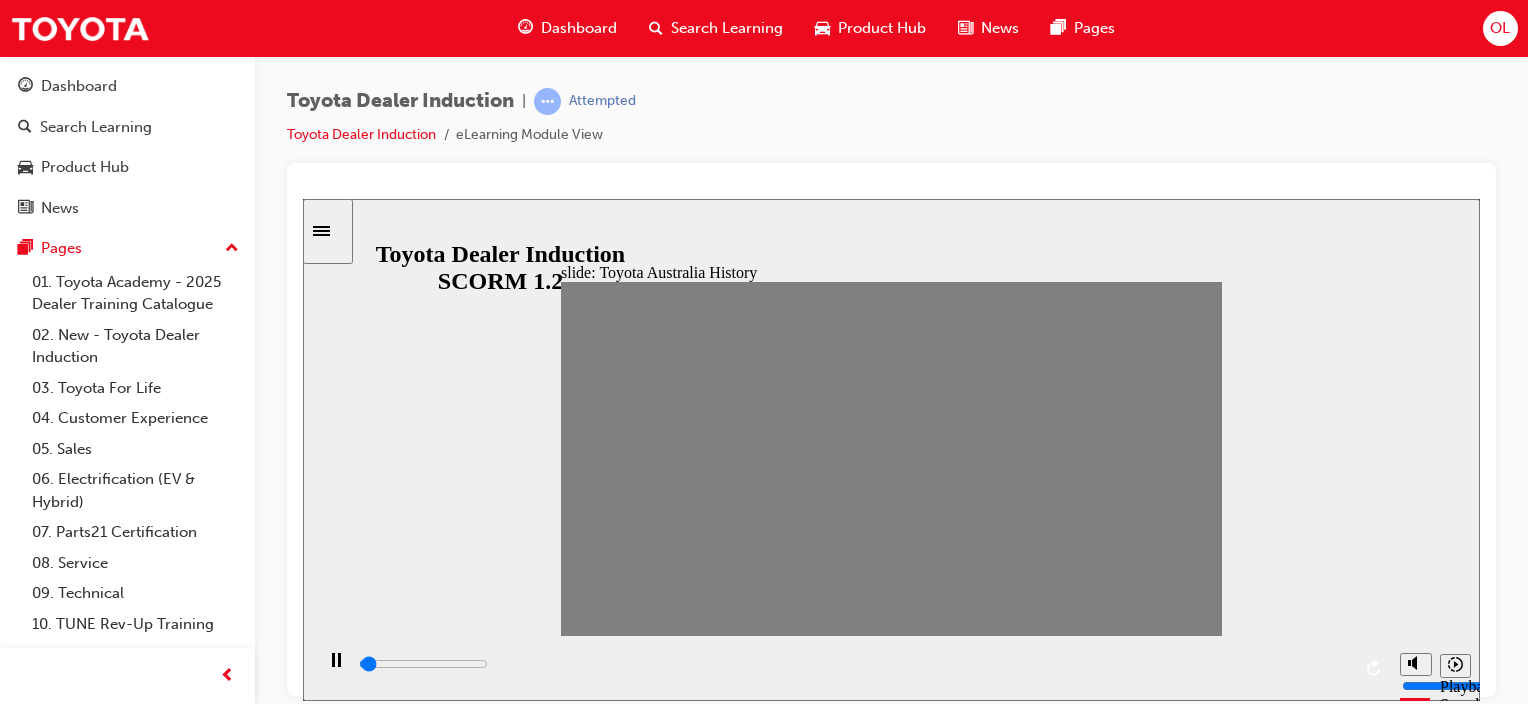 drag, startPoint x: 821, startPoint y: 463, endPoint x: 795, endPoint y: 463, distance: 26 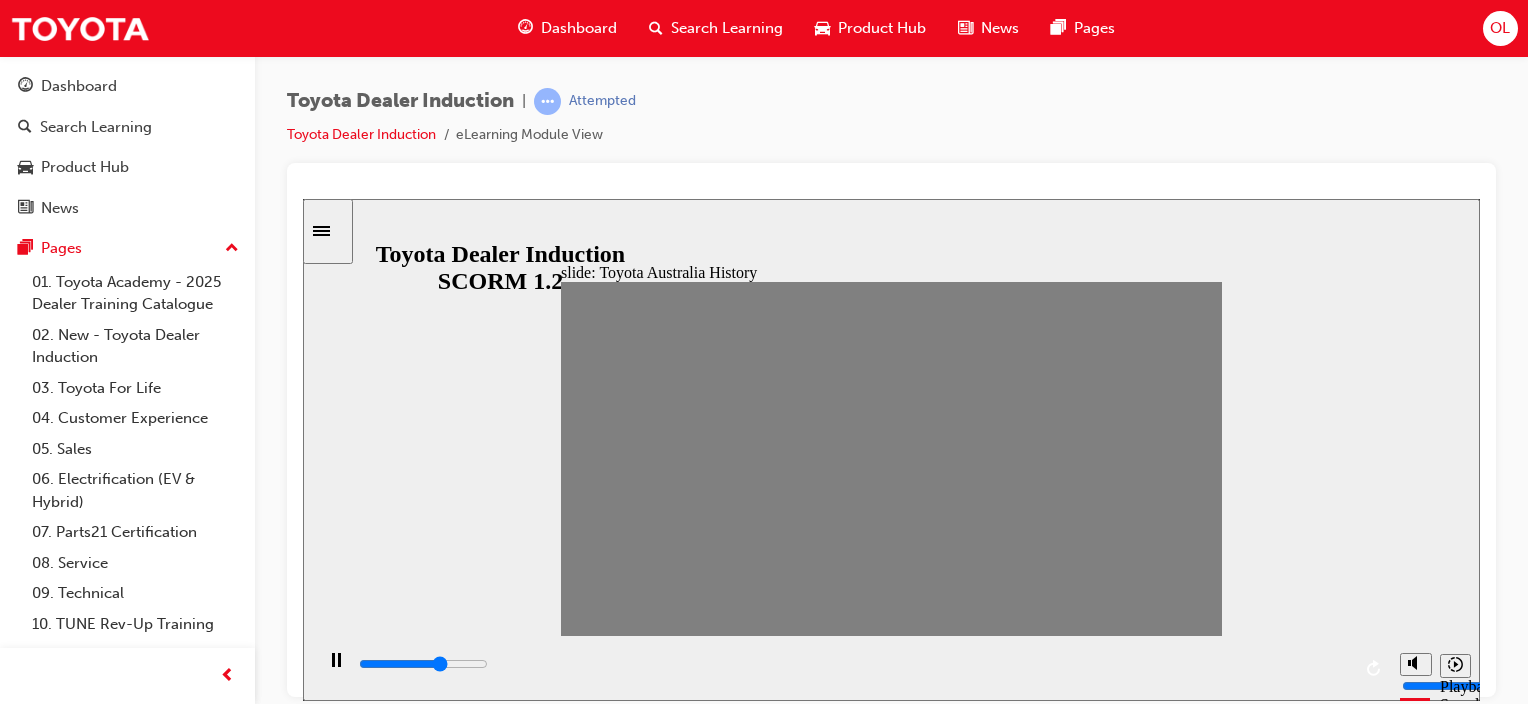 type on "0" 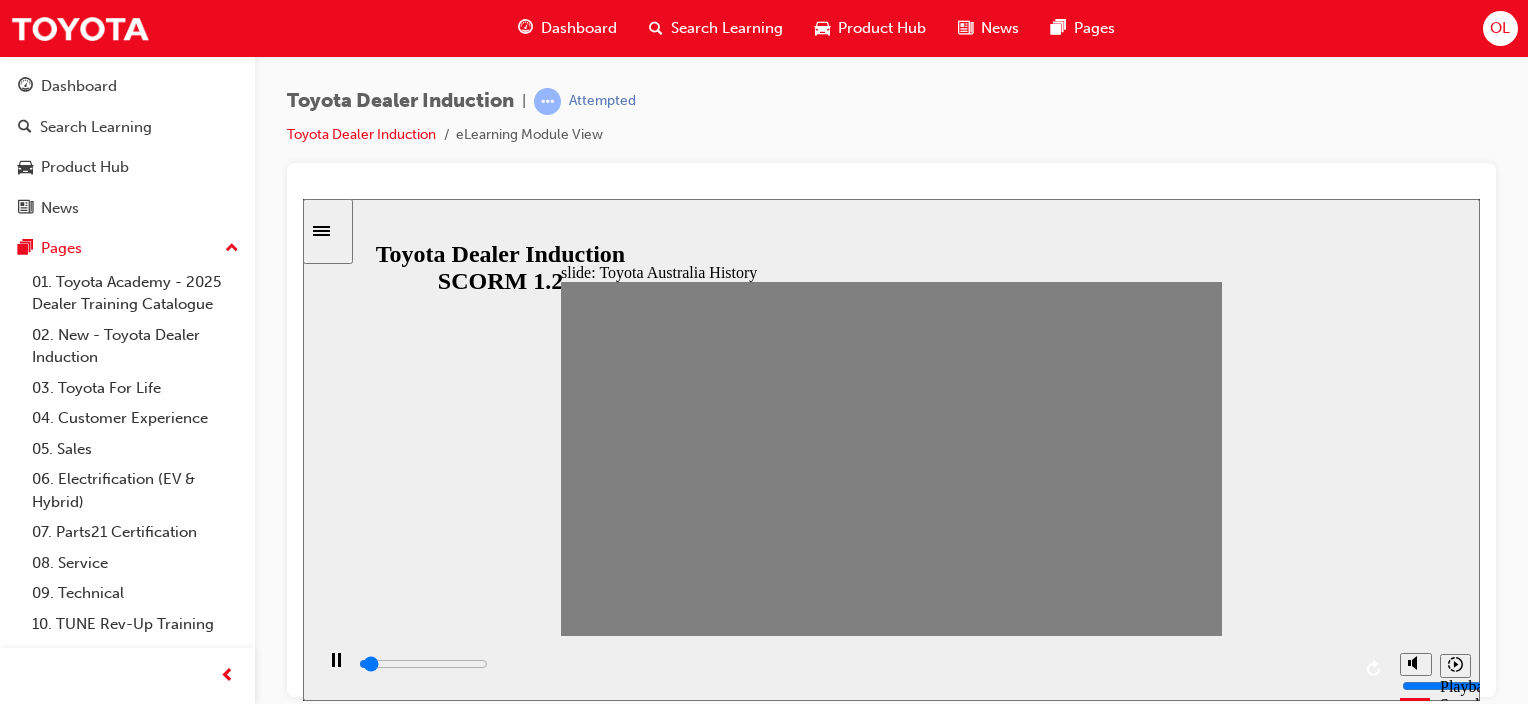 type on "0" 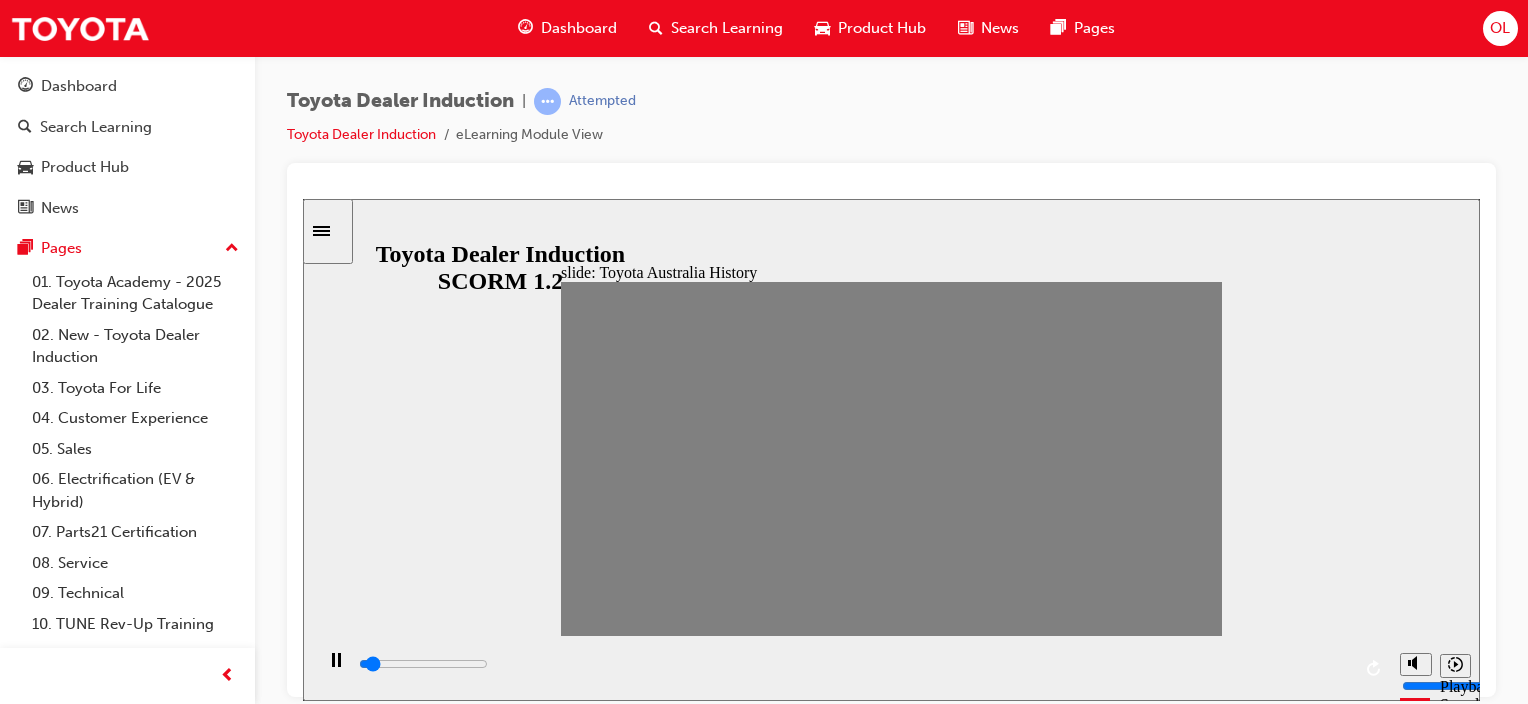 drag, startPoint x: 807, startPoint y: 466, endPoint x: 828, endPoint y: 462, distance: 21.377558 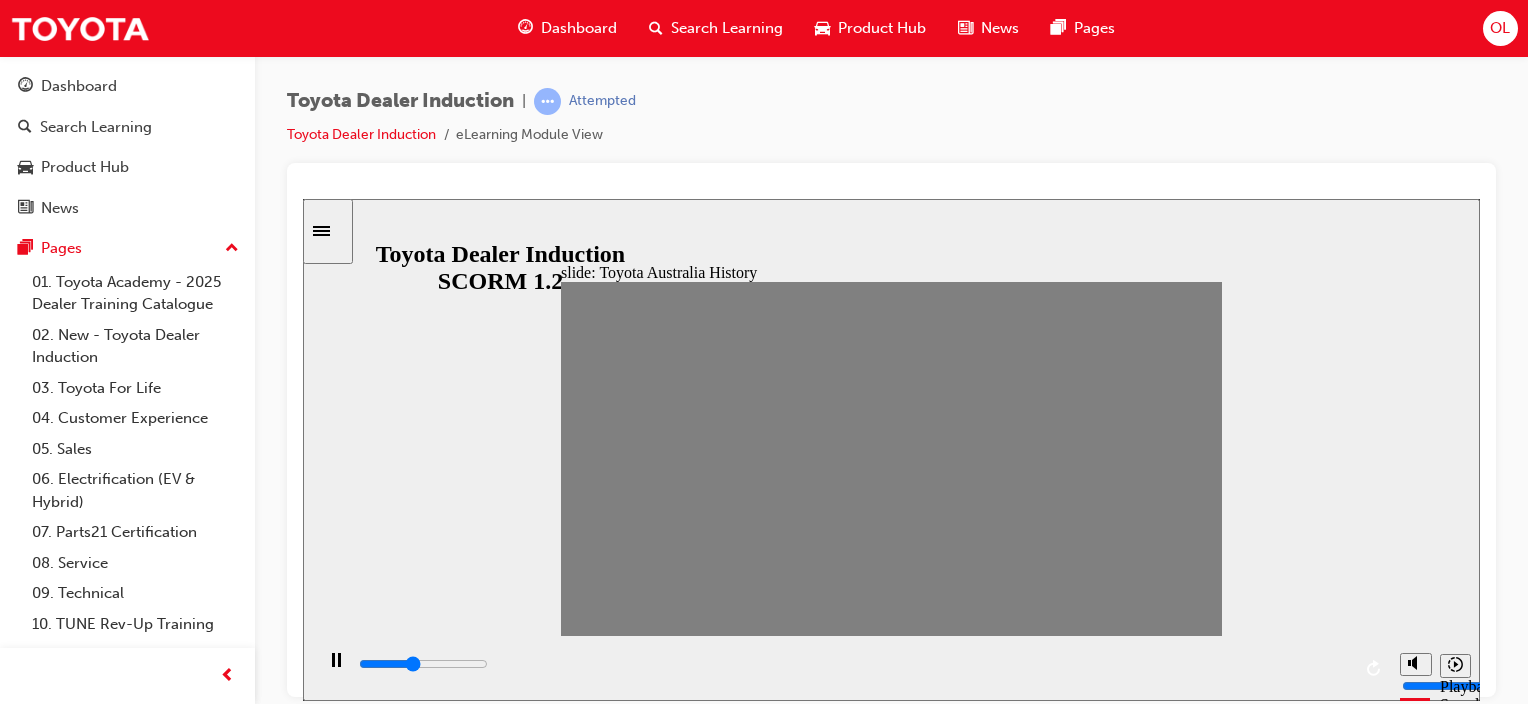 click at bounding box center [887, 1922] 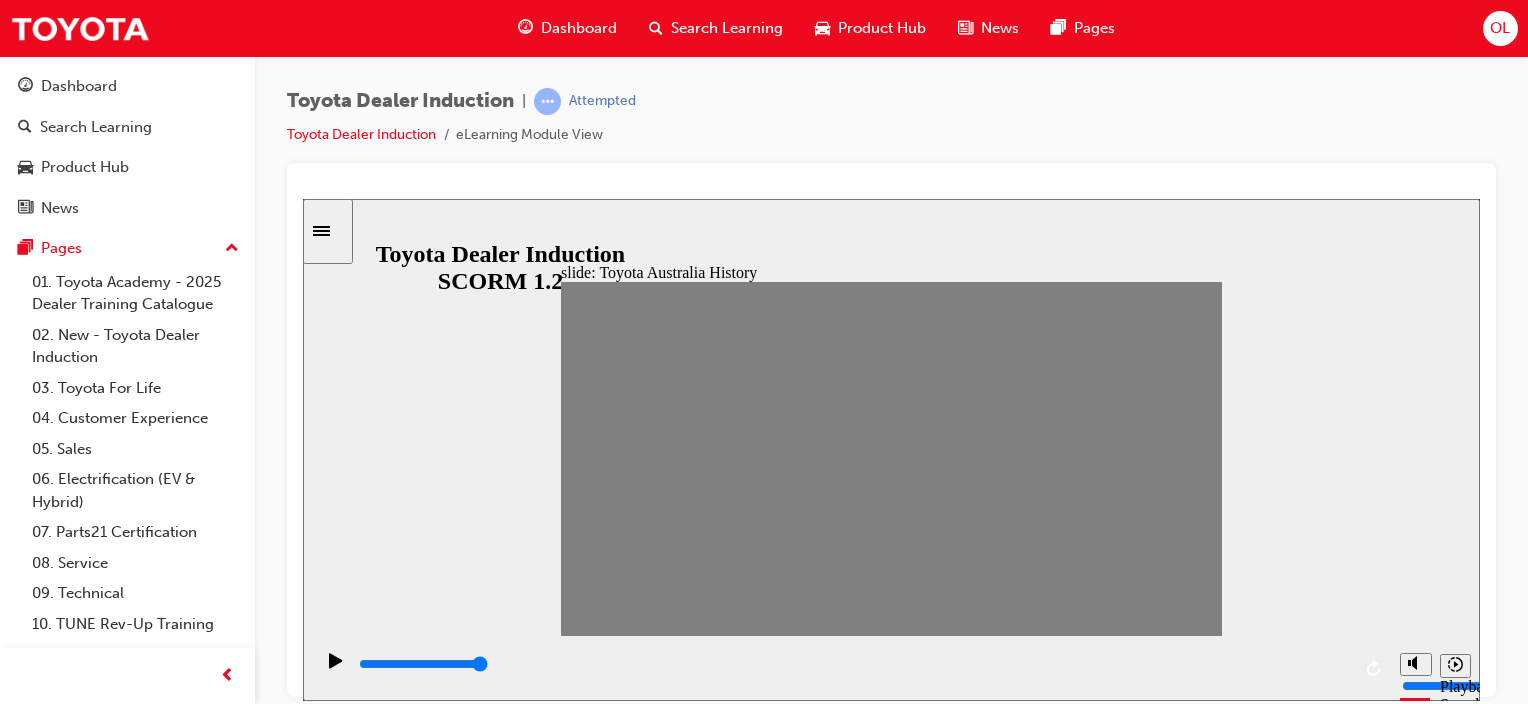 type on "0" 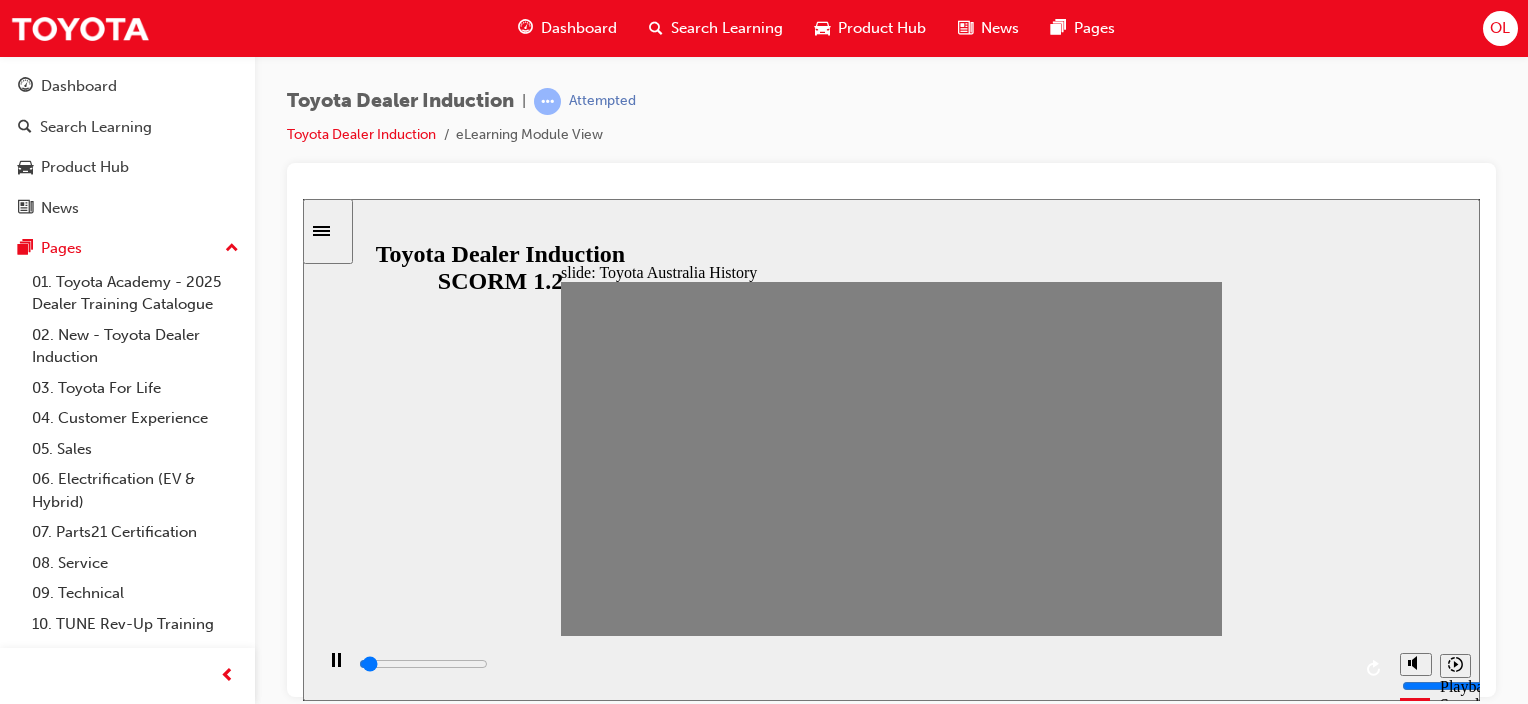 drag, startPoint x: 825, startPoint y: 462, endPoint x: 857, endPoint y: 467, distance: 32.38827 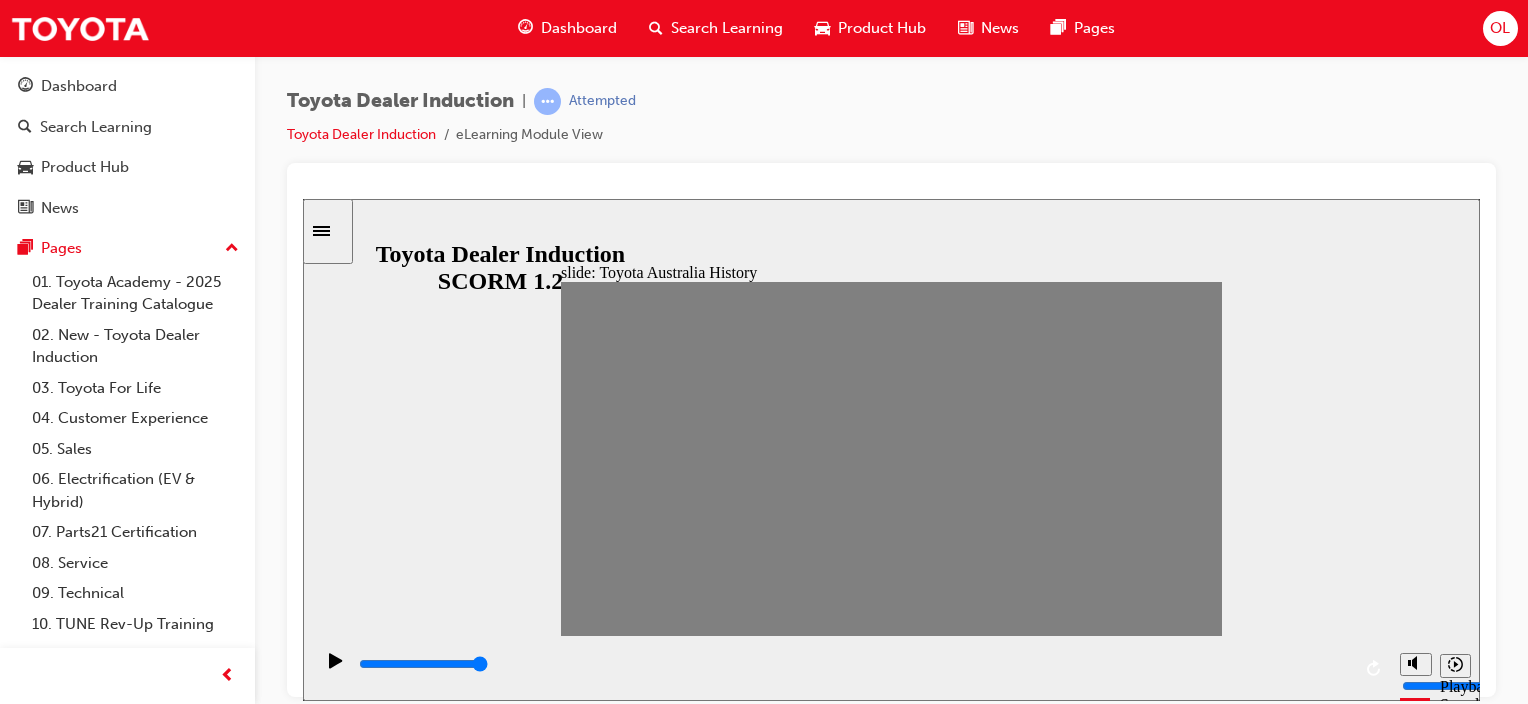 drag, startPoint x: 856, startPoint y: 463, endPoint x: 884, endPoint y: 462, distance: 28.01785 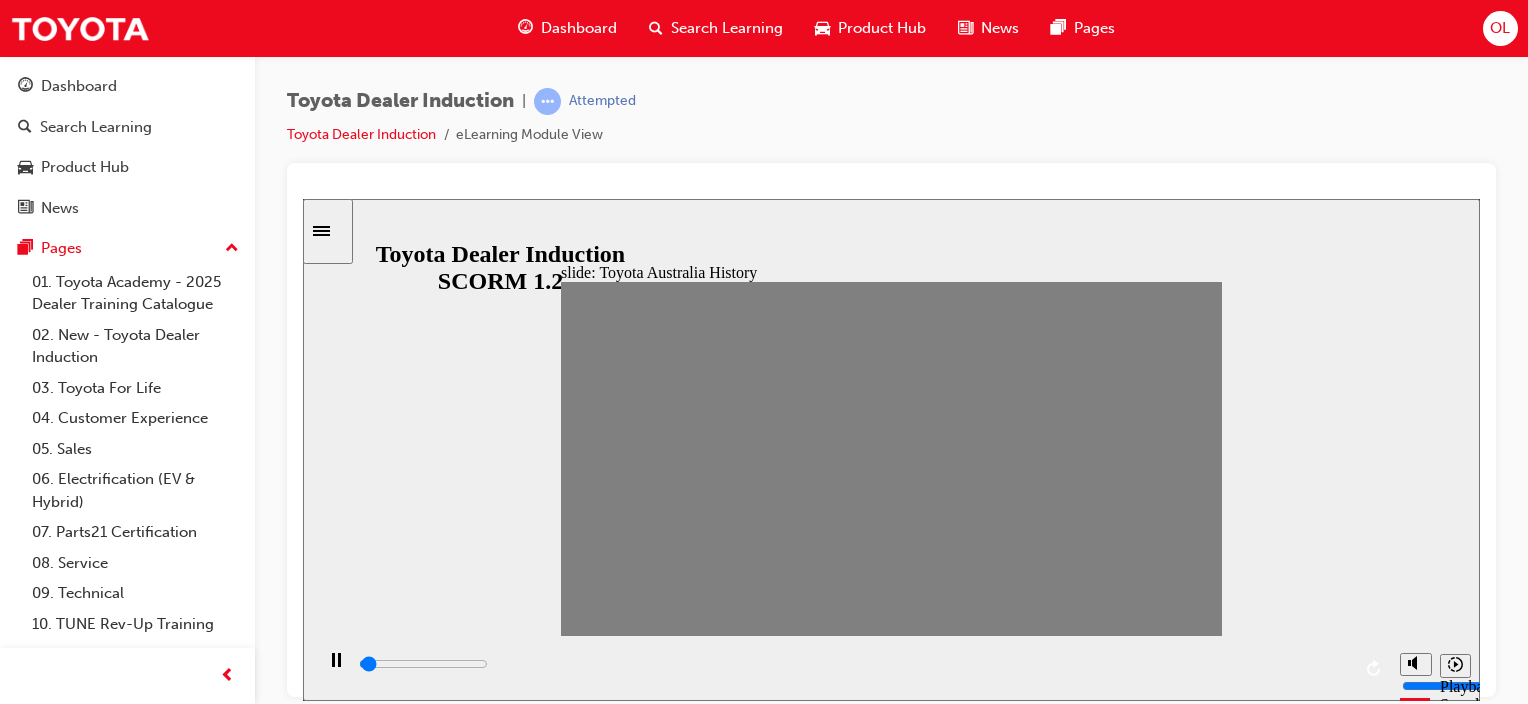 drag, startPoint x: 886, startPoint y: 461, endPoint x: 920, endPoint y: 461, distance: 34 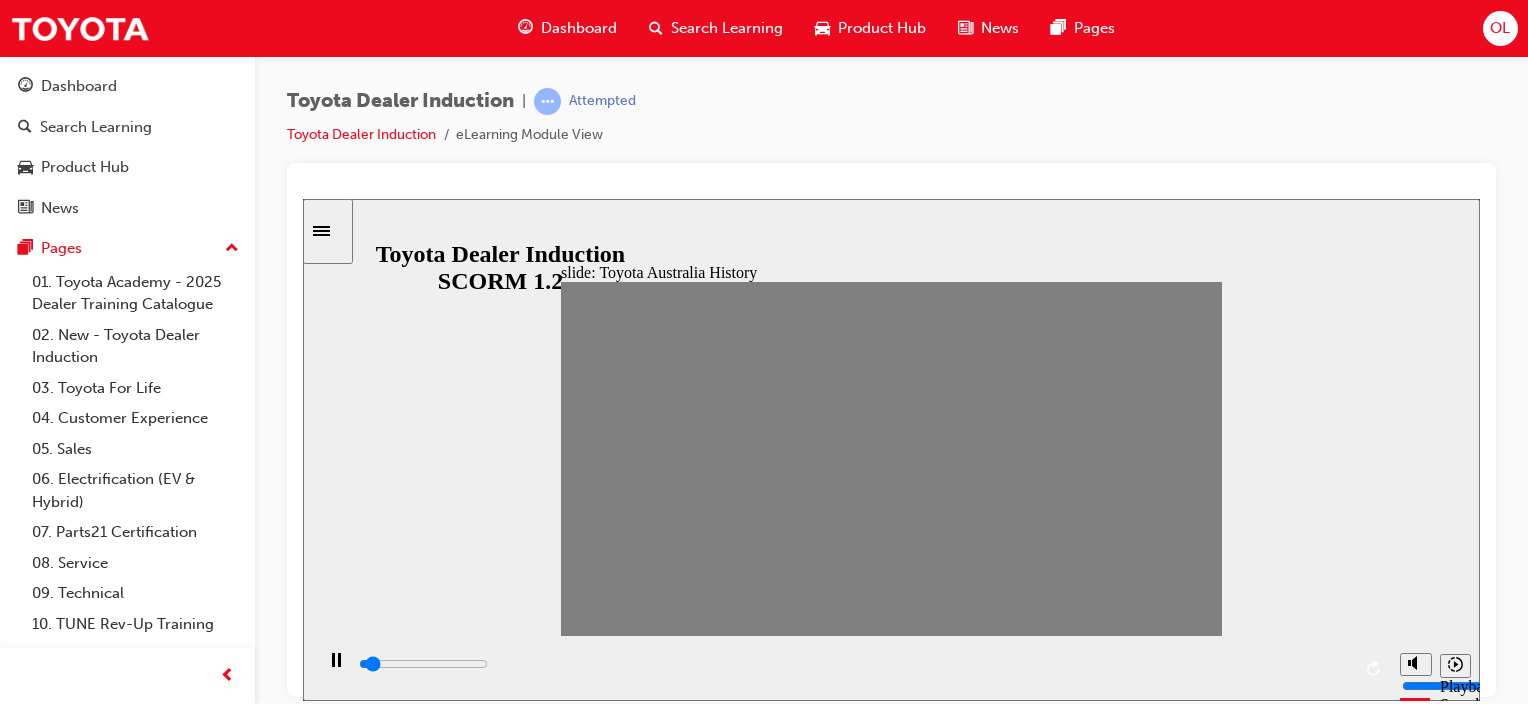 drag, startPoint x: 928, startPoint y: 463, endPoint x: 944, endPoint y: 467, distance: 16.492422 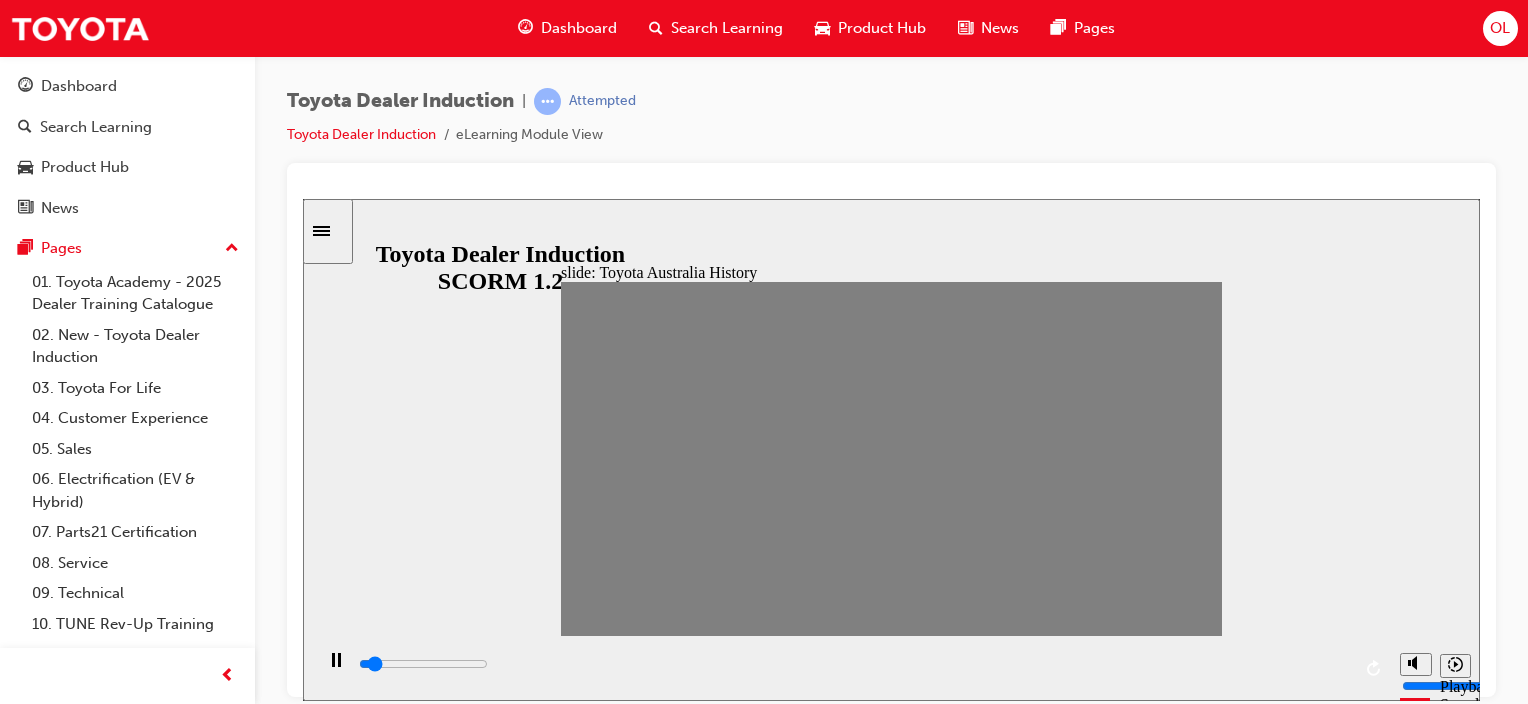 drag, startPoint x: 973, startPoint y: 463, endPoint x: 1008, endPoint y: 460, distance: 35.128338 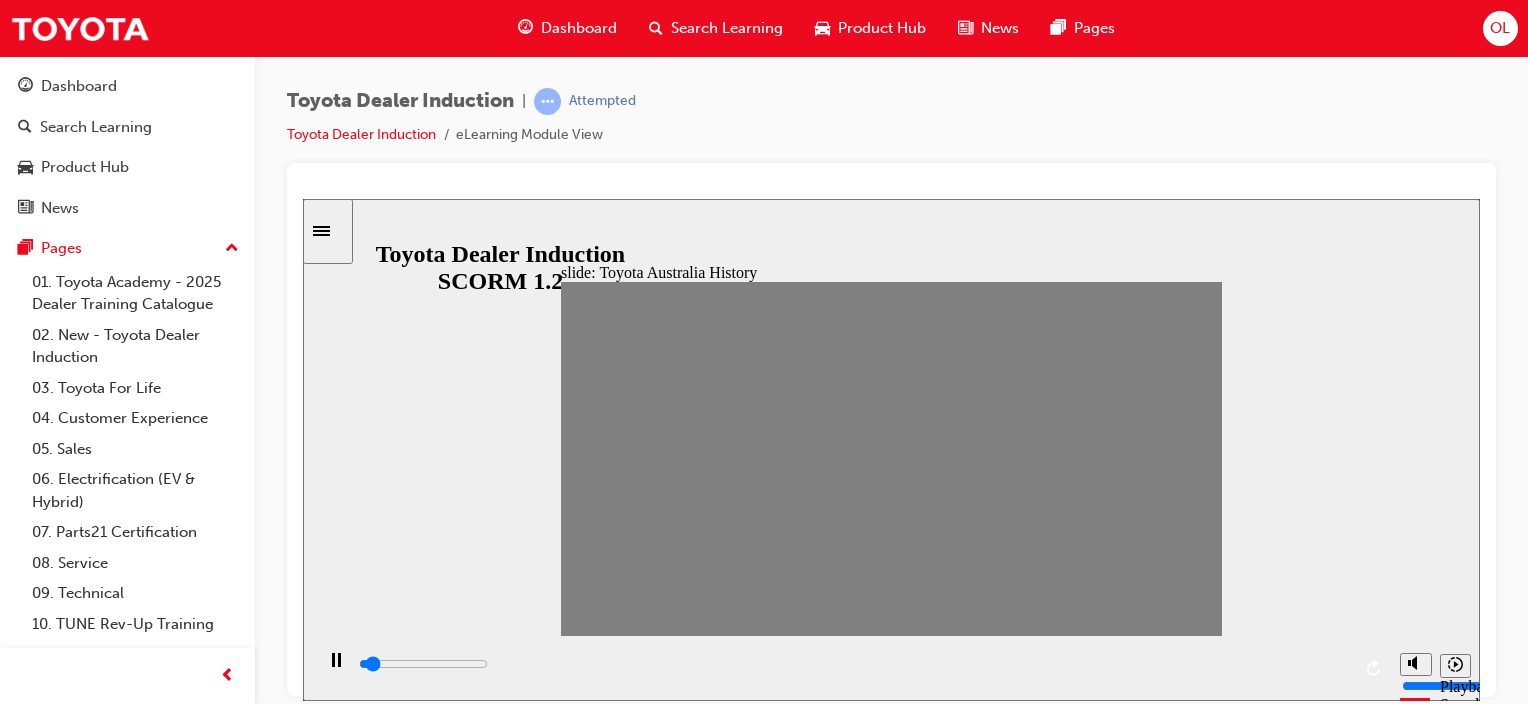drag, startPoint x: 1008, startPoint y: 460, endPoint x: 1043, endPoint y: 461, distance: 35.014282 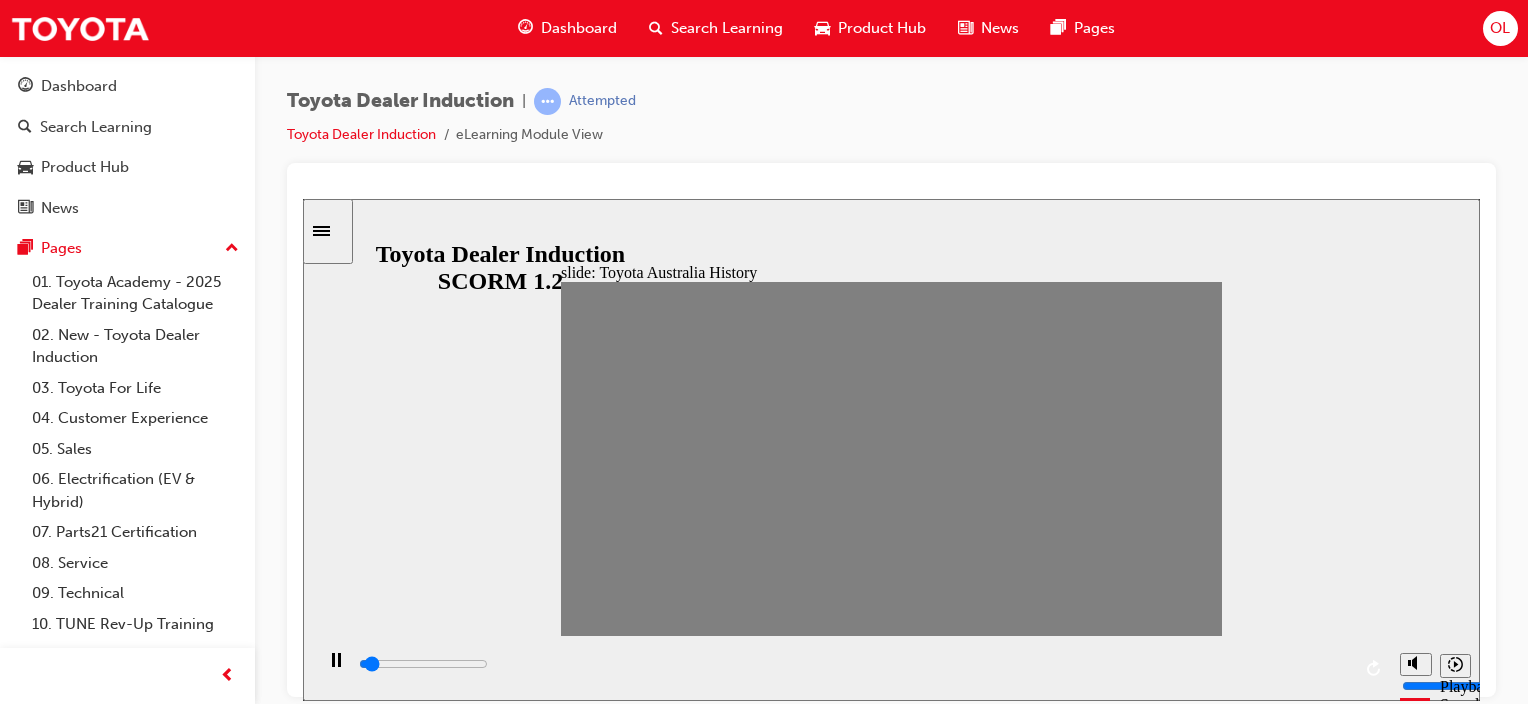 drag, startPoint x: 1051, startPoint y: 462, endPoint x: 1075, endPoint y: 462, distance: 24 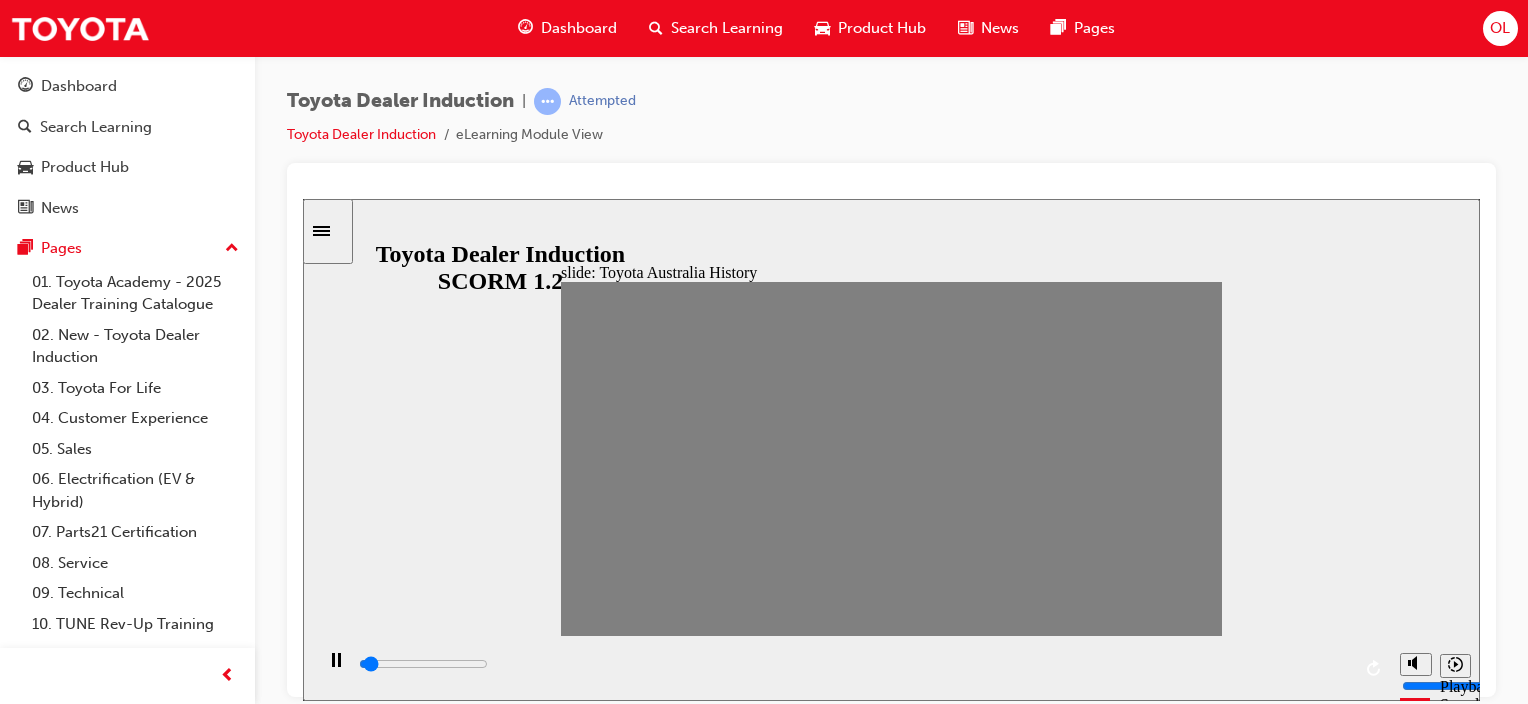 drag, startPoint x: 1068, startPoint y: 462, endPoint x: 1109, endPoint y: 467, distance: 41.303753 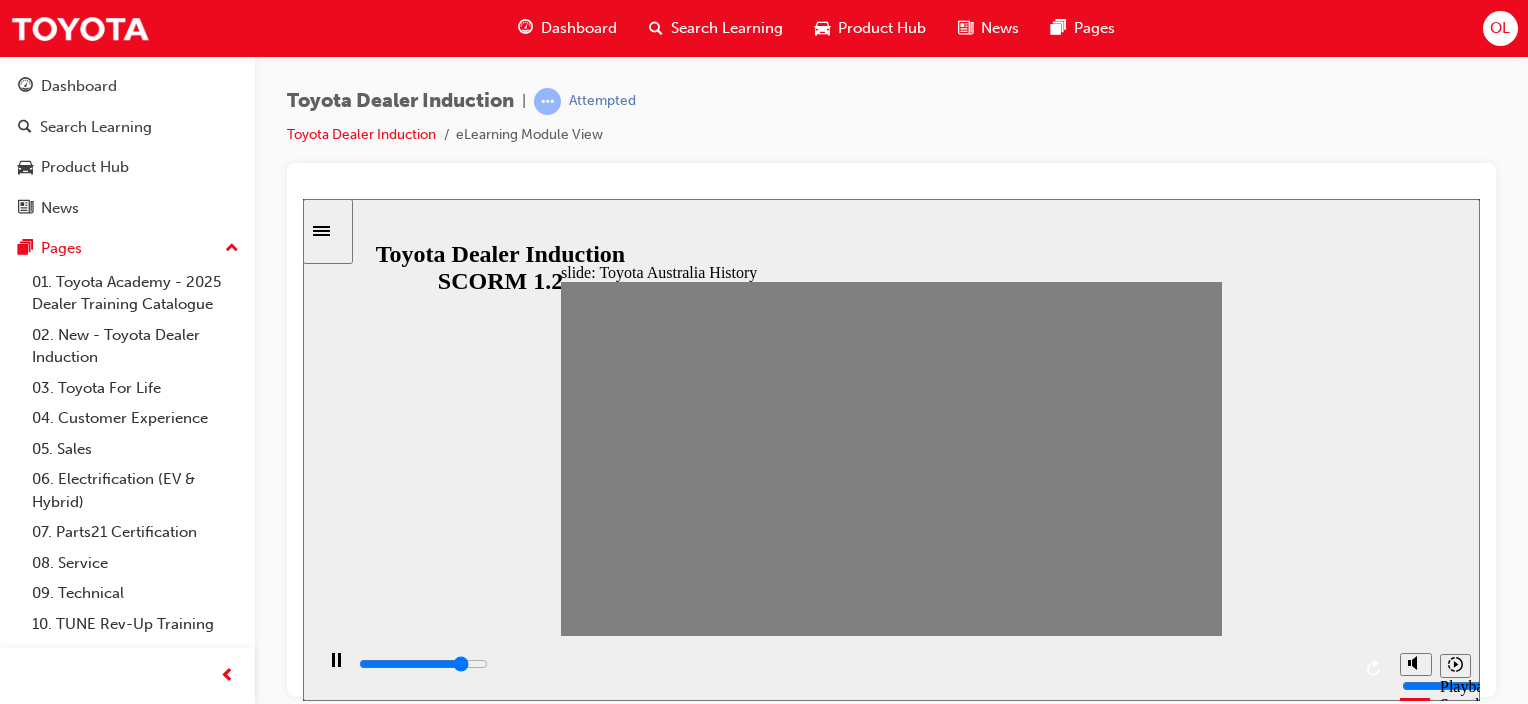 drag, startPoint x: 1101, startPoint y: 463, endPoint x: 1098, endPoint y: 477, distance: 14.3178215 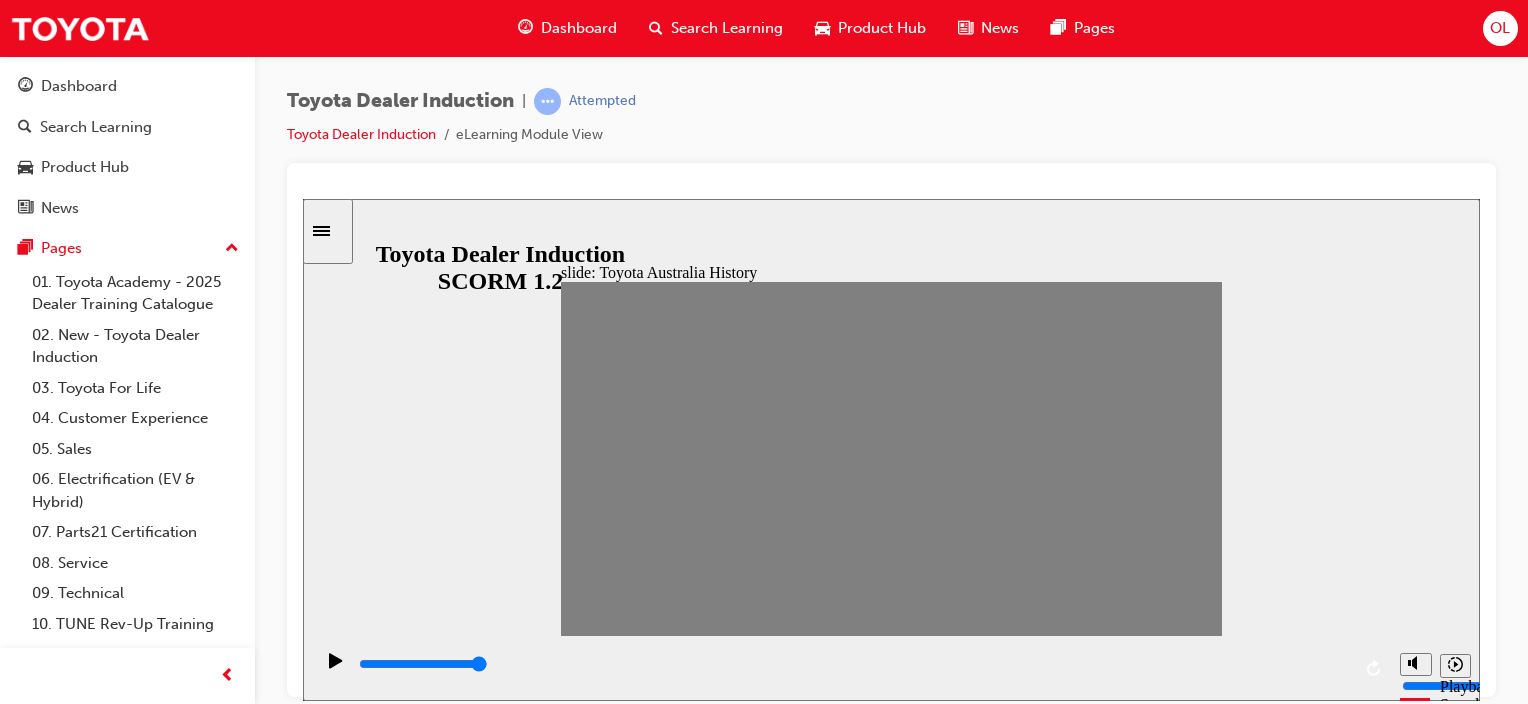 drag, startPoint x: 1098, startPoint y: 477, endPoint x: 1064, endPoint y: 513, distance: 49.517673 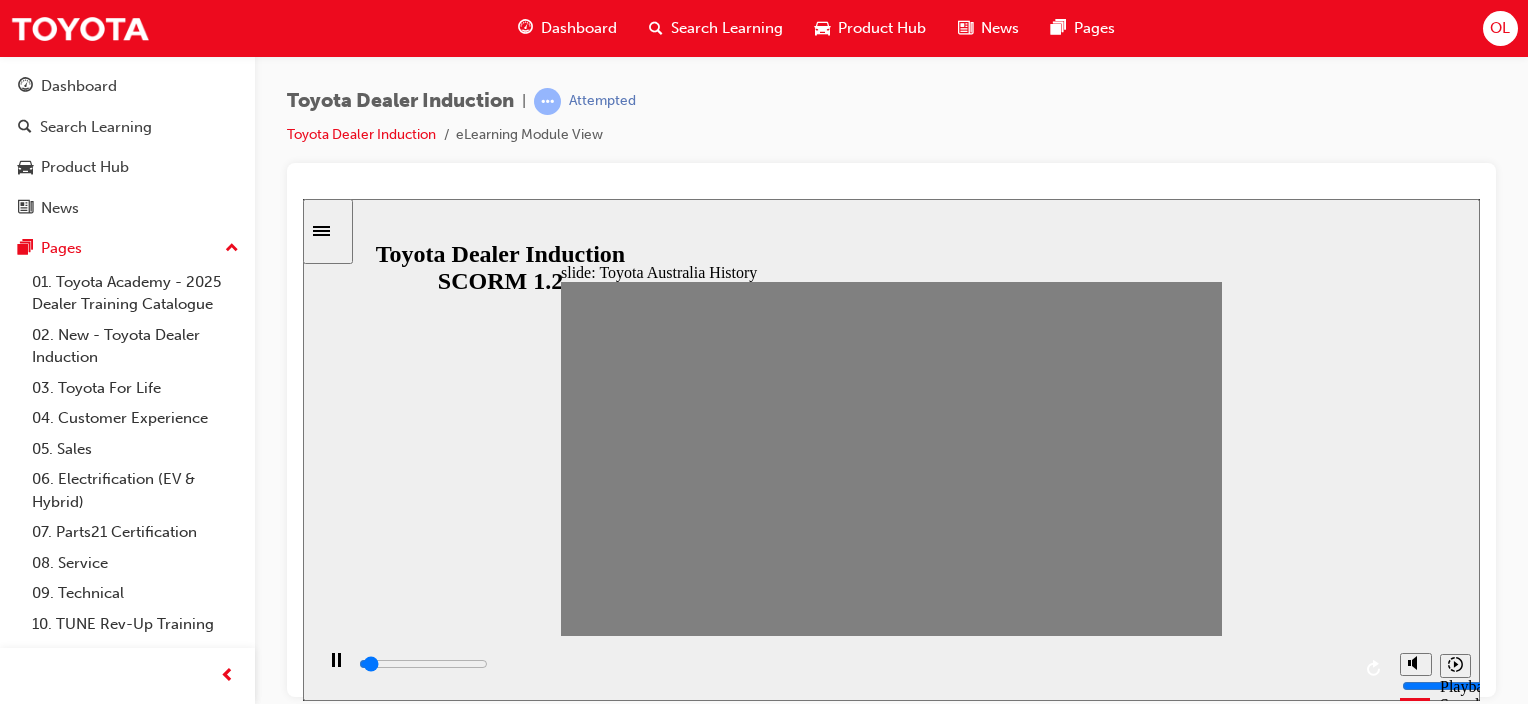 drag, startPoint x: 1102, startPoint y: 464, endPoint x: 1139, endPoint y: 463, distance: 37.01351 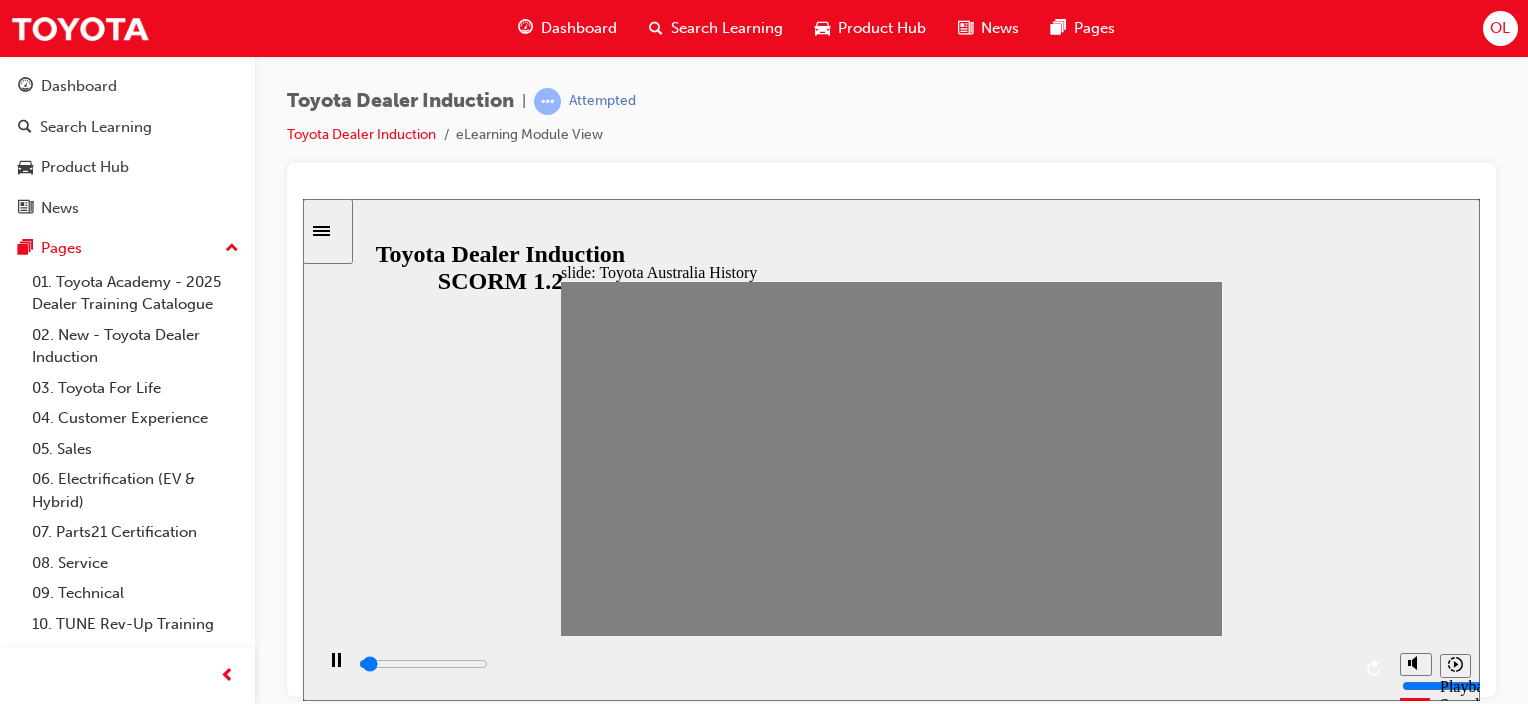 drag, startPoint x: 1130, startPoint y: 466, endPoint x: 1160, endPoint y: 454, distance: 32.31099 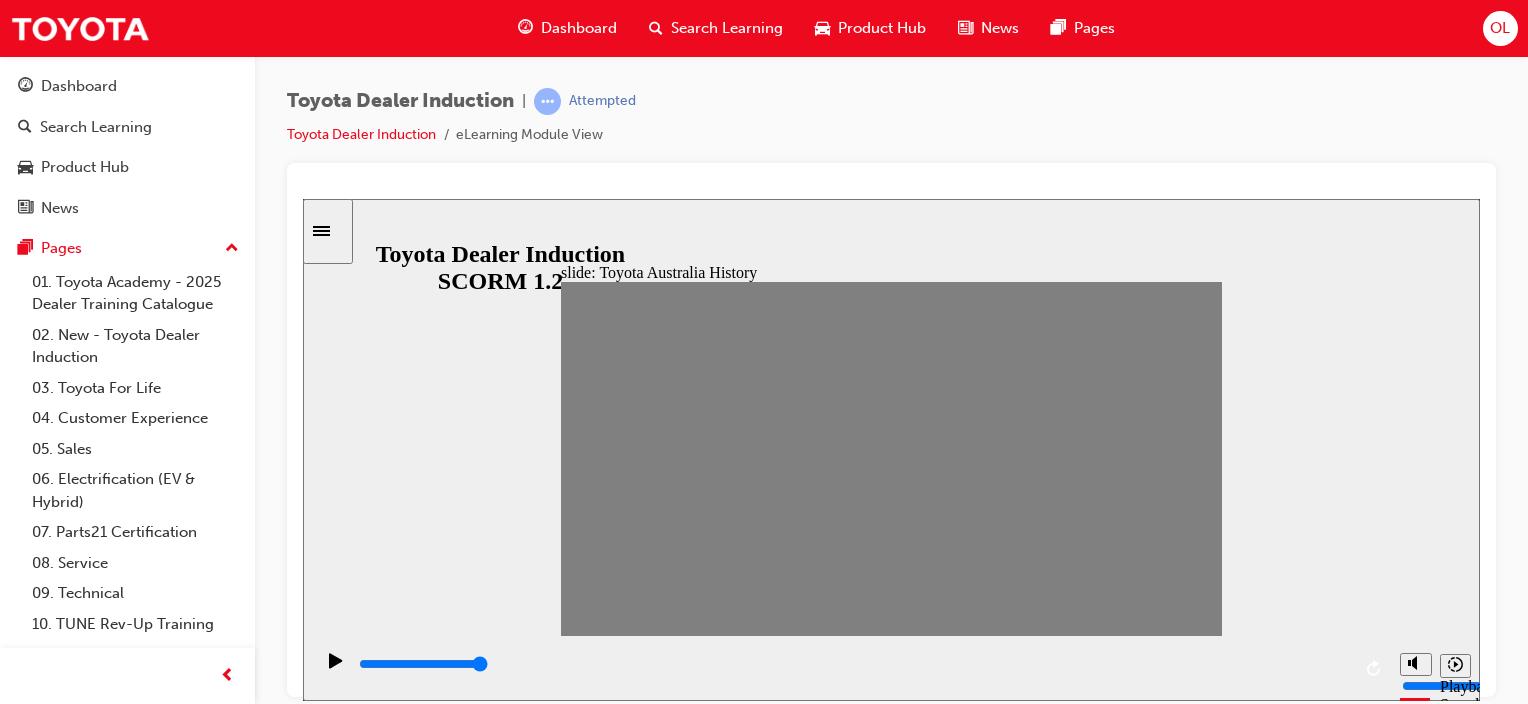 click 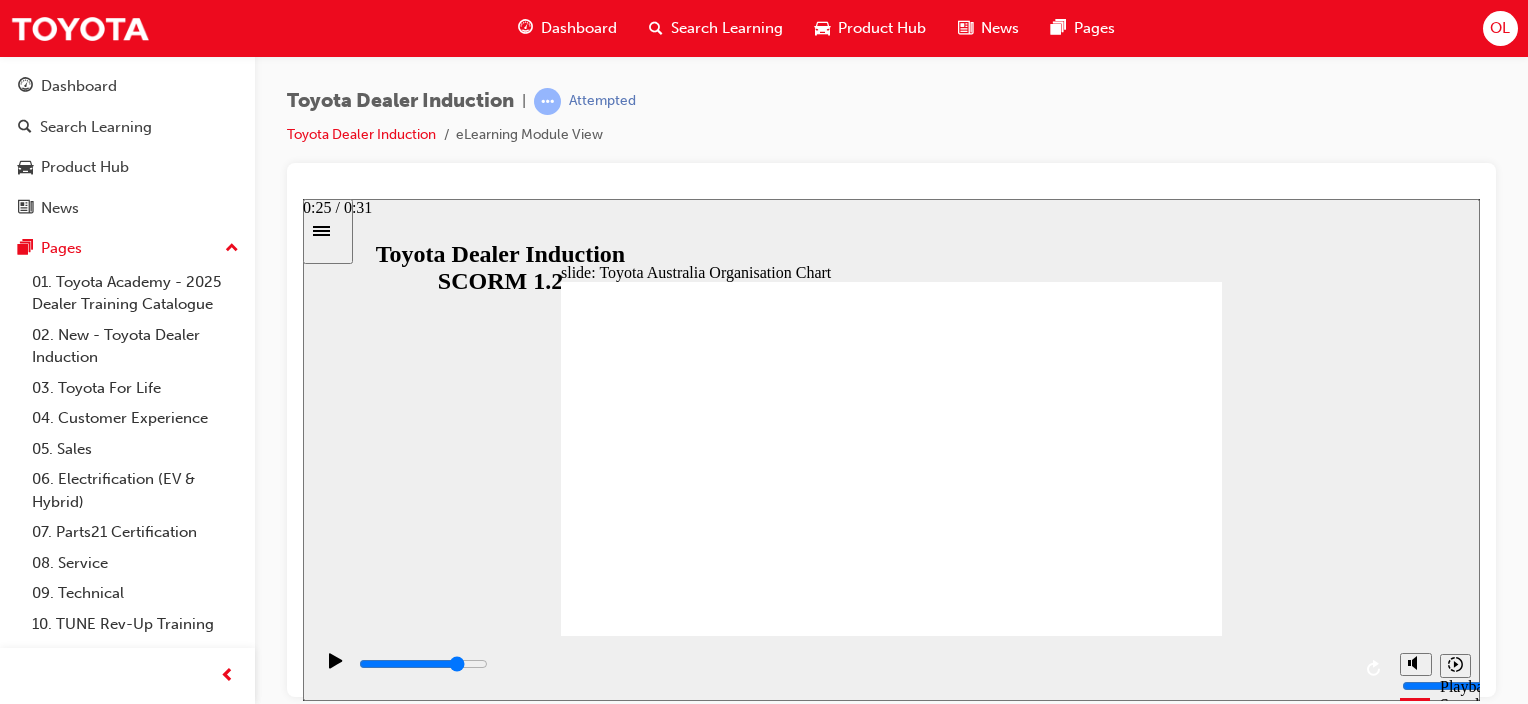 click at bounding box center [853, 664] 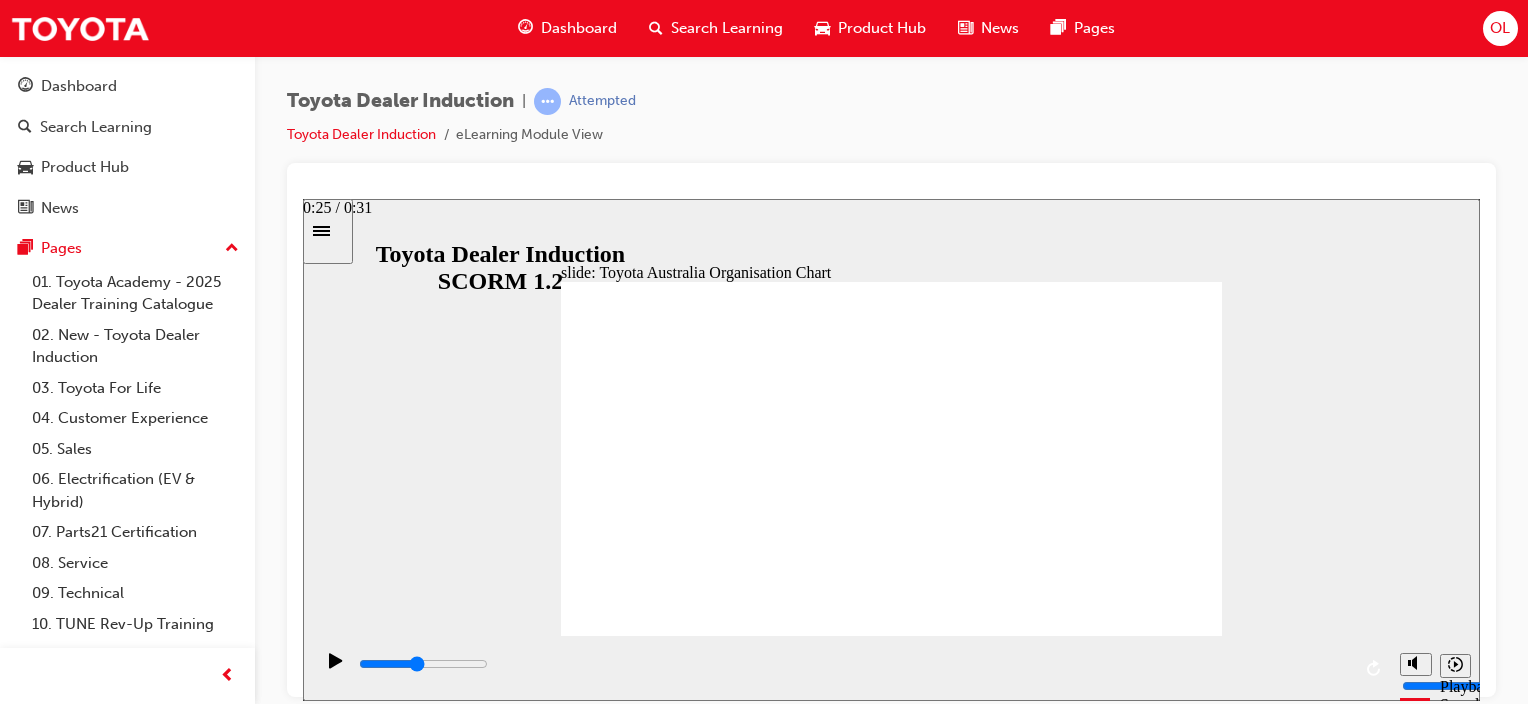 drag, startPoint x: 1152, startPoint y: 660, endPoint x: 778, endPoint y: 689, distance: 375.12265 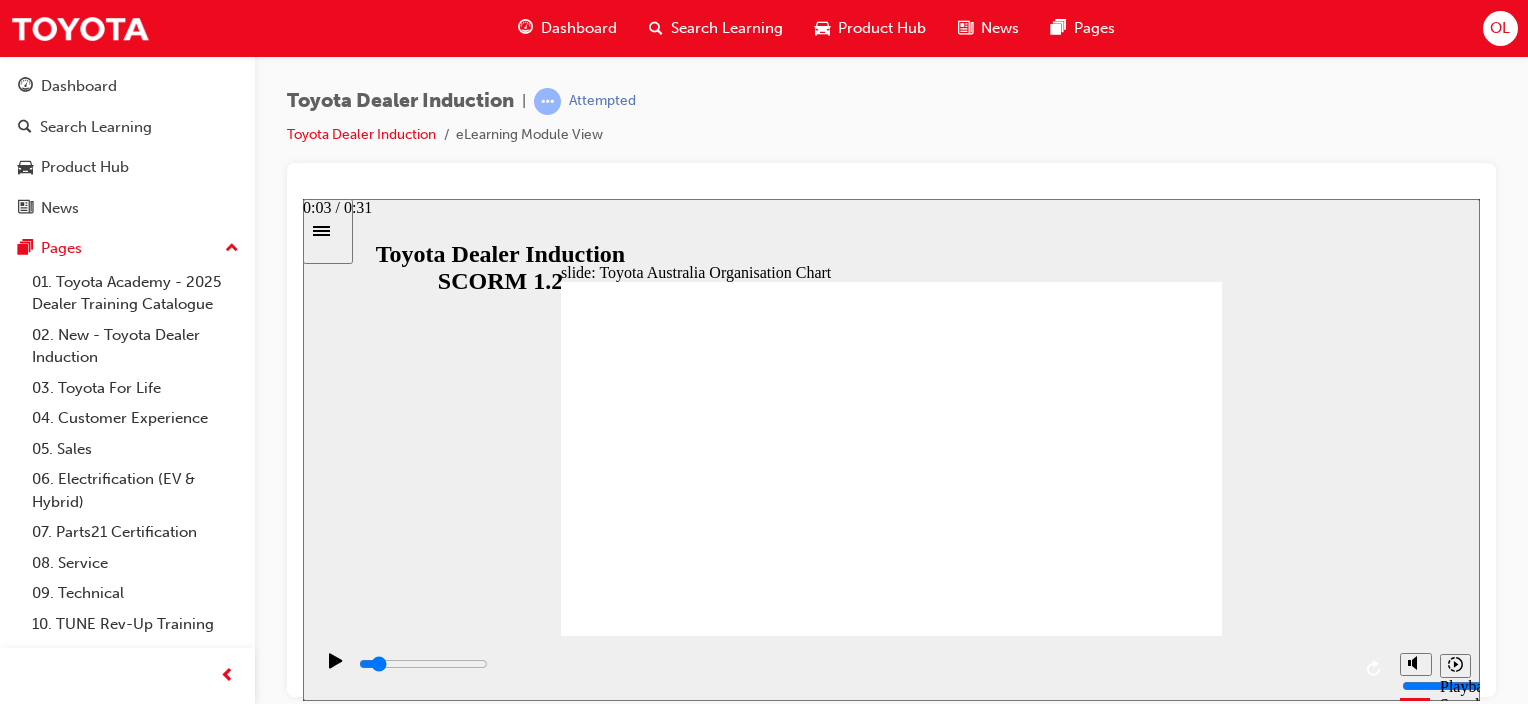 click at bounding box center (853, 664) 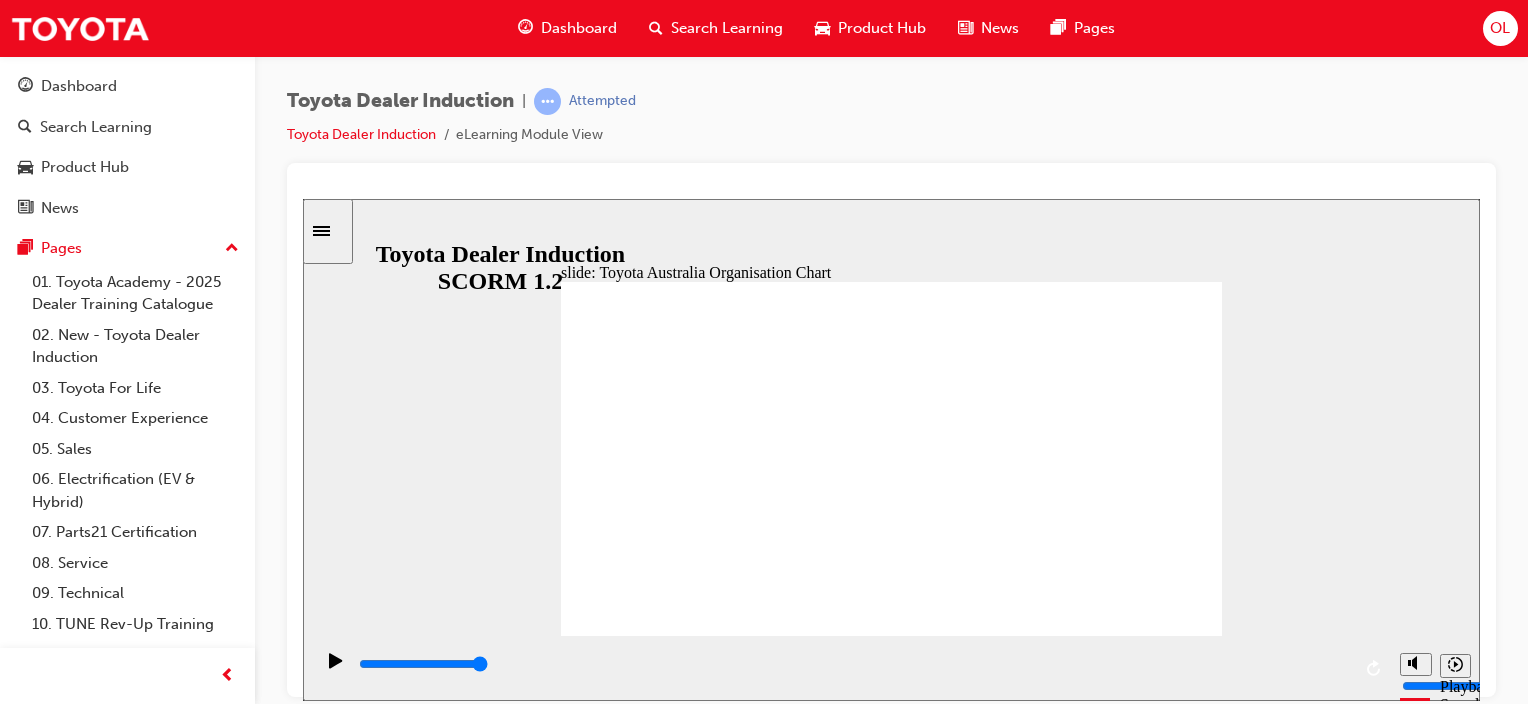 click 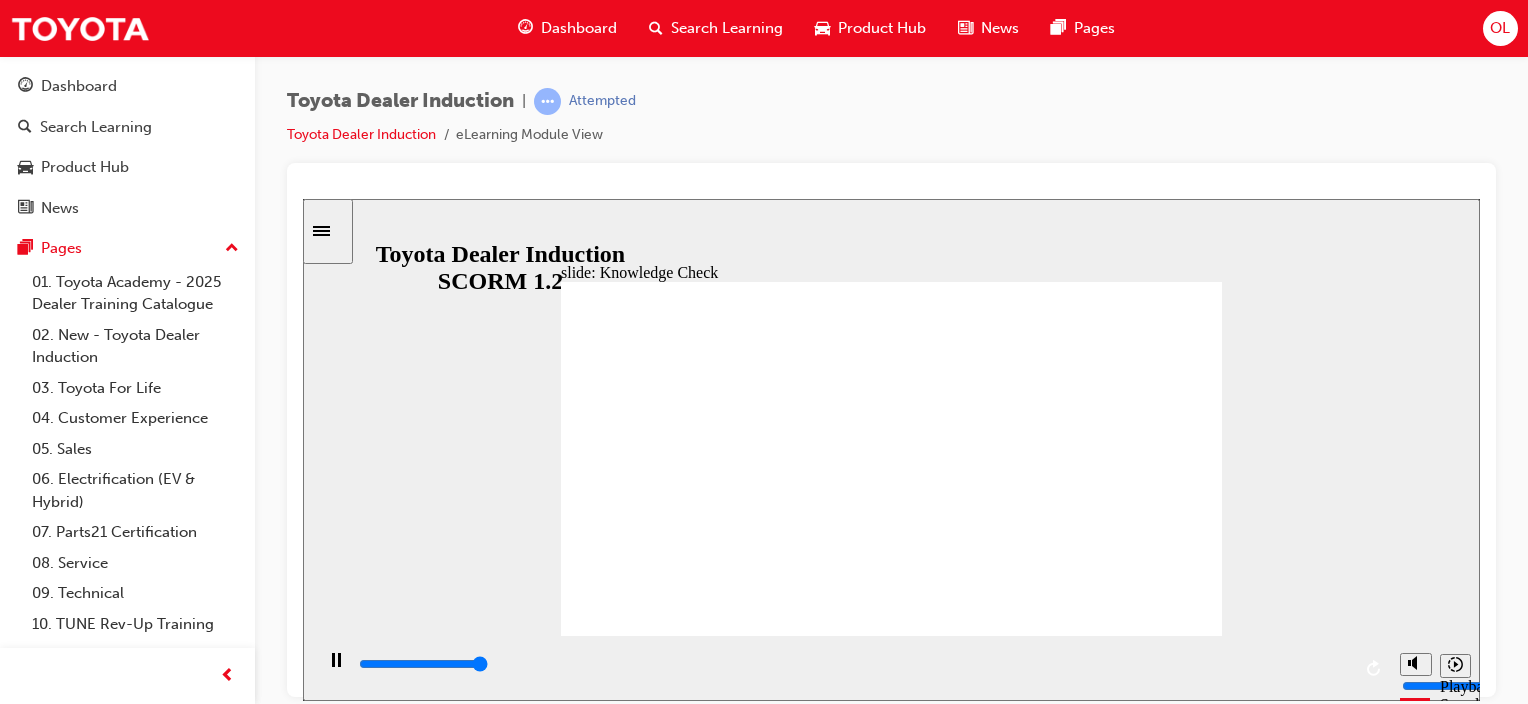 type on "5000" 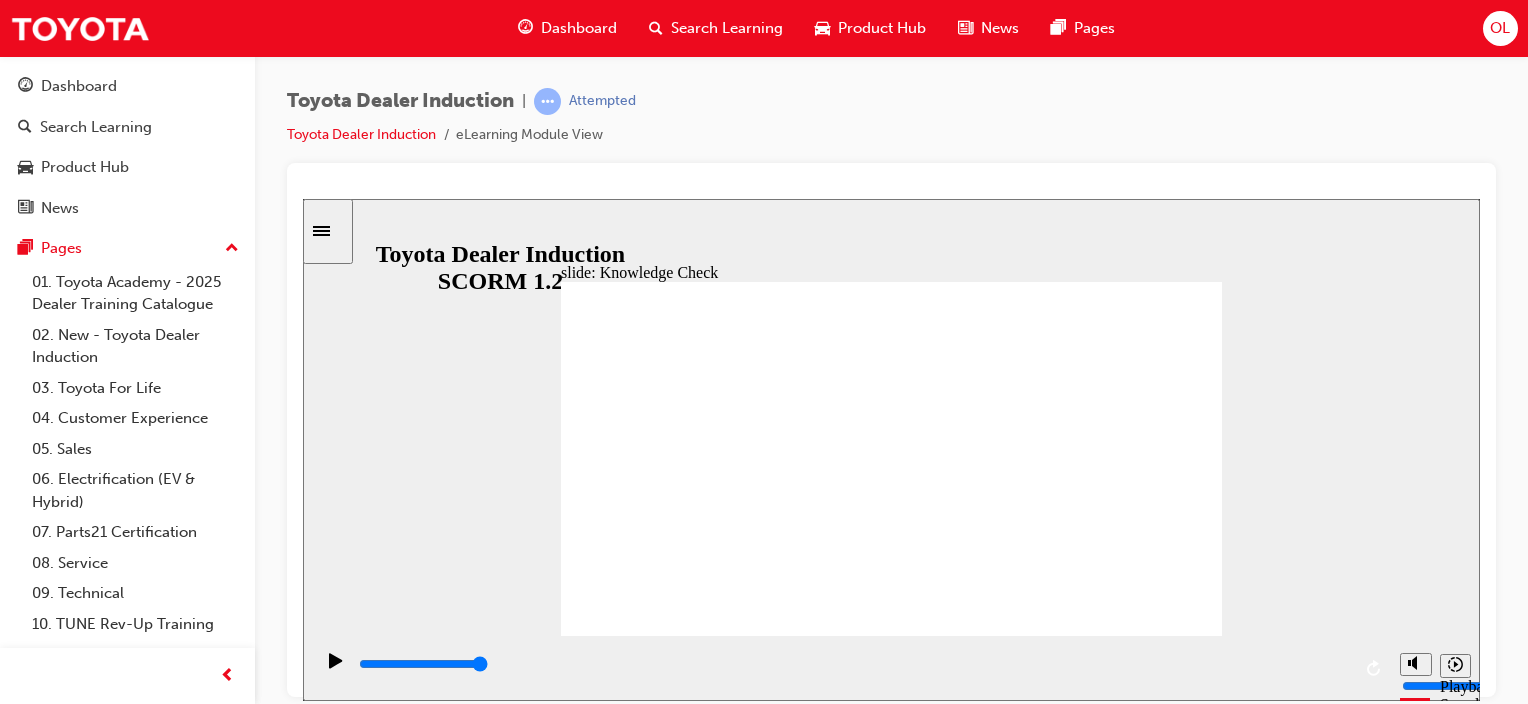 radio on "true" 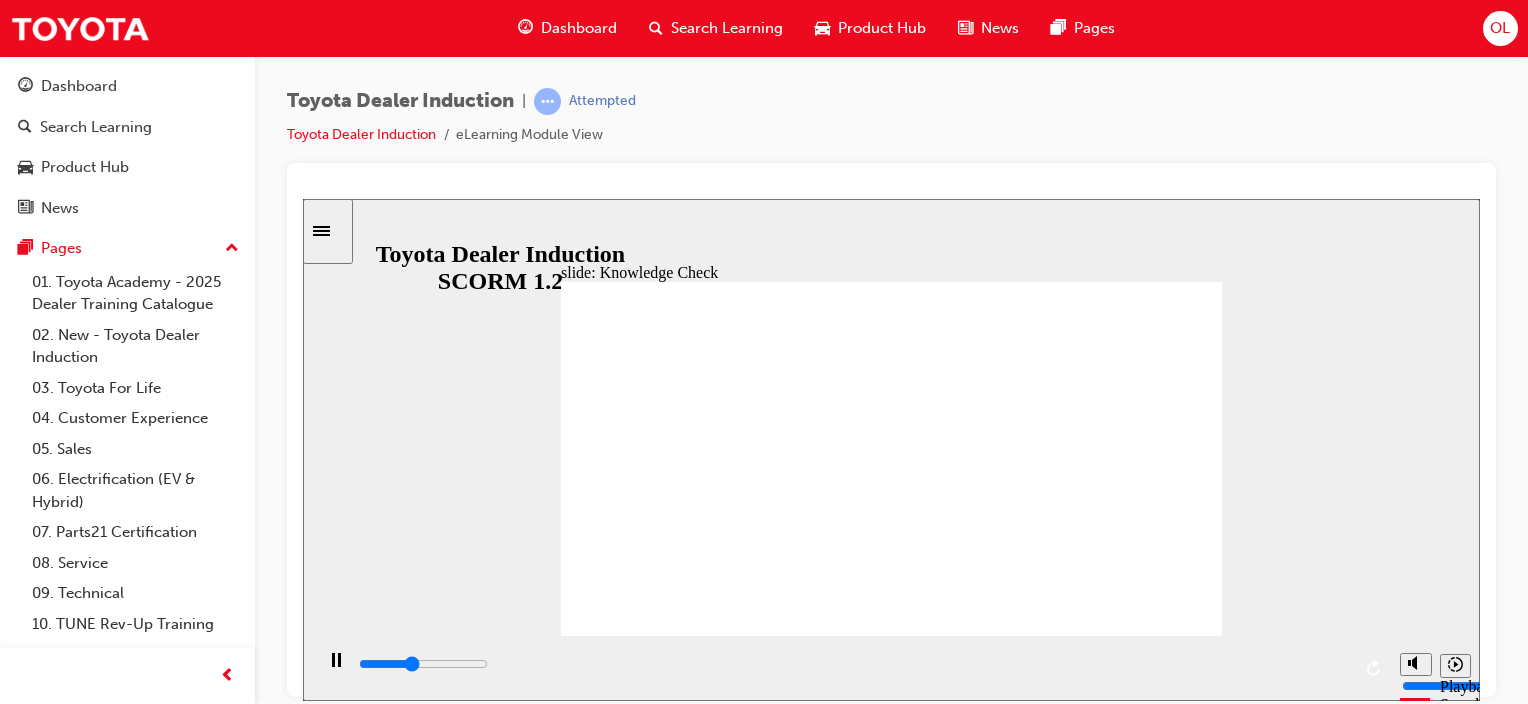 click 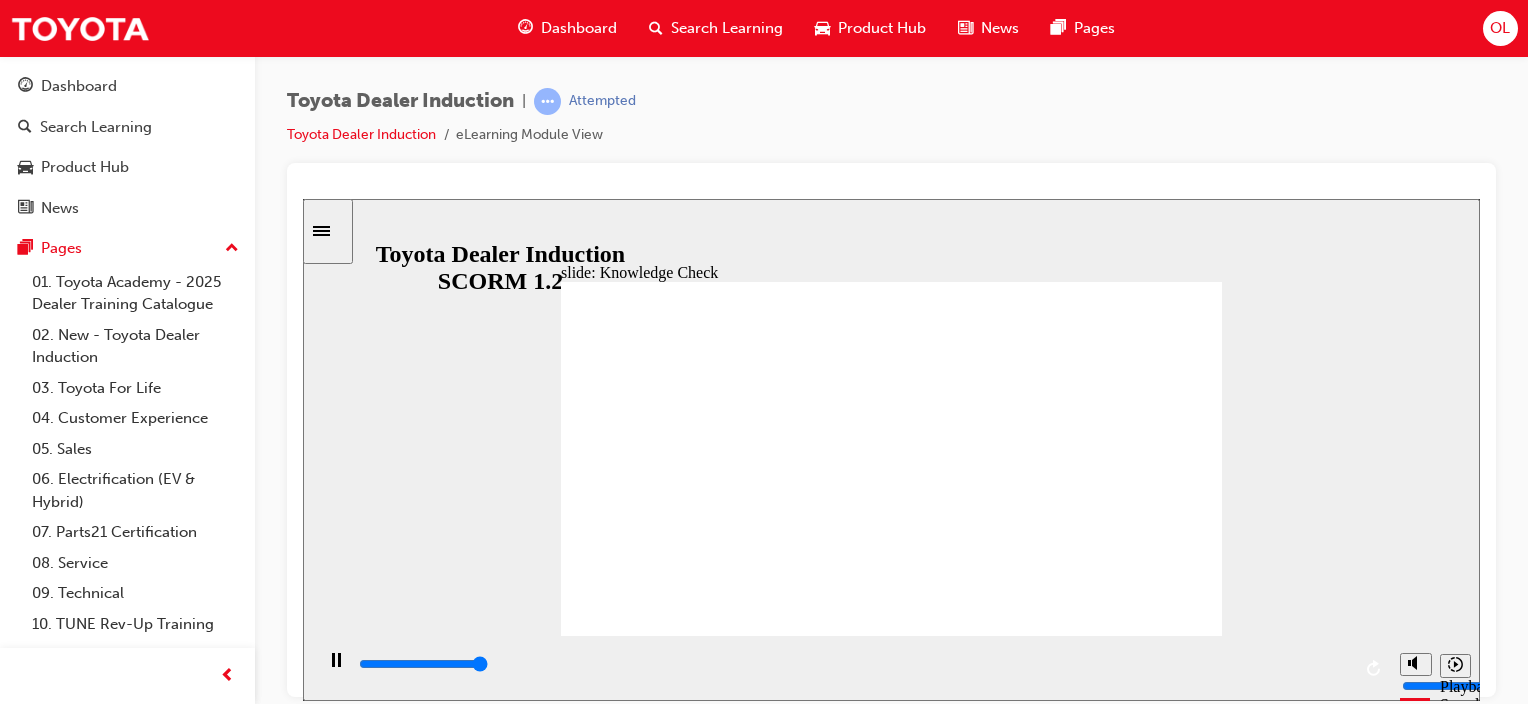 type on "5000" 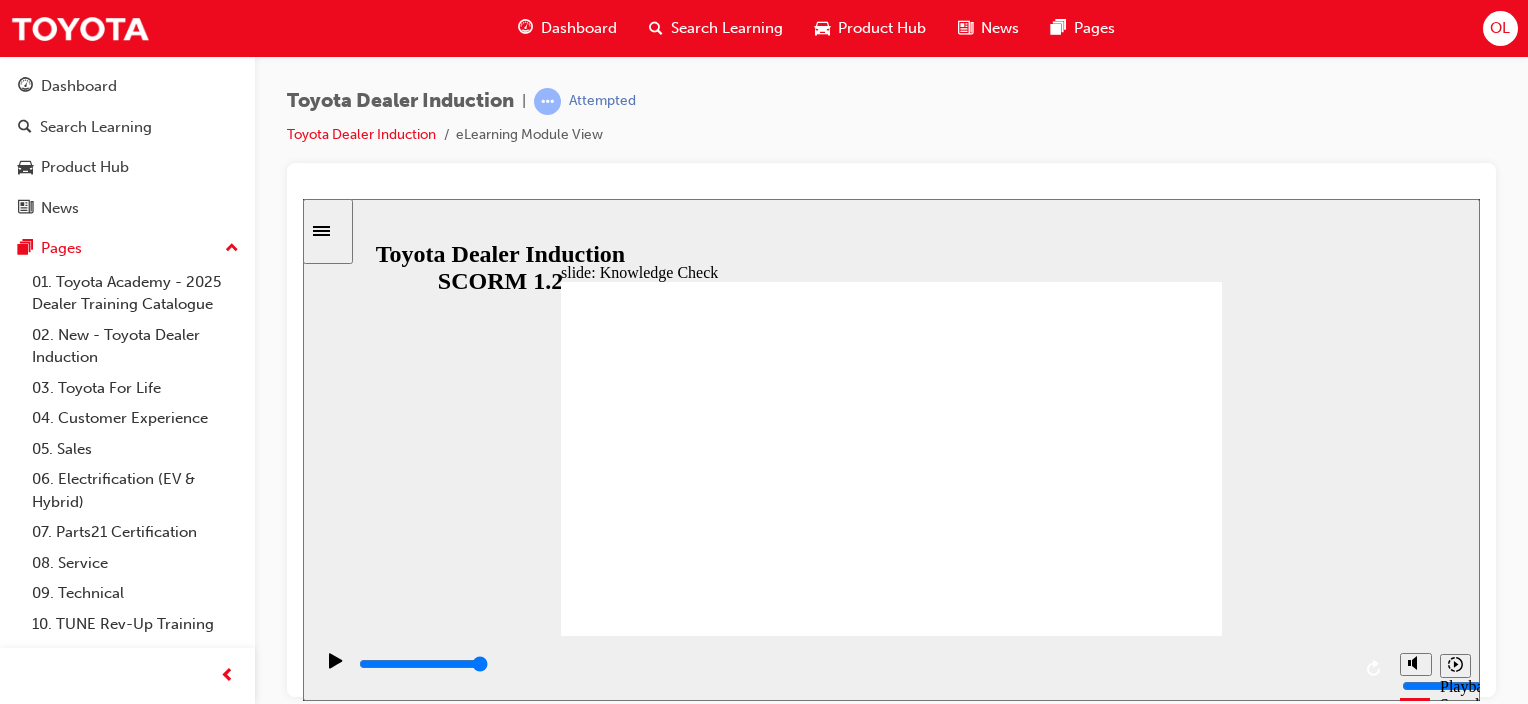 radio on "true" 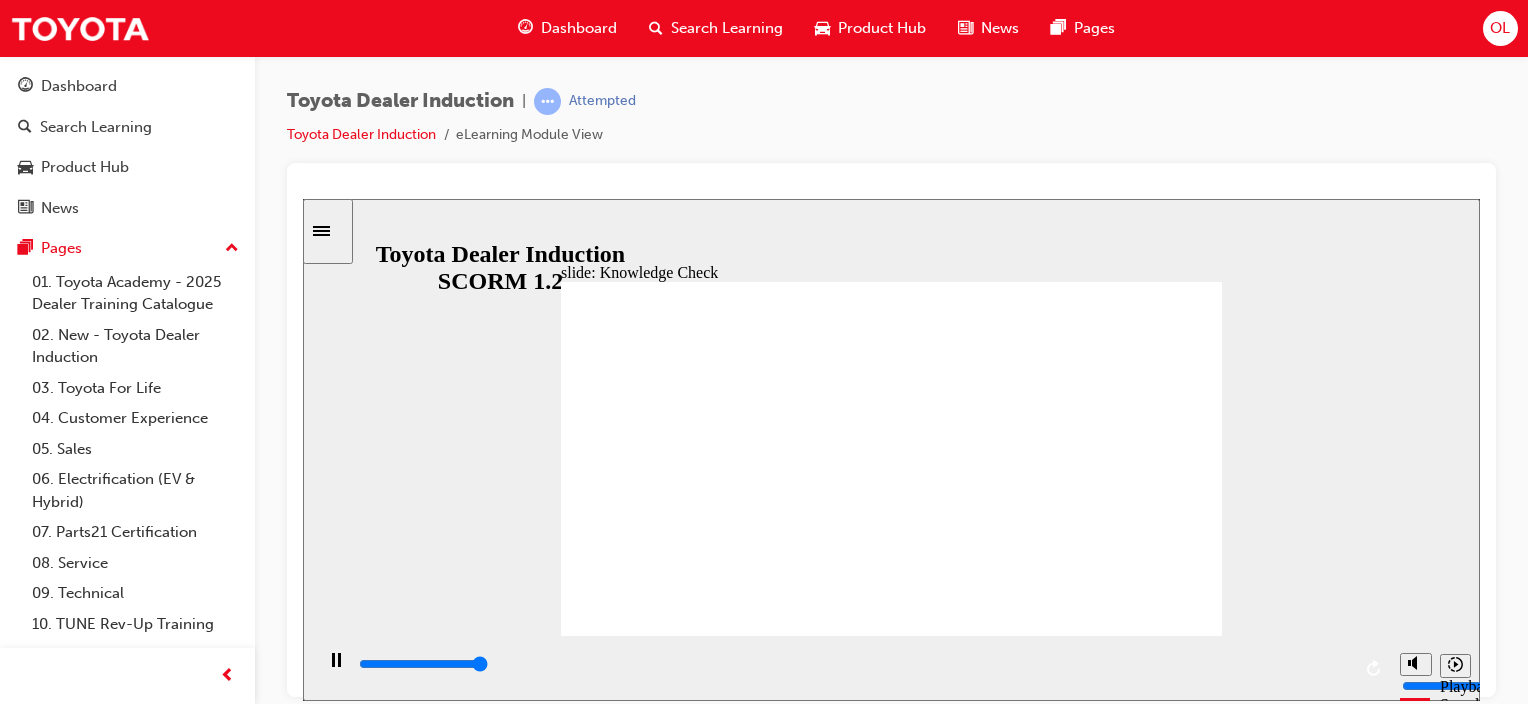 type on "5000" 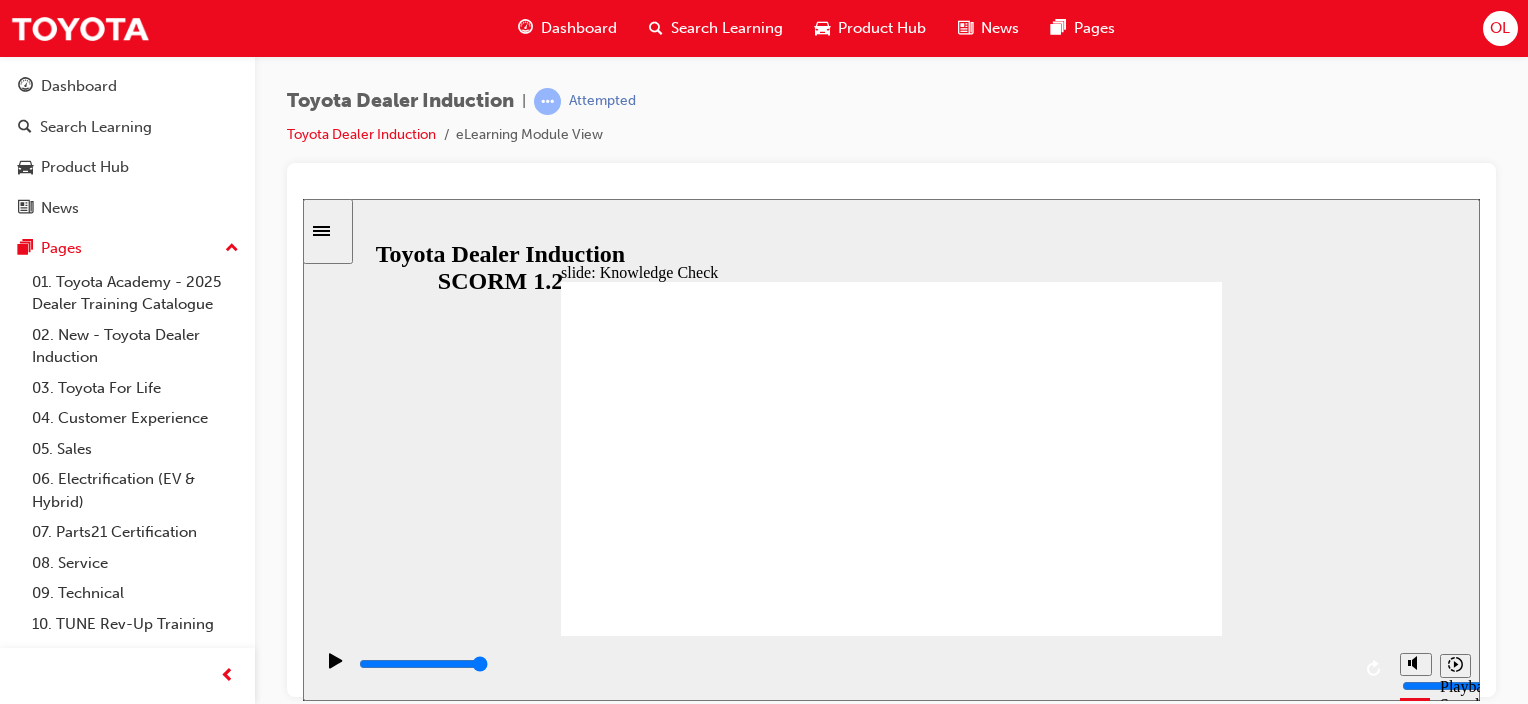 radio on "true" 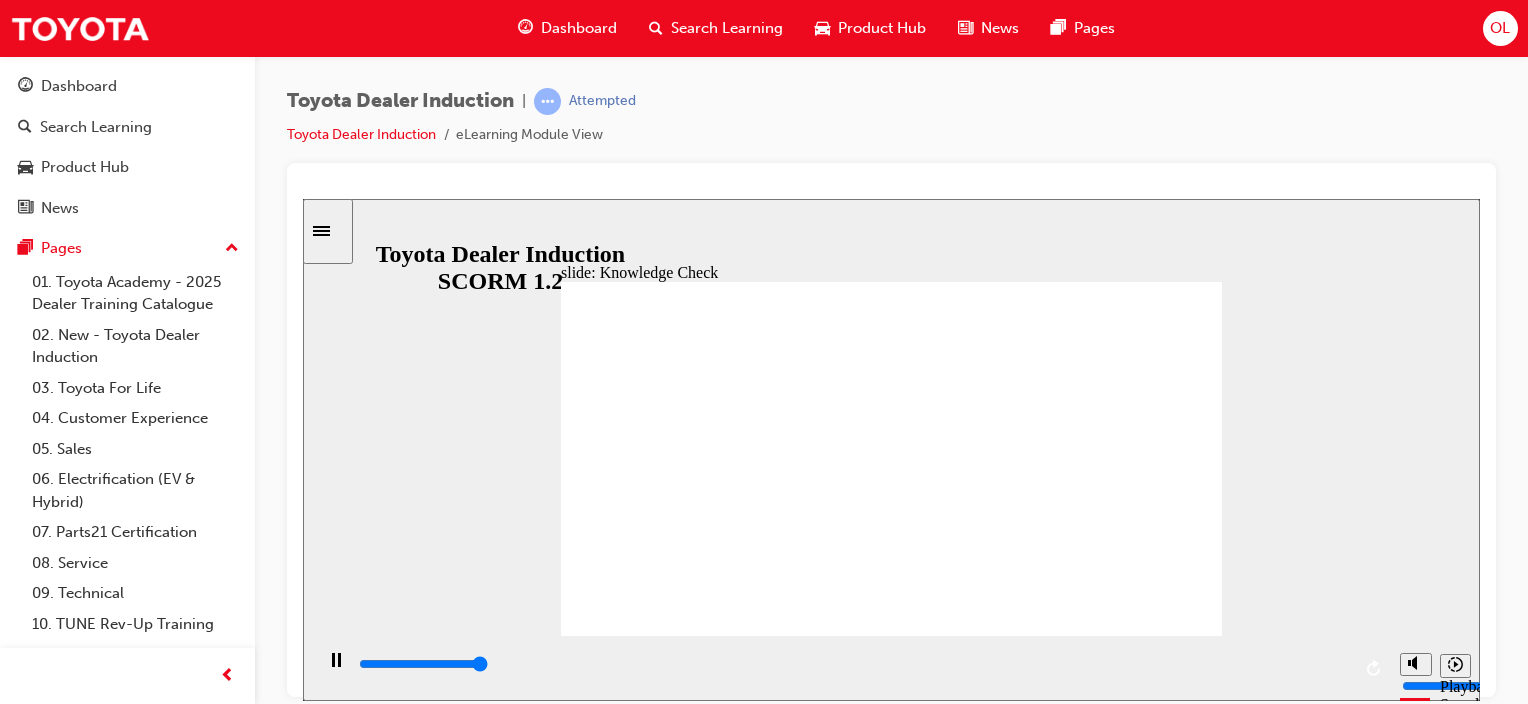 type on "5000" 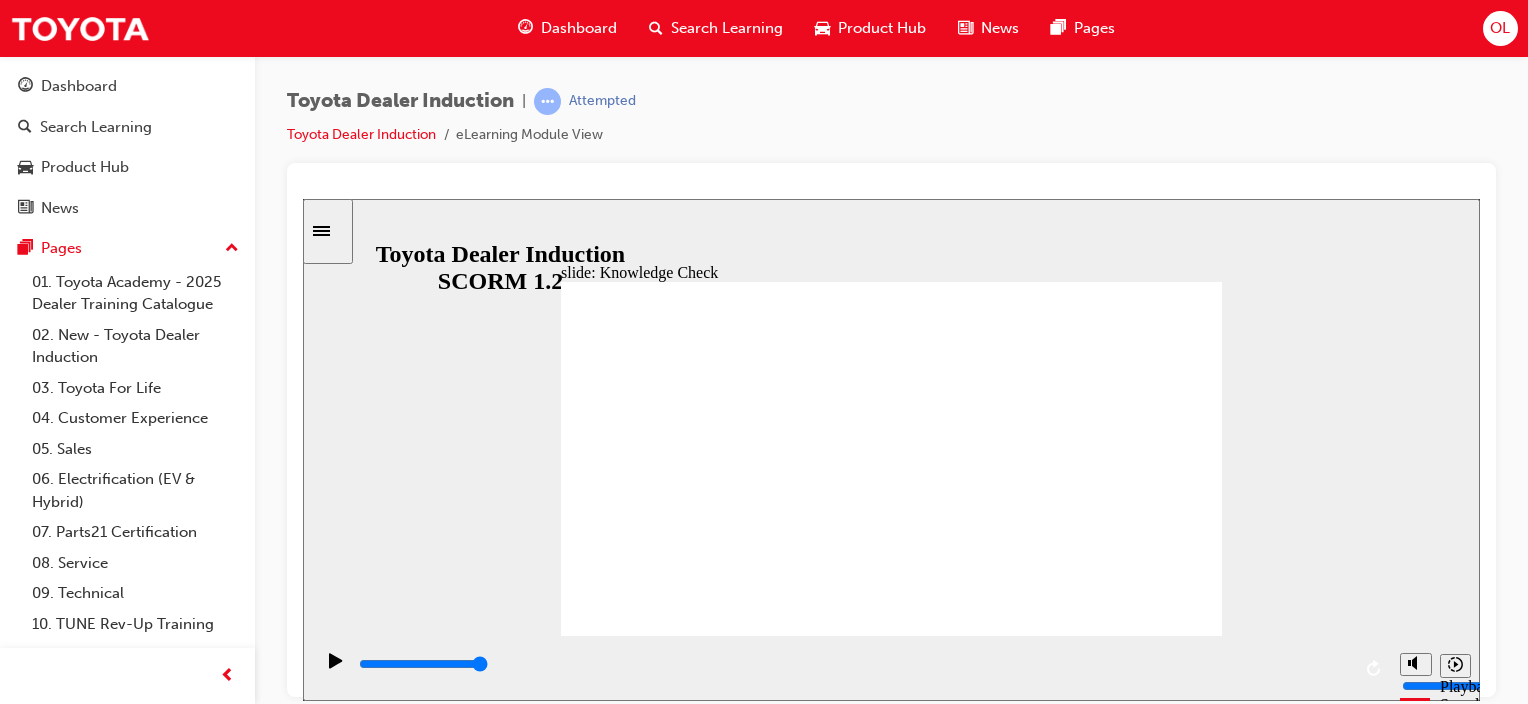 radio on "true" 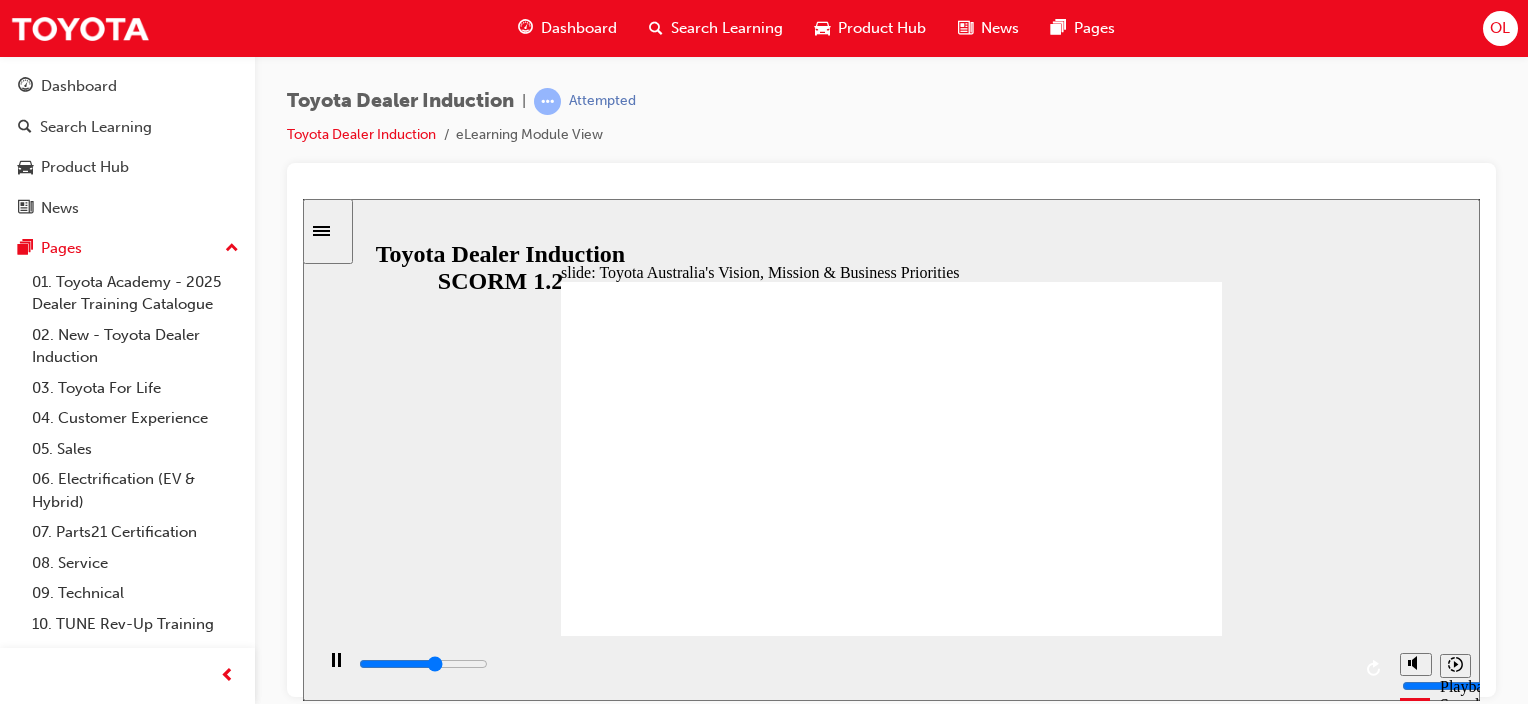 click 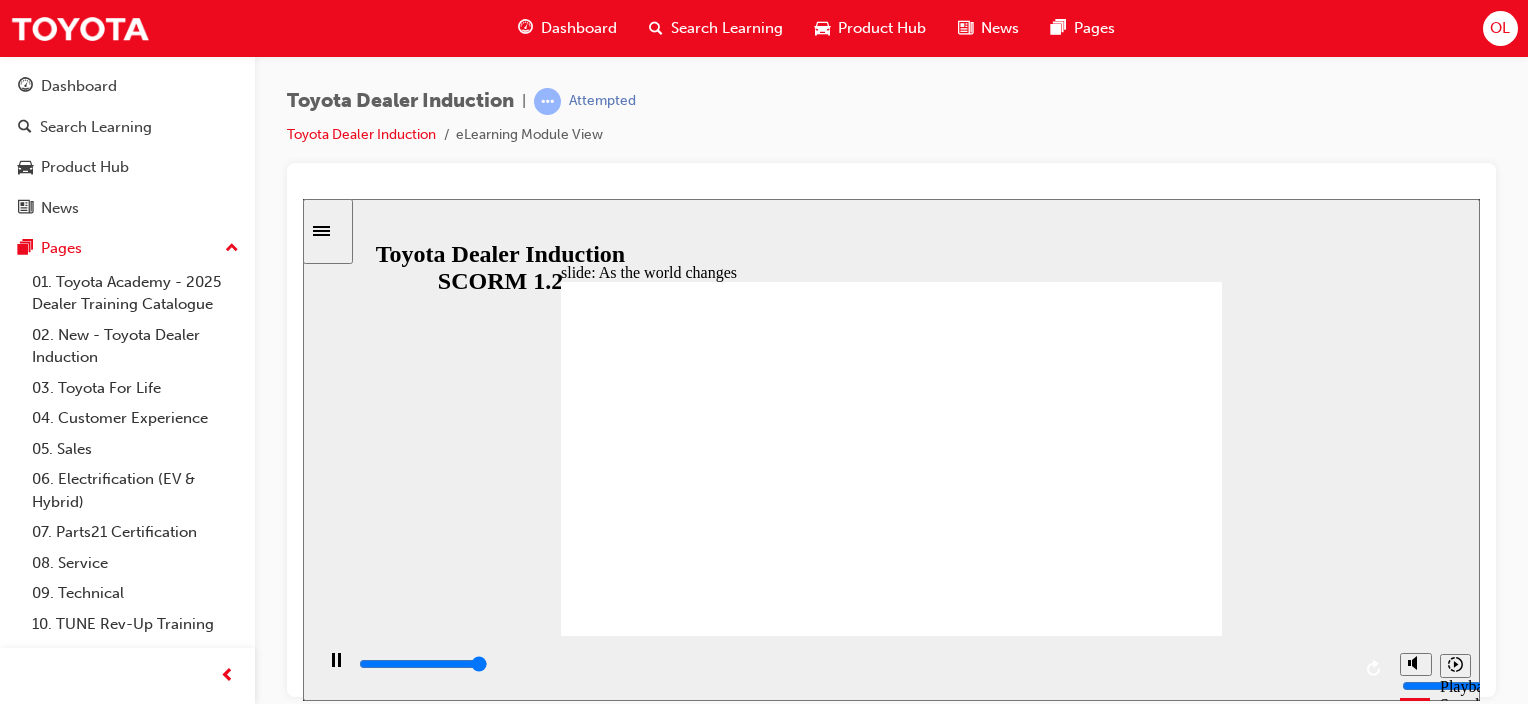 type on "9200" 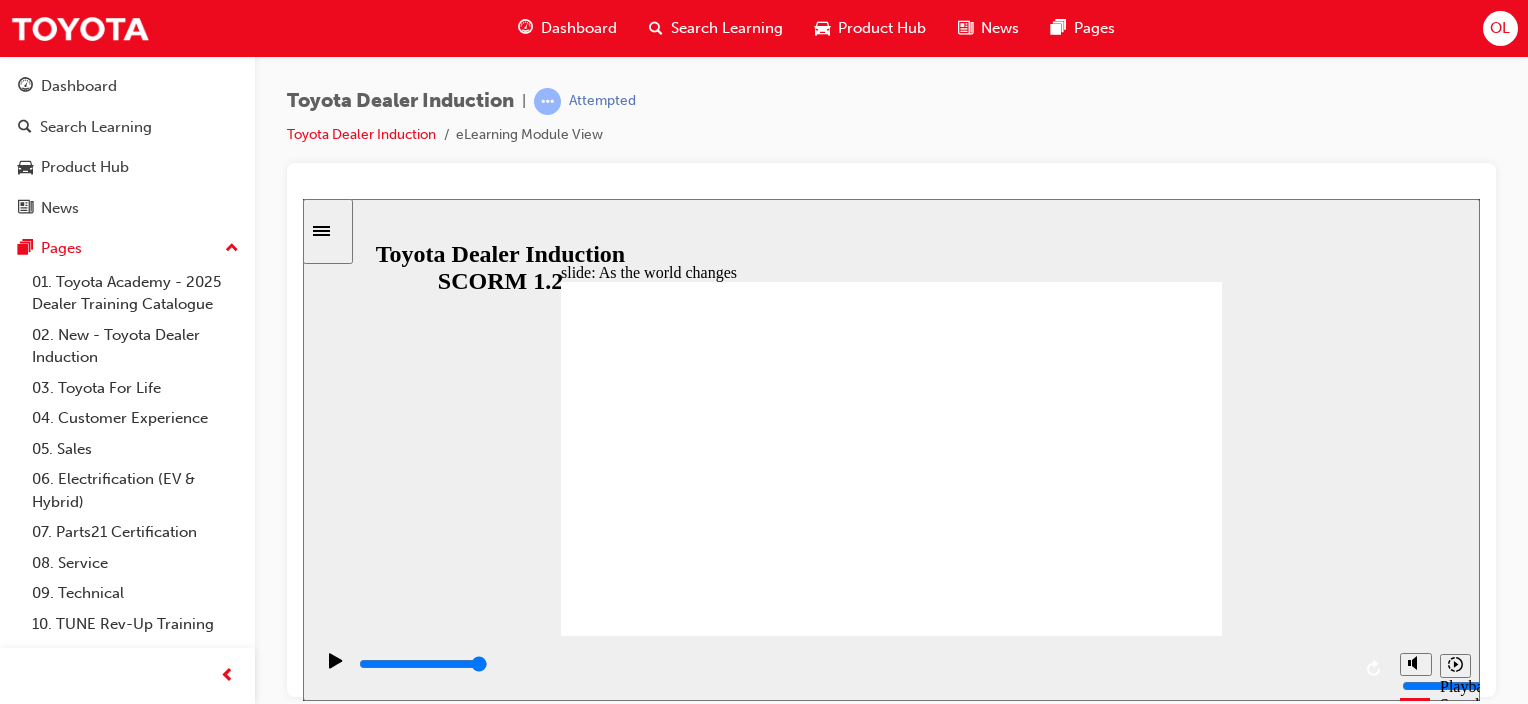 click 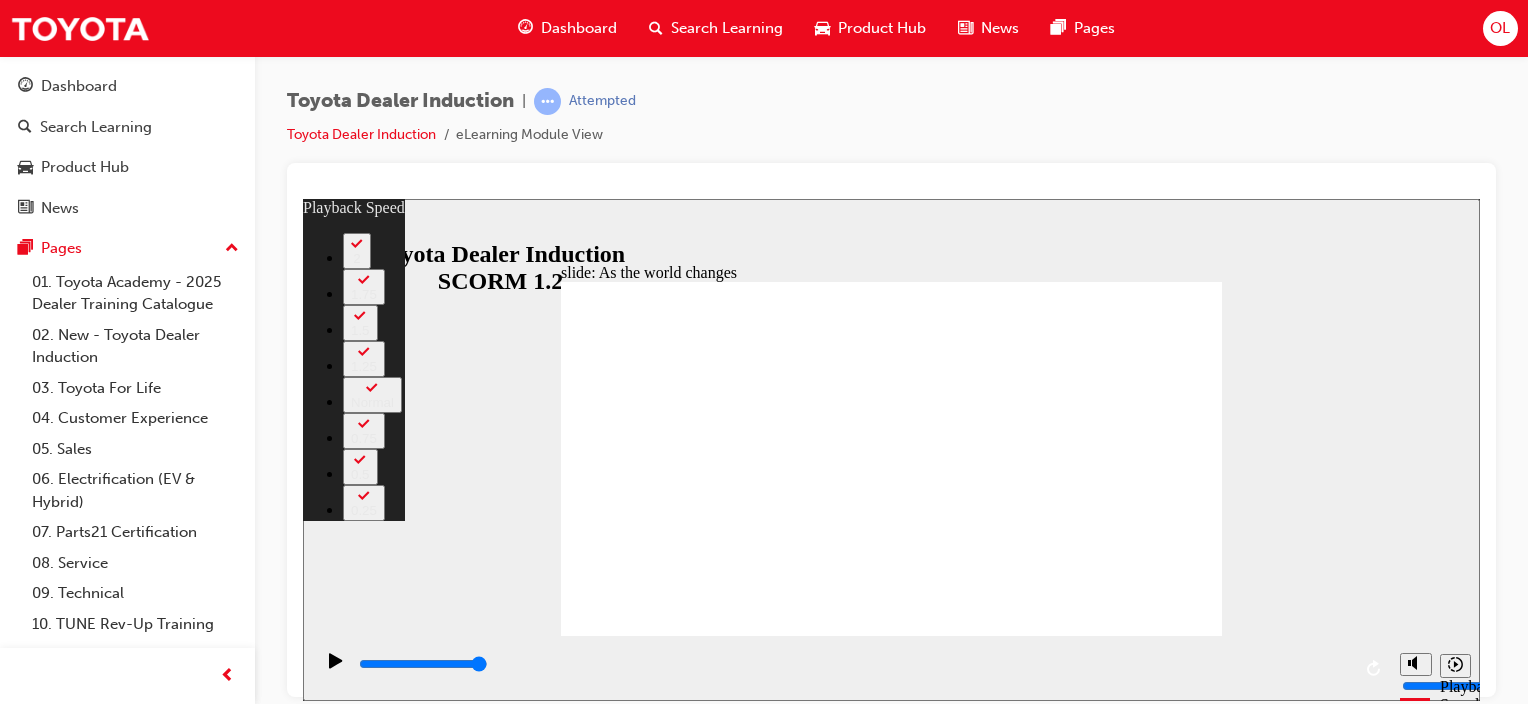 click 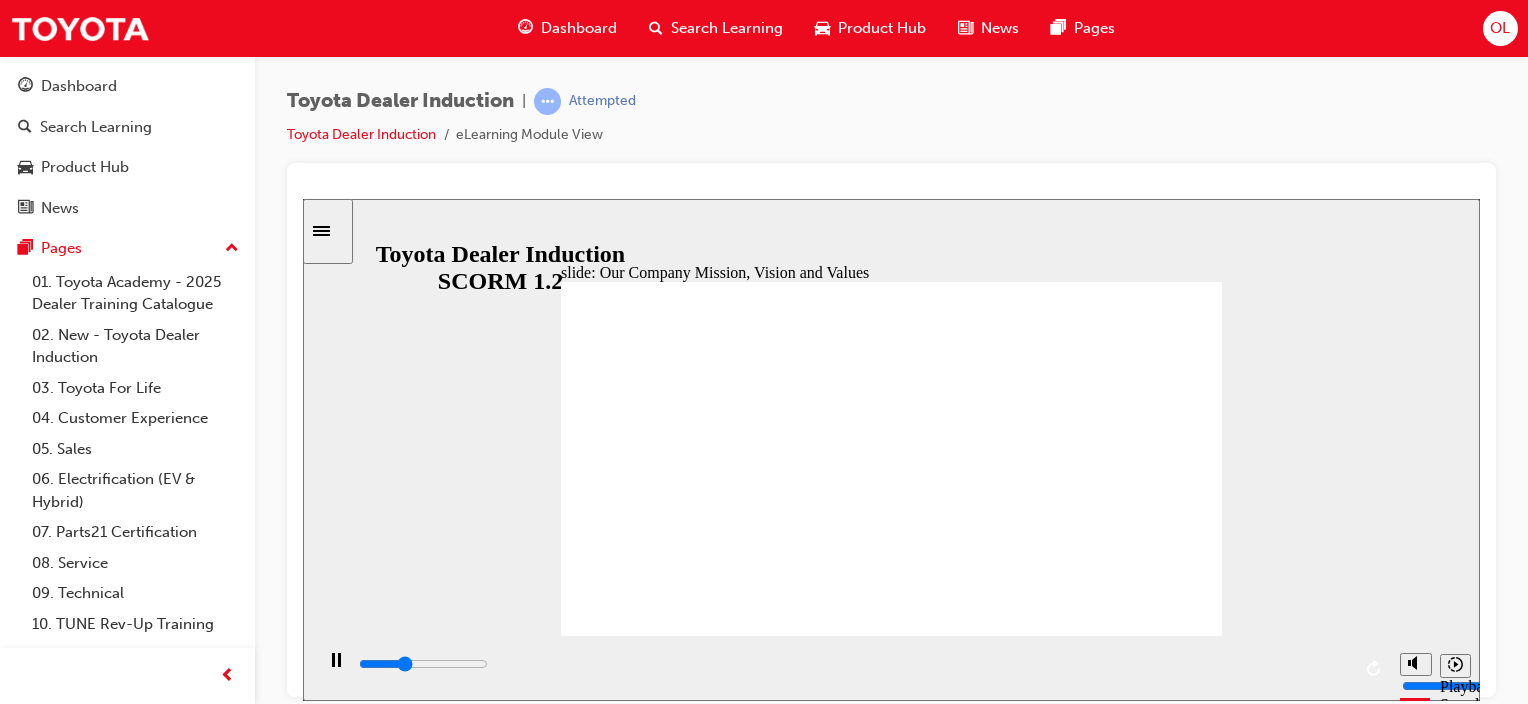click 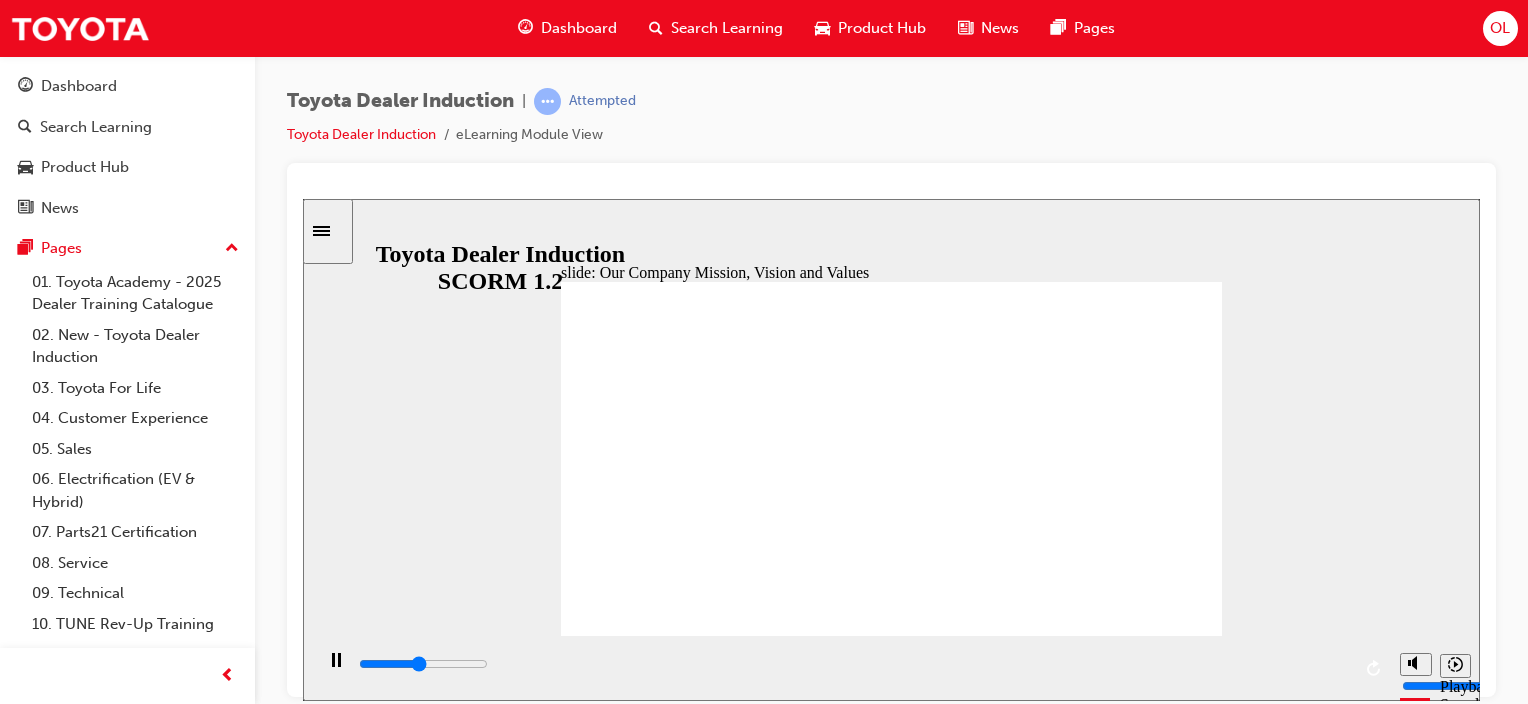 drag, startPoint x: 1144, startPoint y: 594, endPoint x: 1214, endPoint y: 446, distance: 163.71927 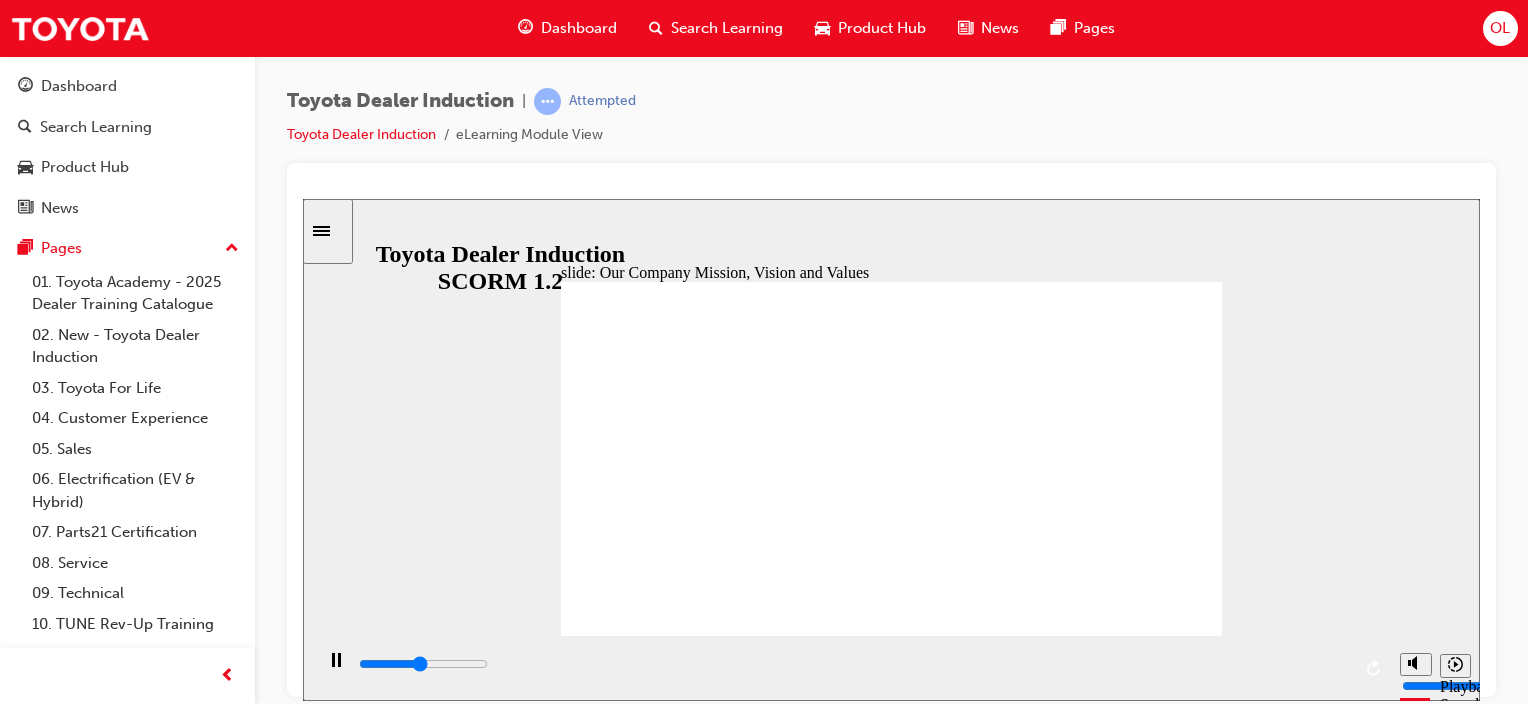 type on "47500" 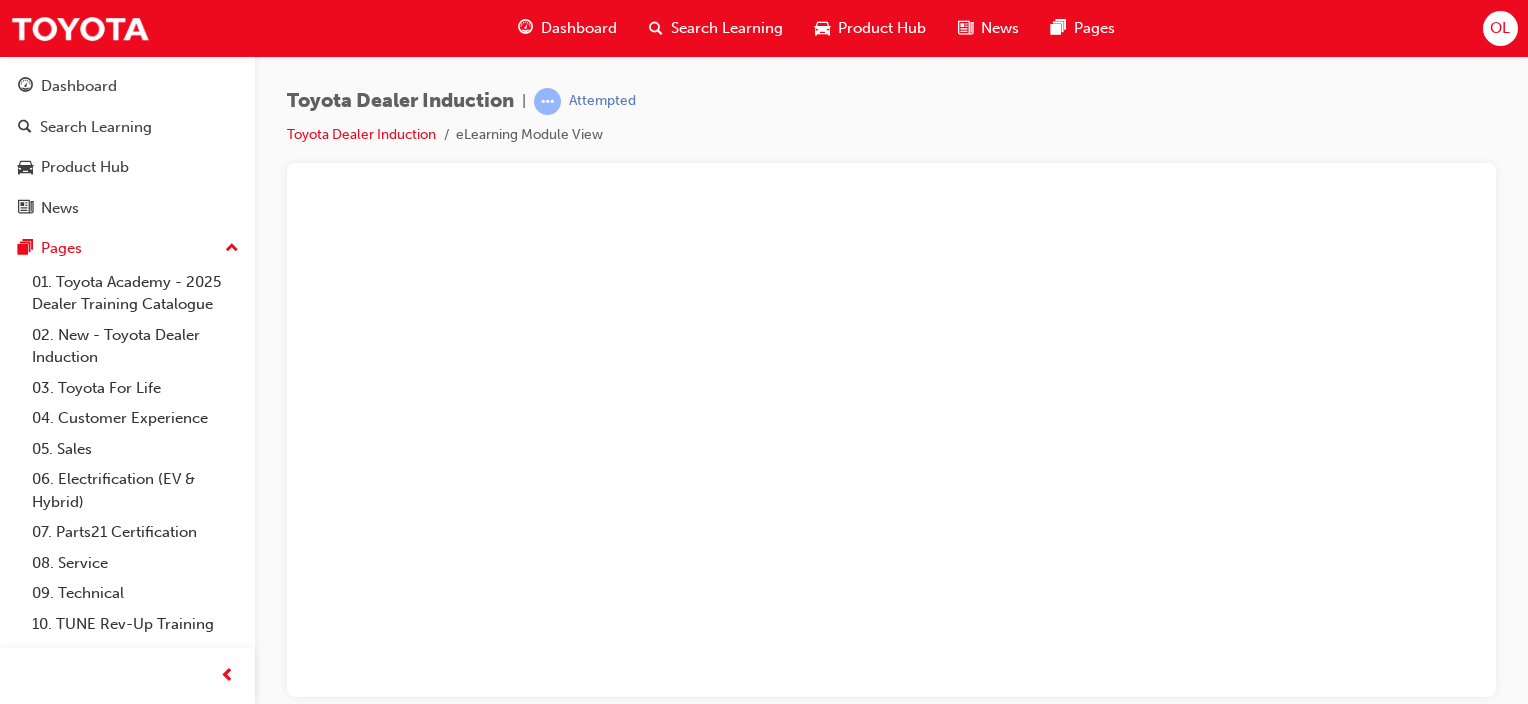 scroll, scrollTop: 0, scrollLeft: 0, axis: both 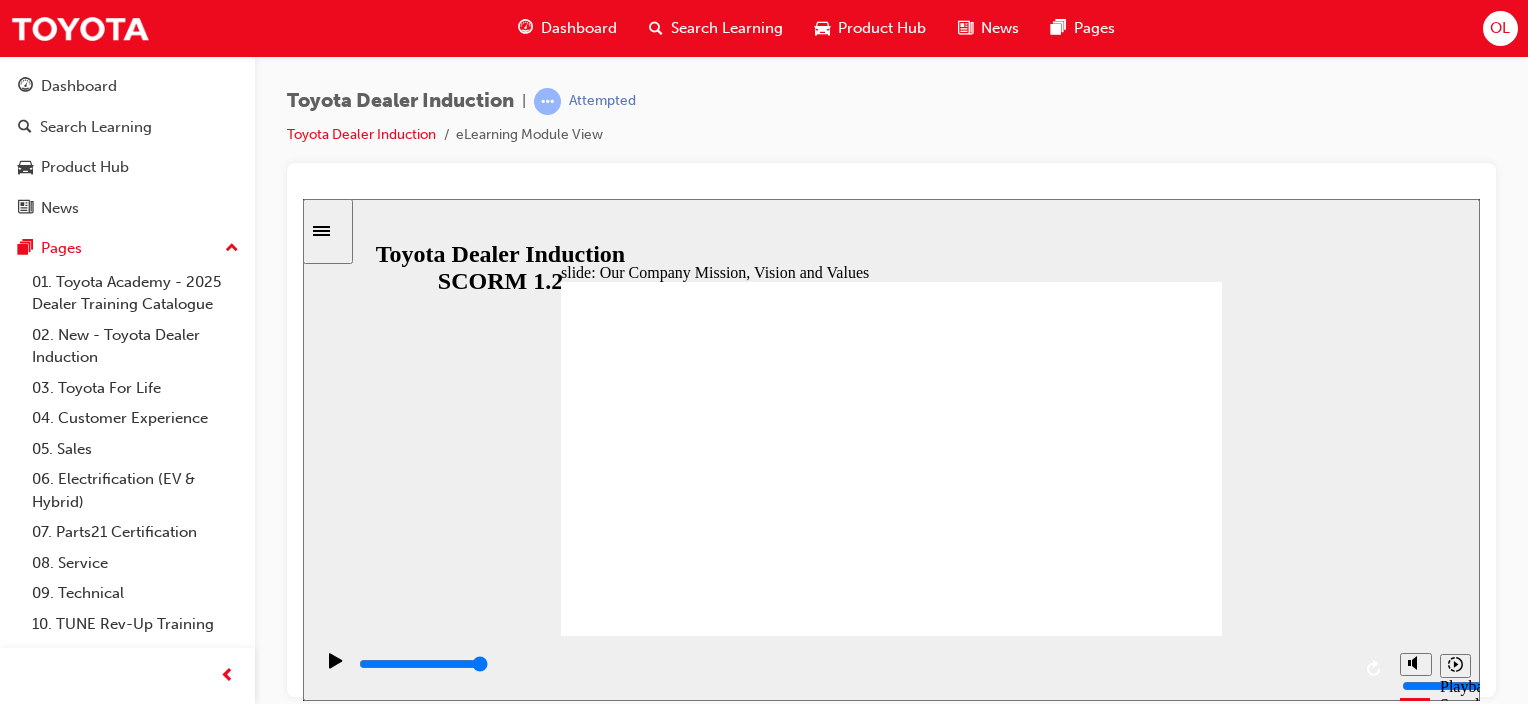 click 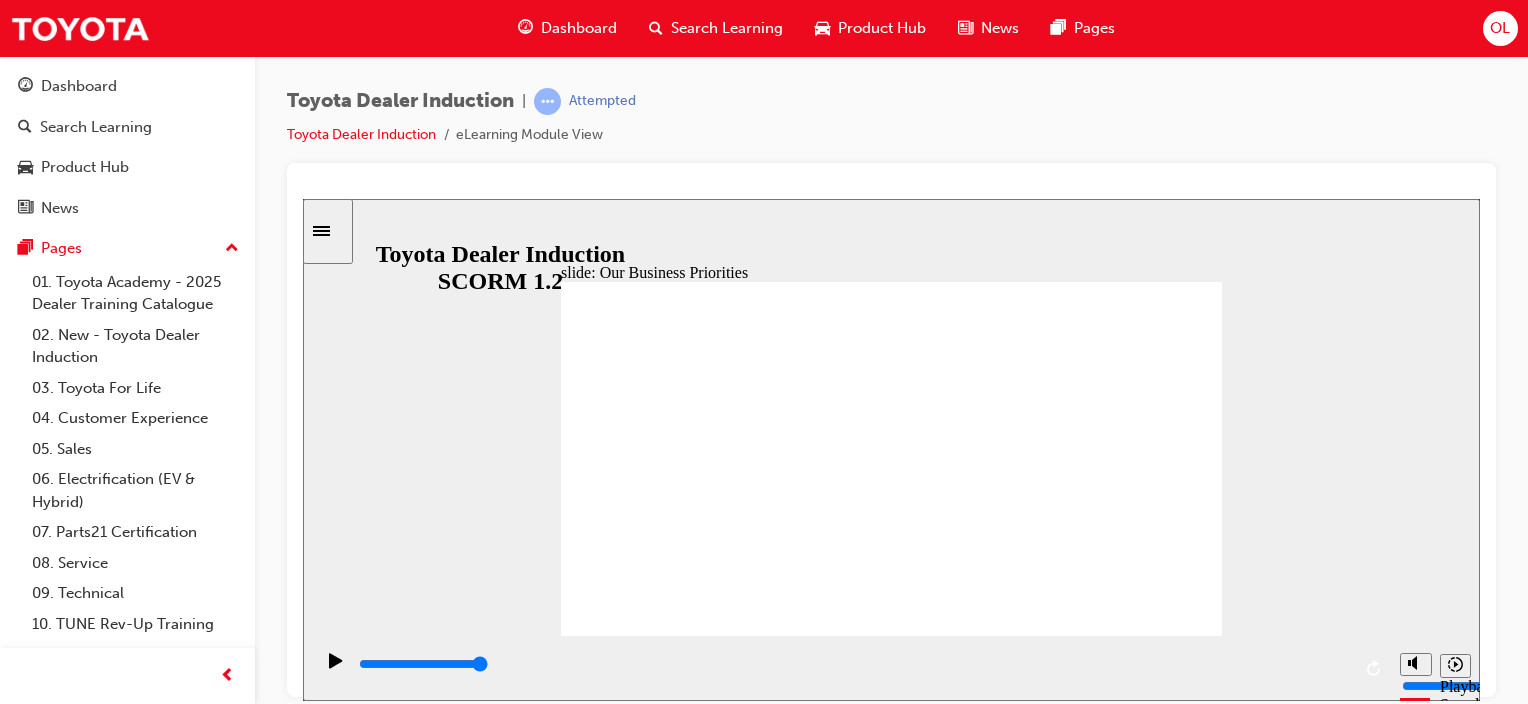 click 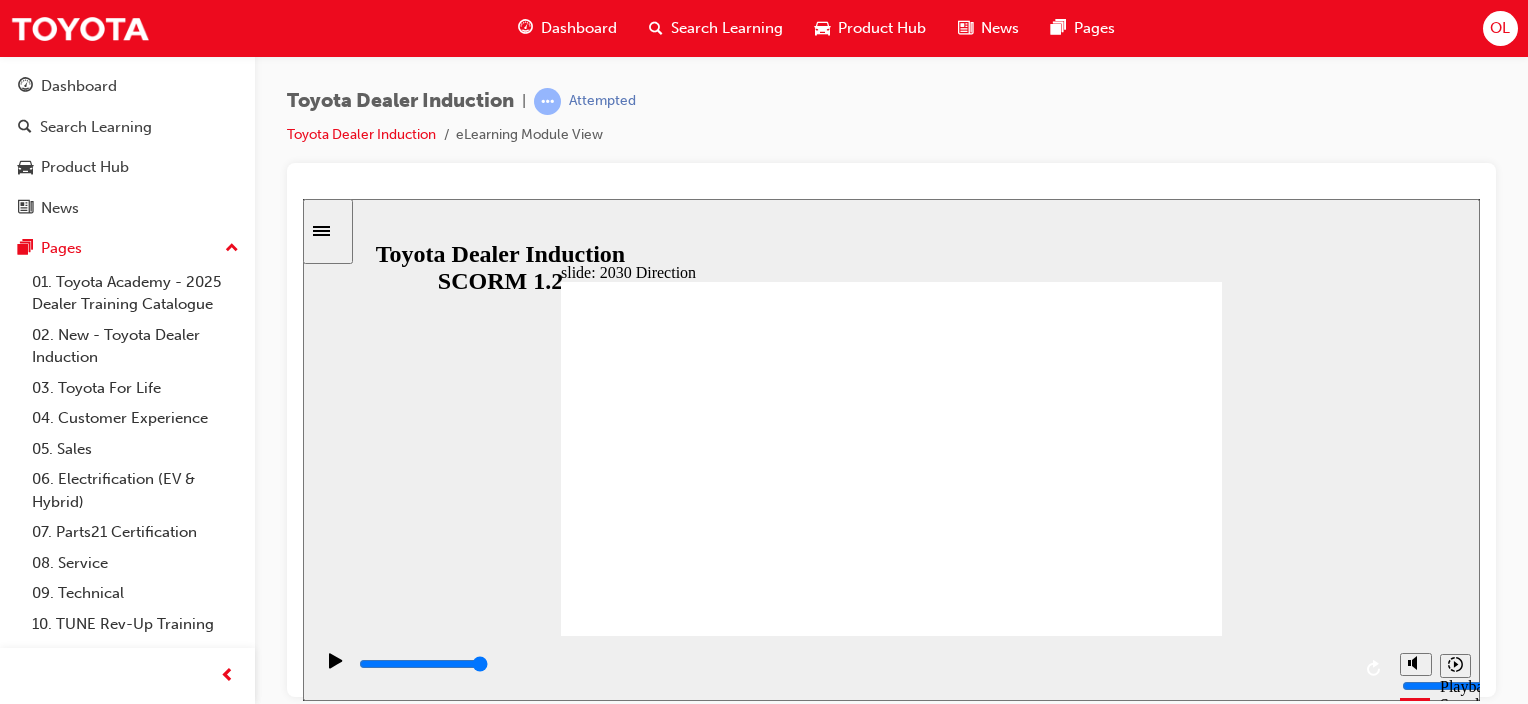 click 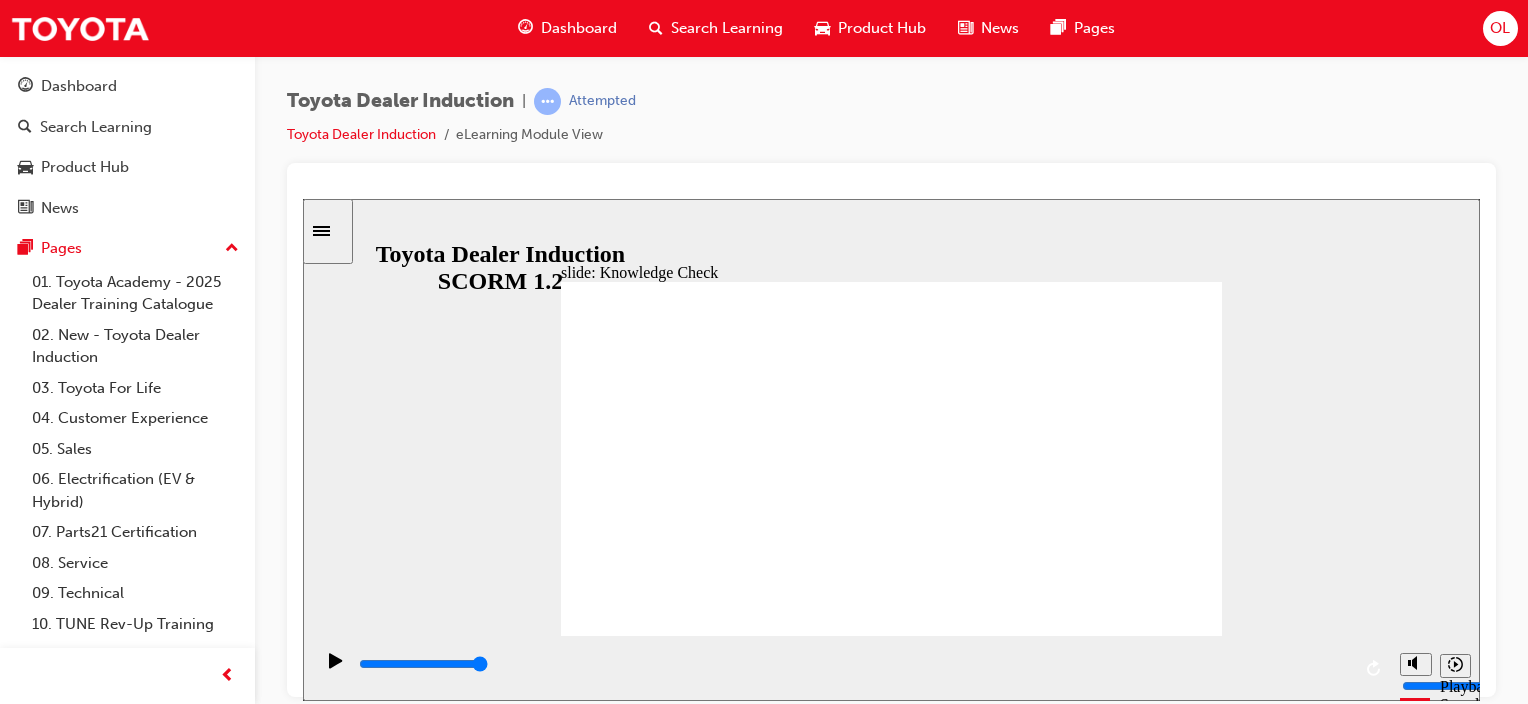 click 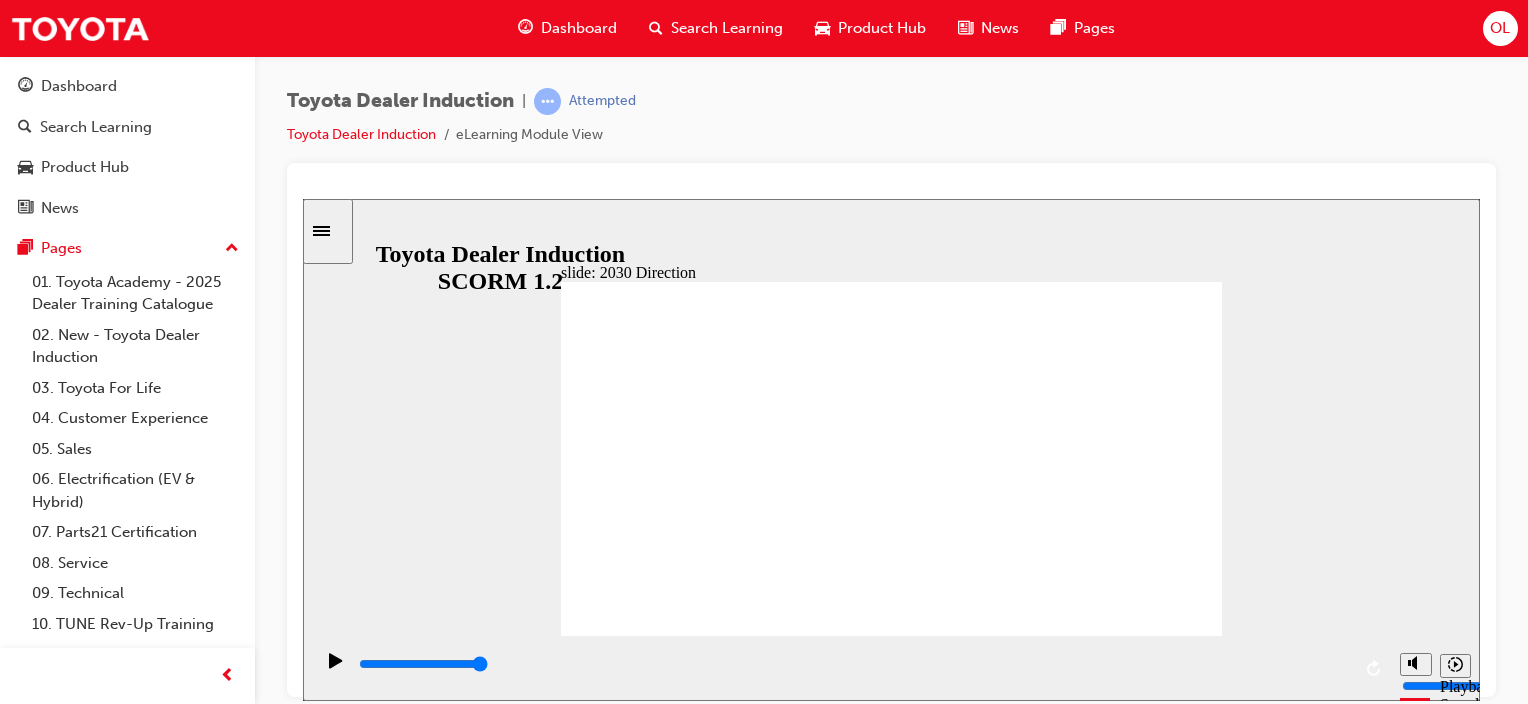 click 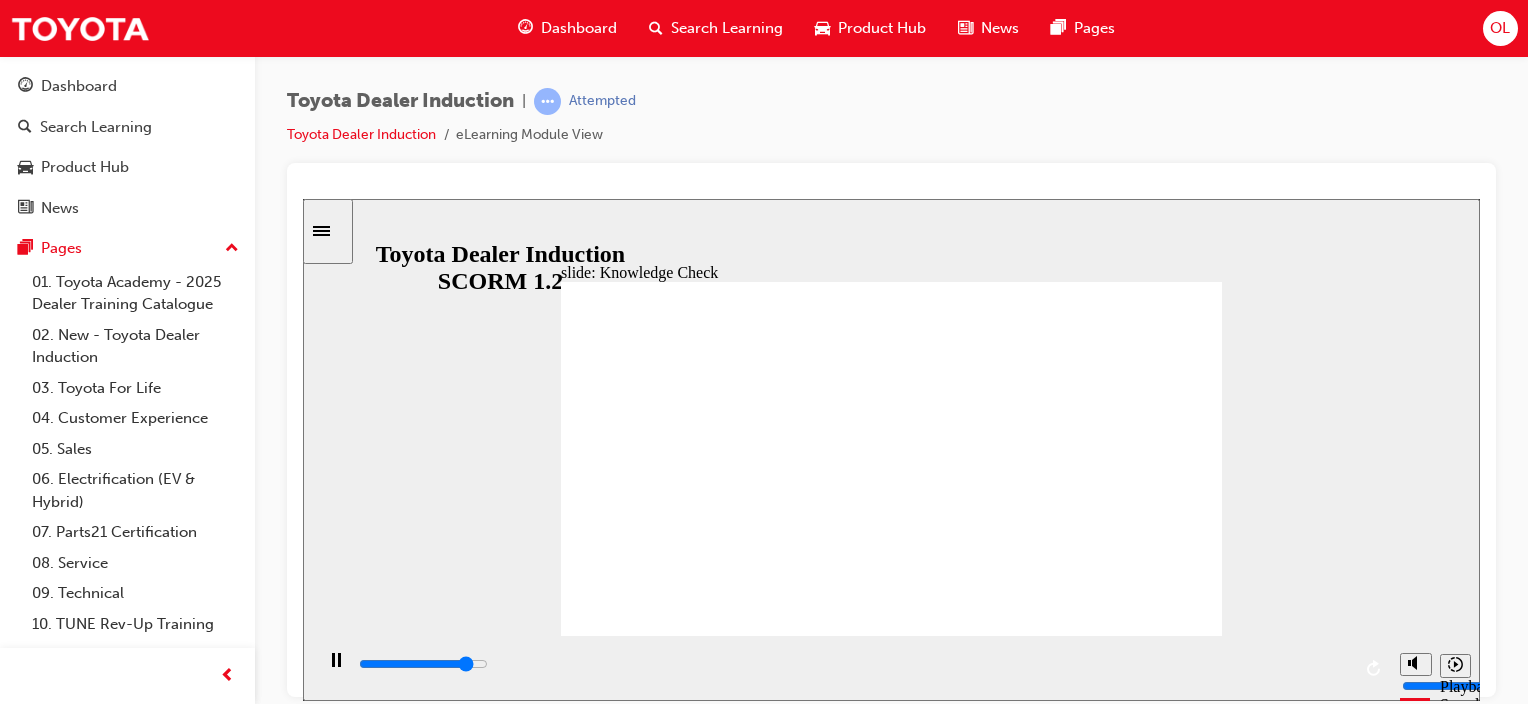 click 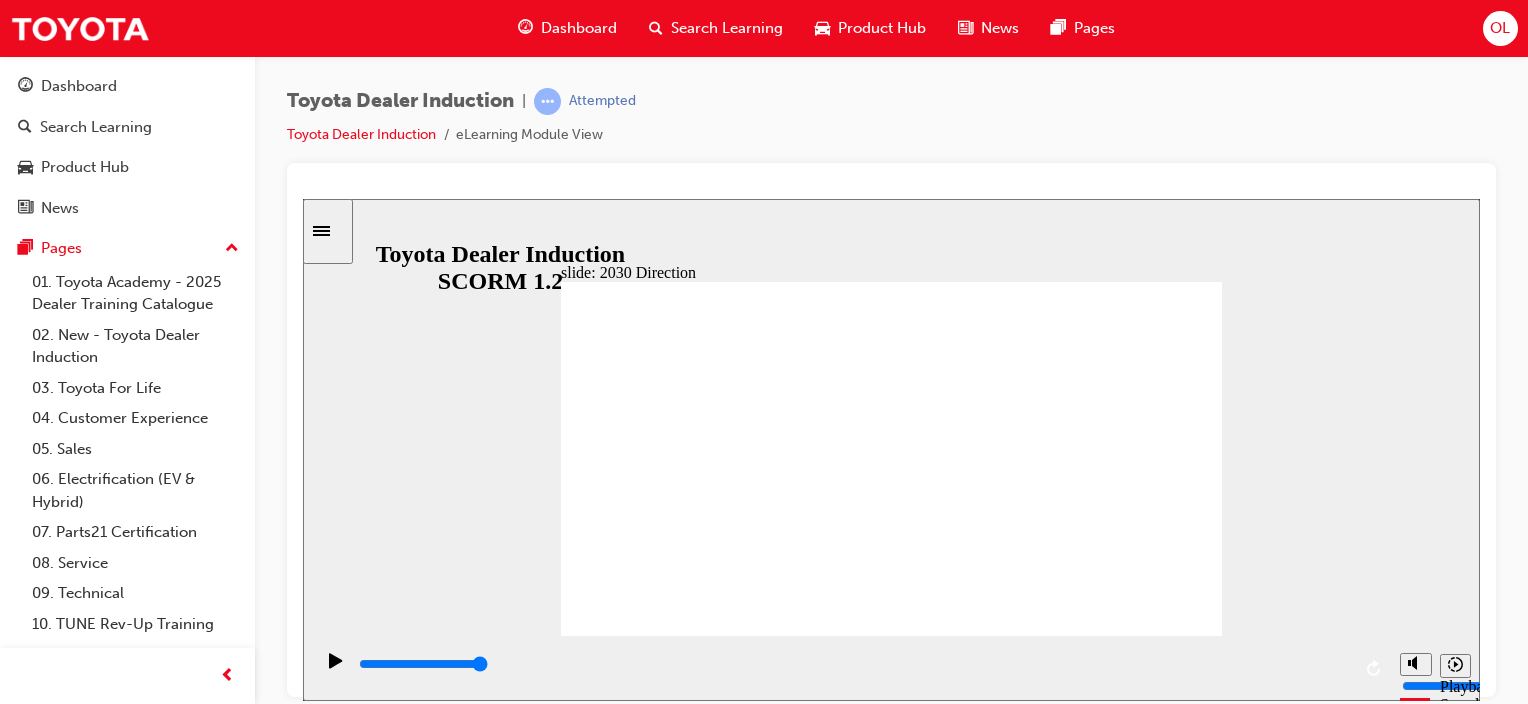 click 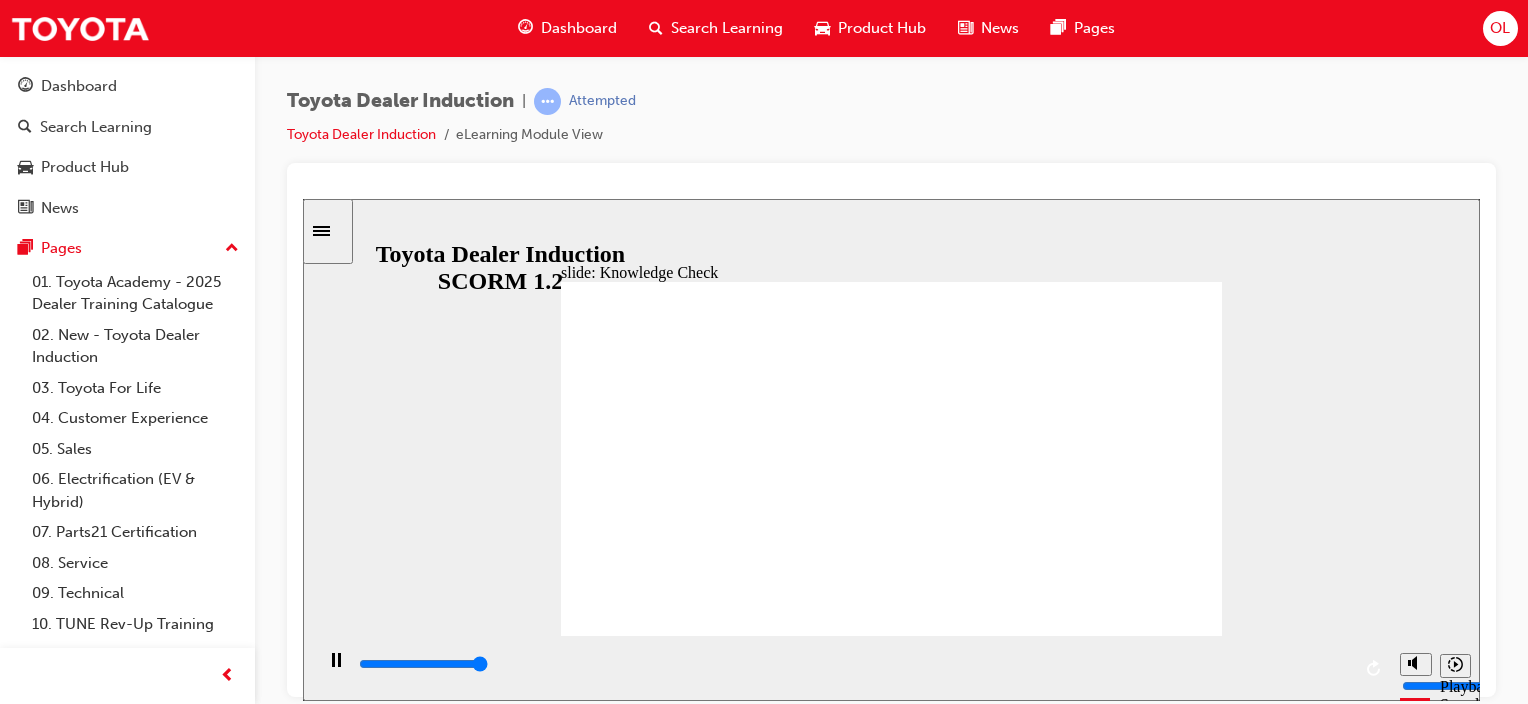 type on "5000" 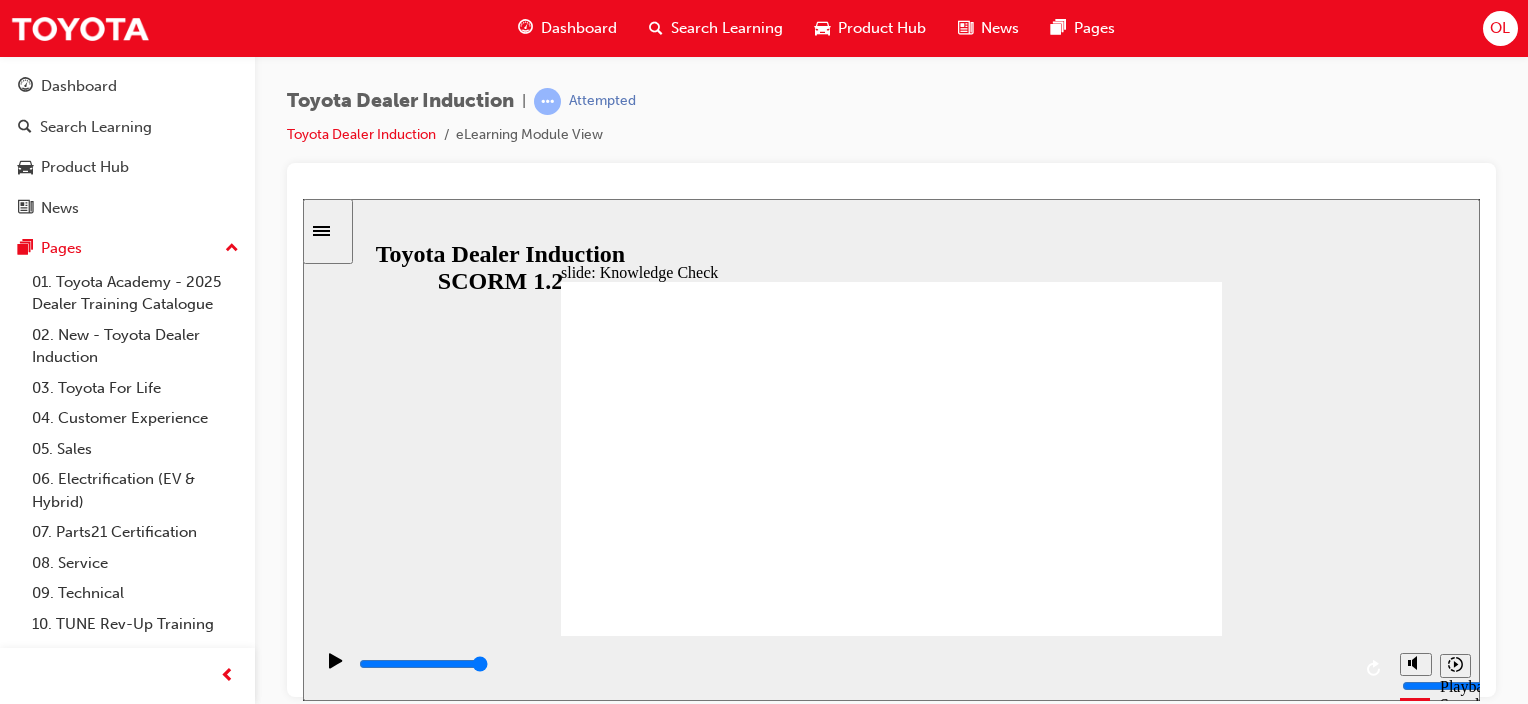 click at bounding box center [668, 1439] 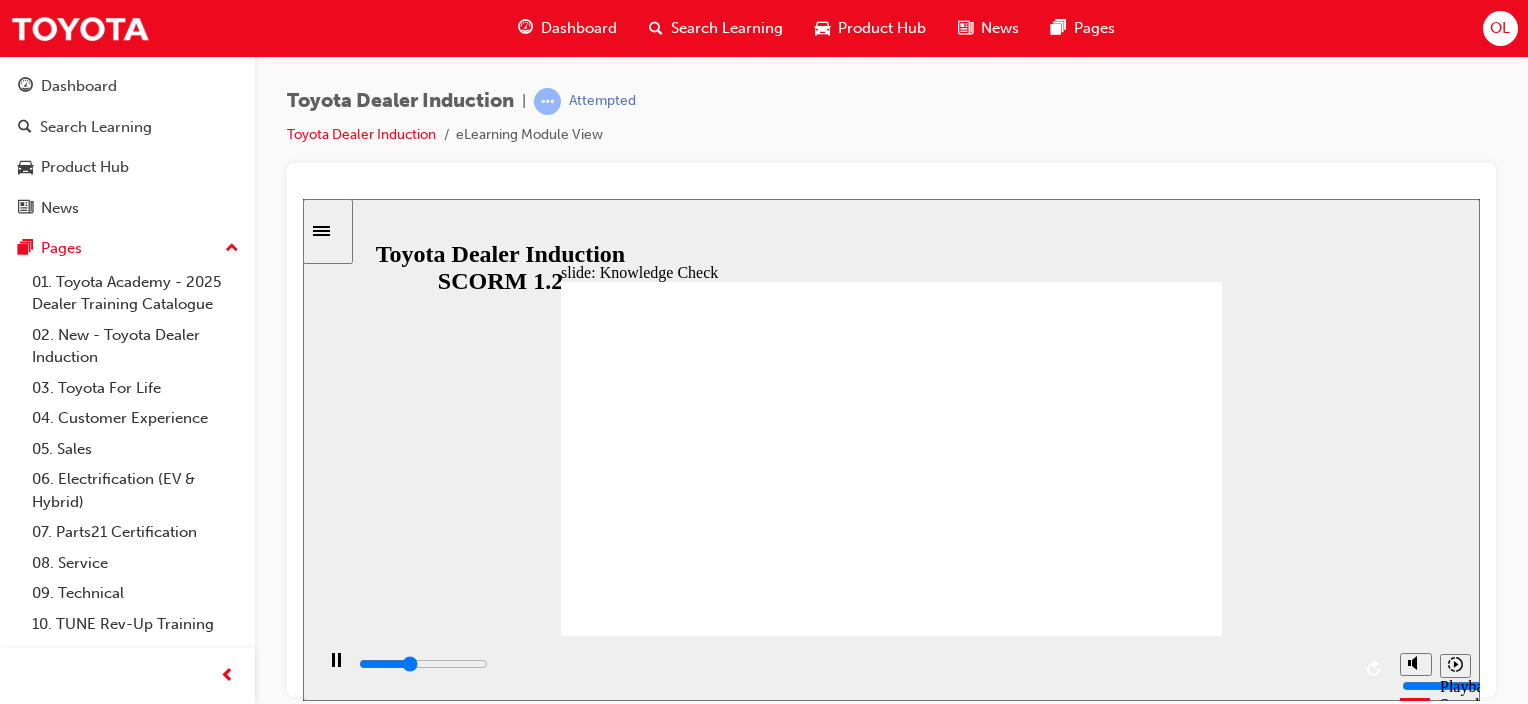 click at bounding box center [668, 1439] 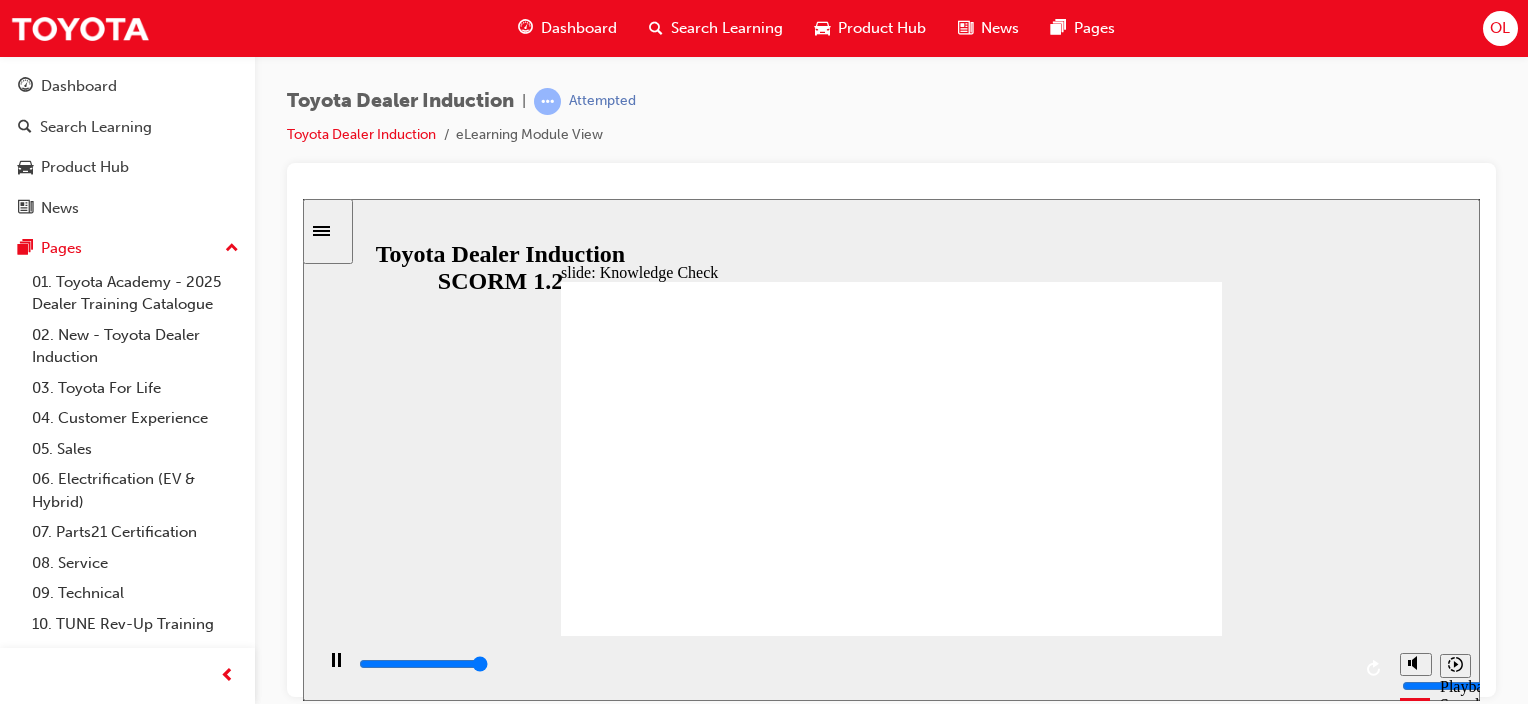 type on "5000" 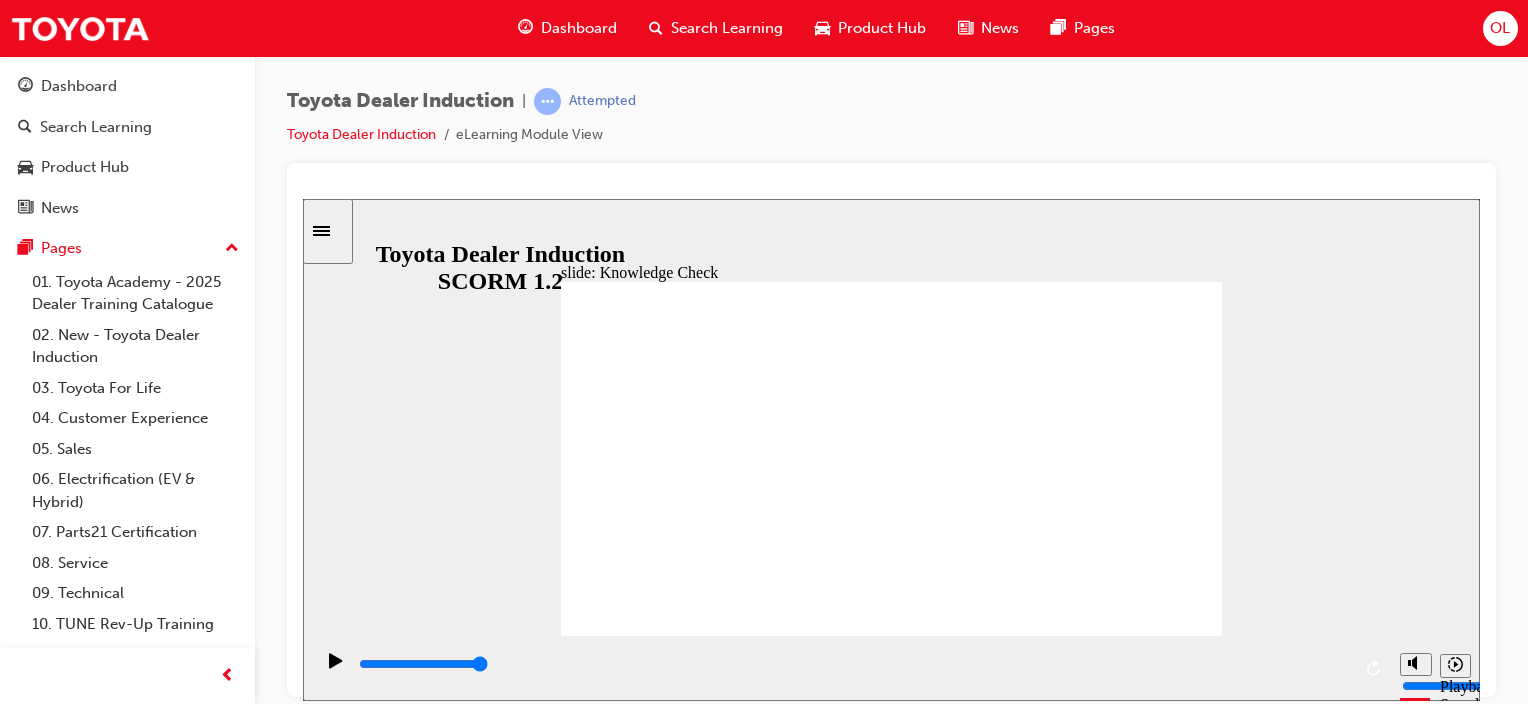 type on "moved" 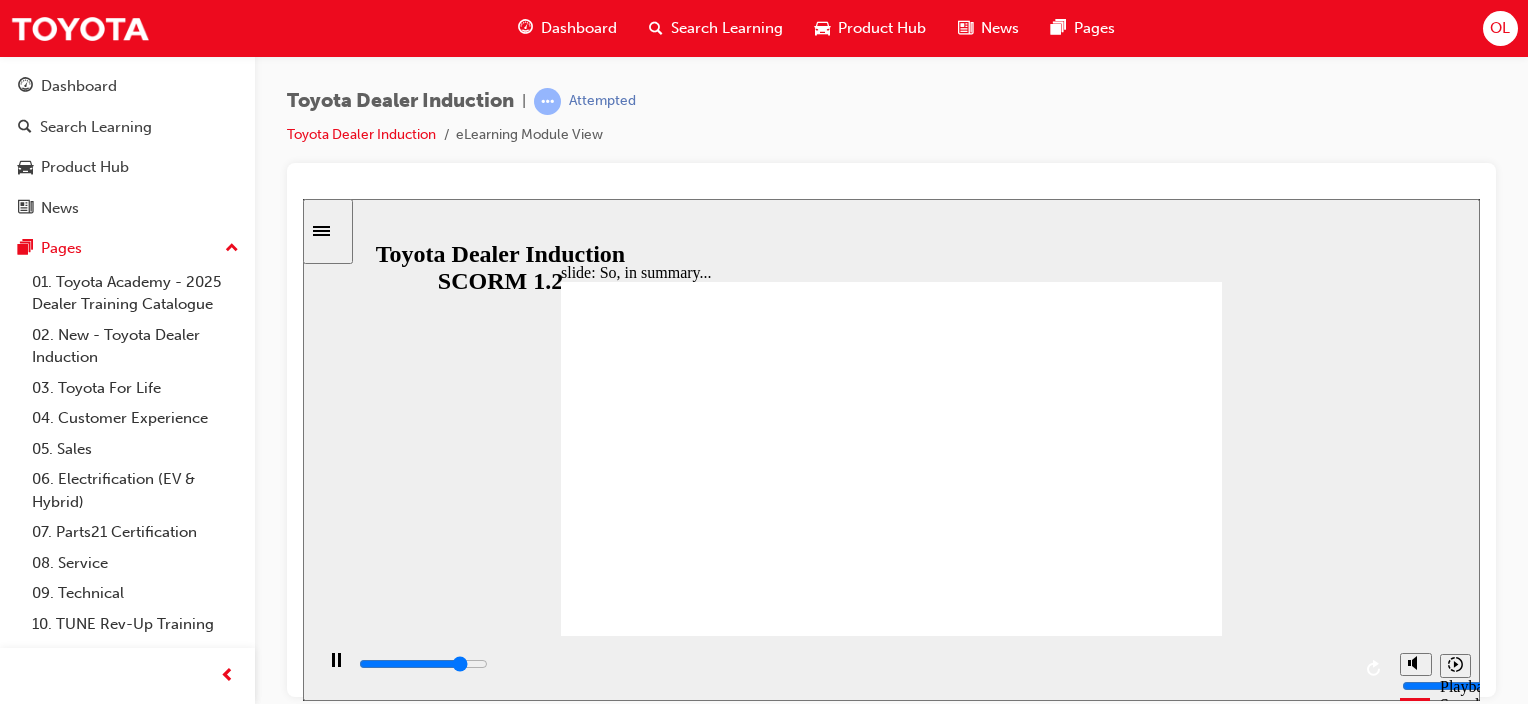 click 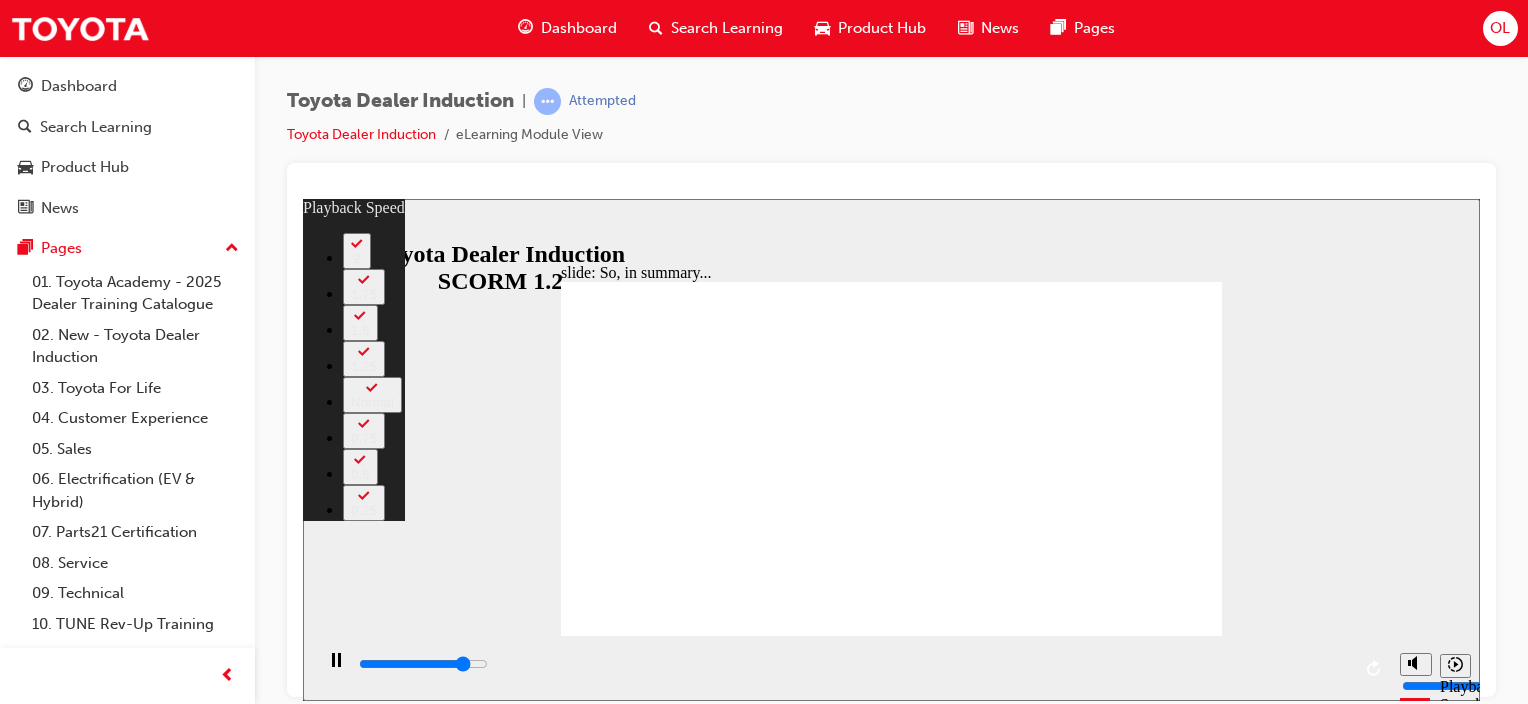 type on "5700" 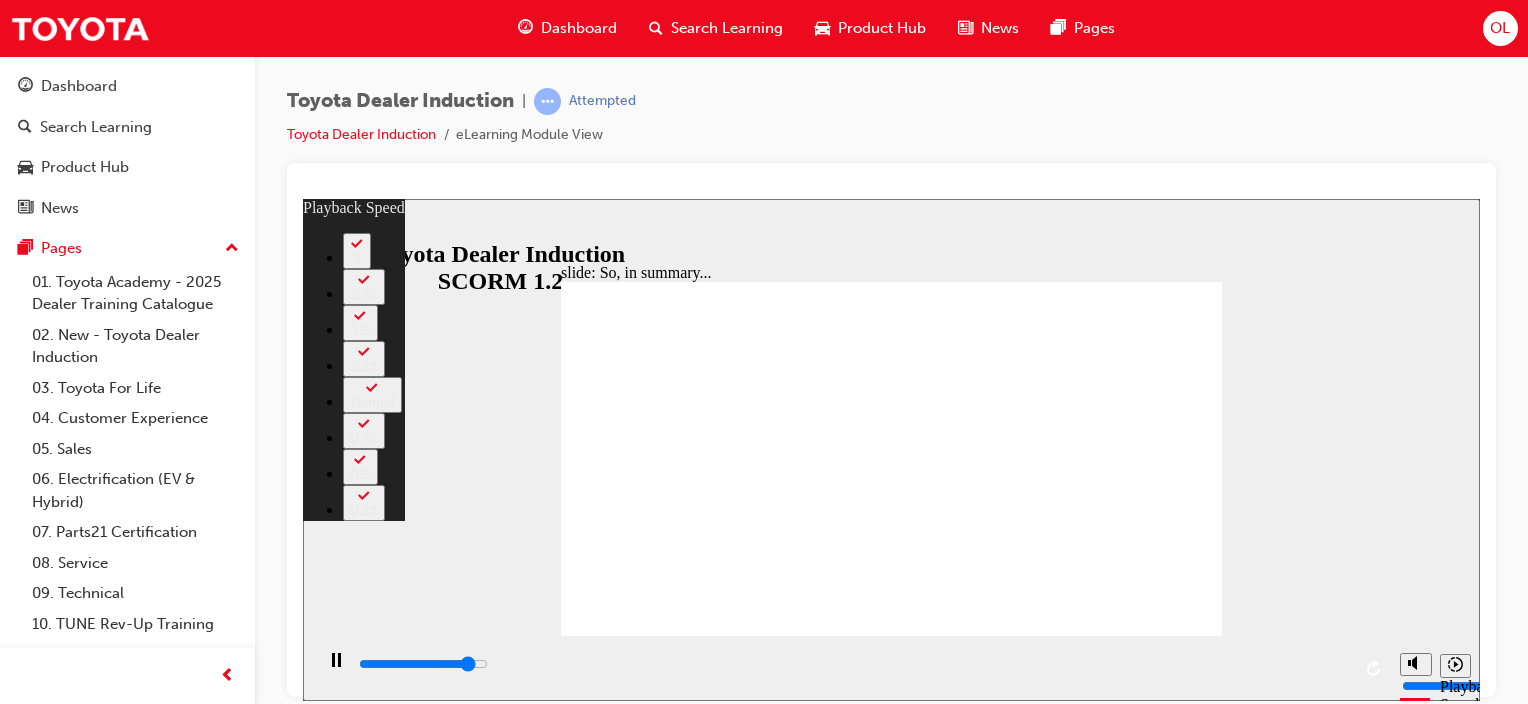 type on "5900" 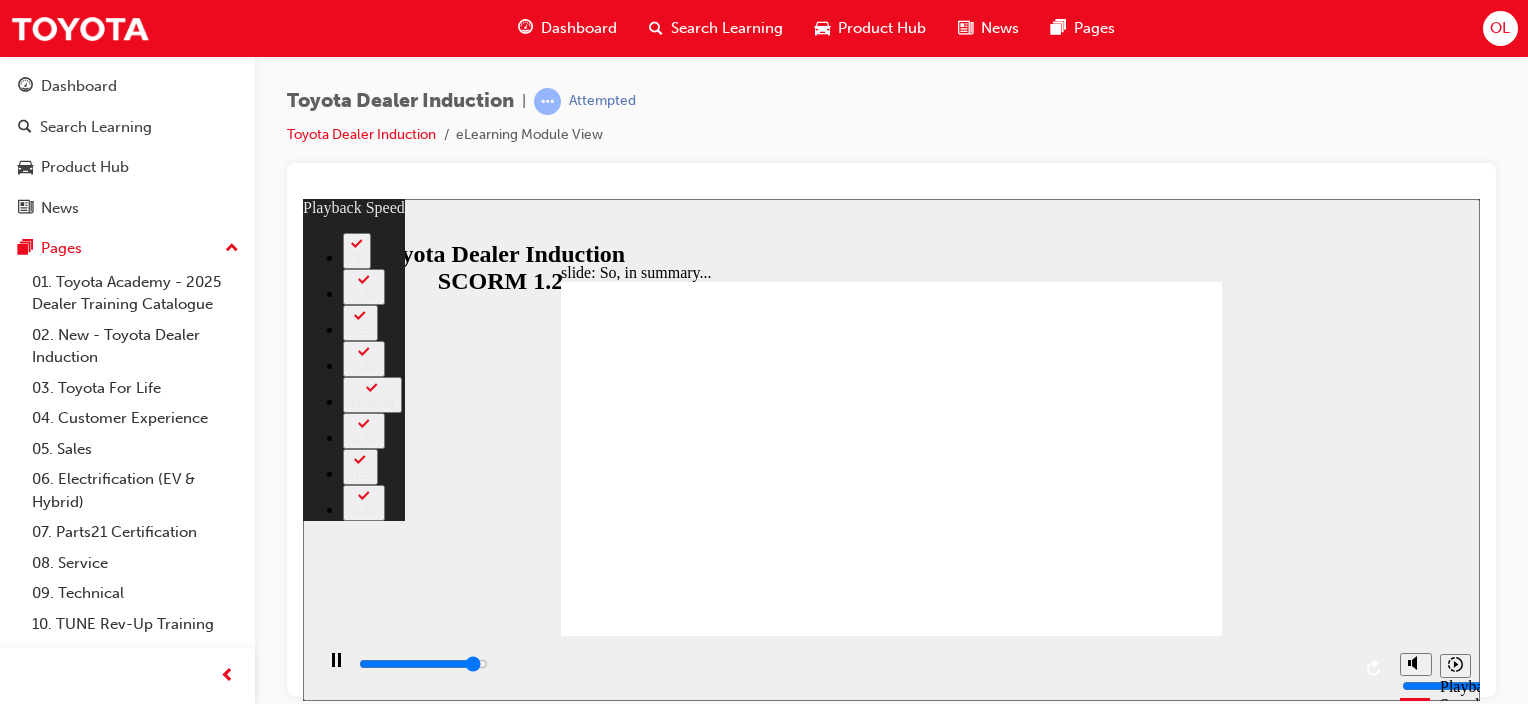 type on "6200" 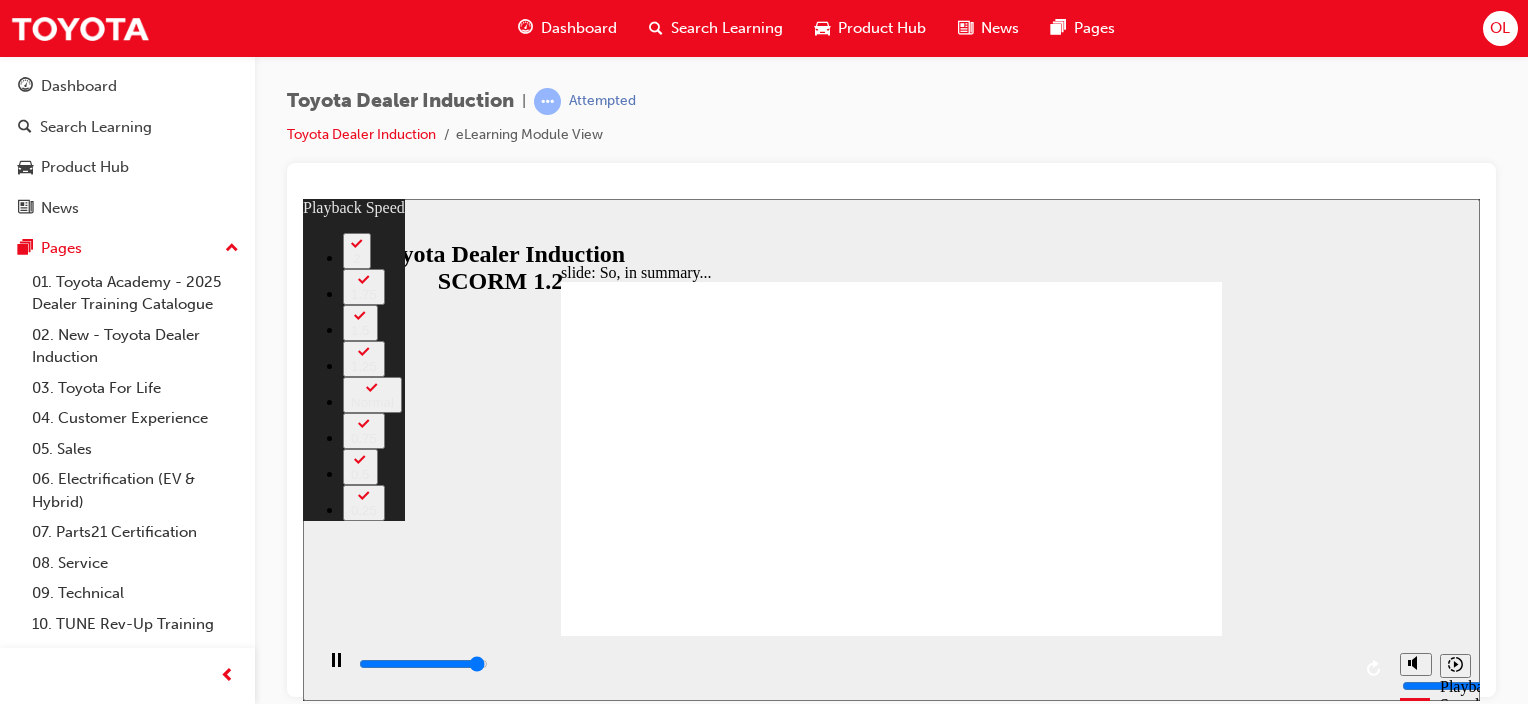 type on "6400" 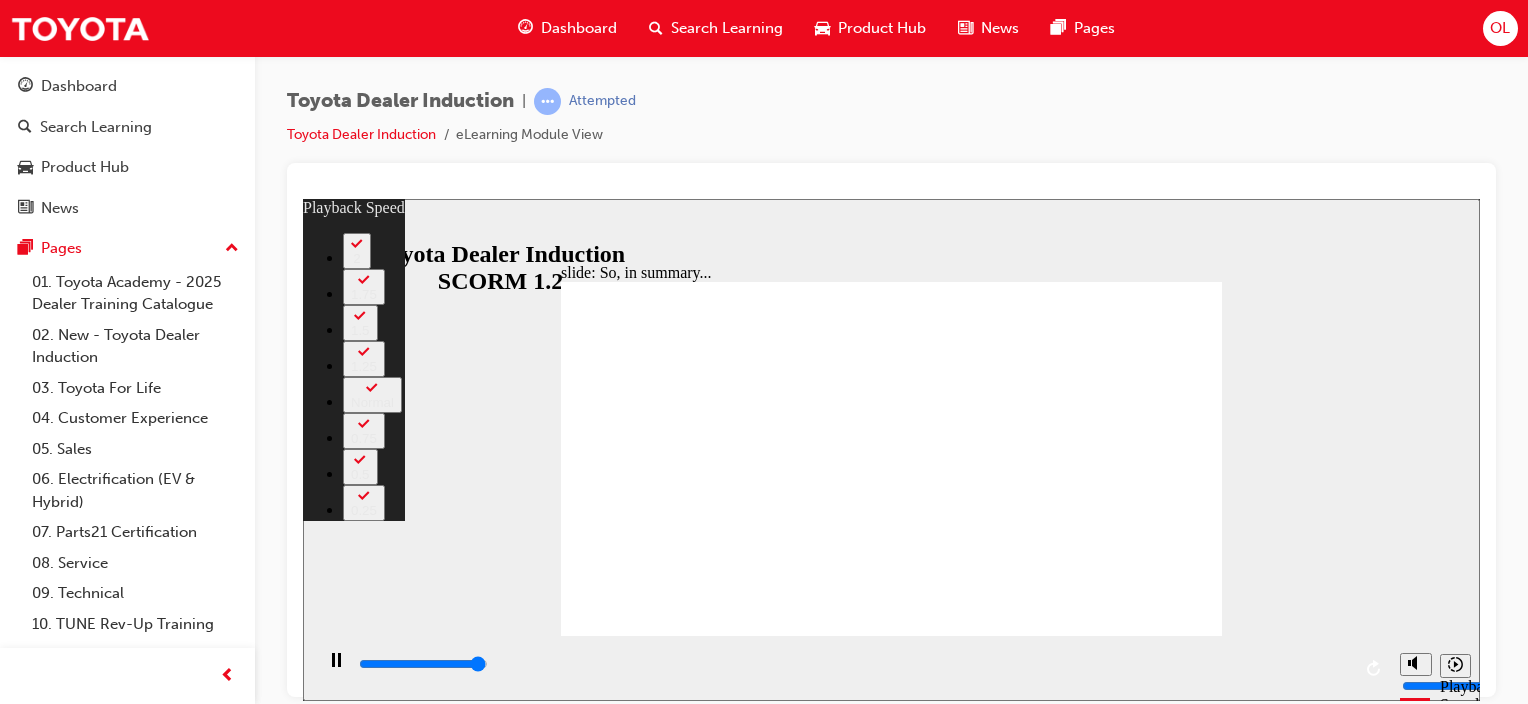 type on "6500" 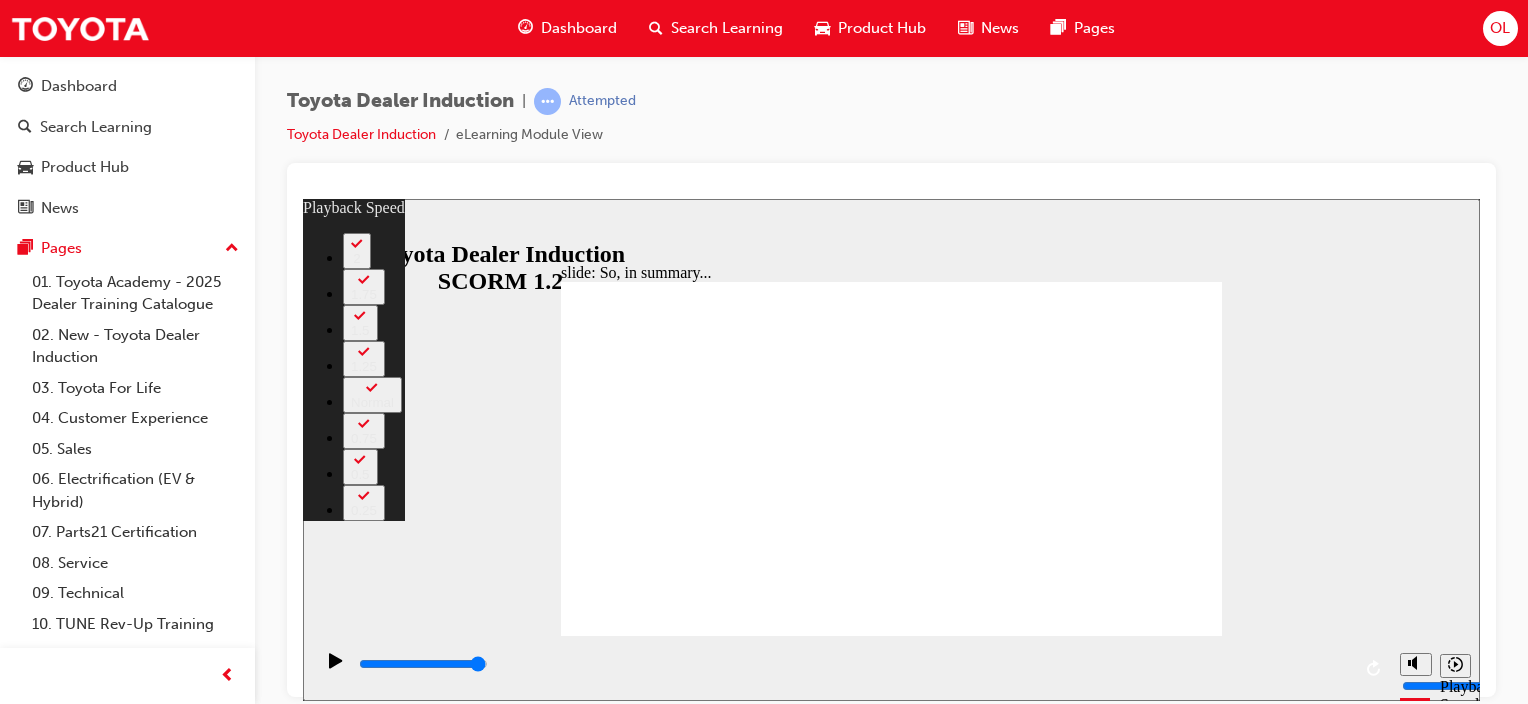 type on "4" 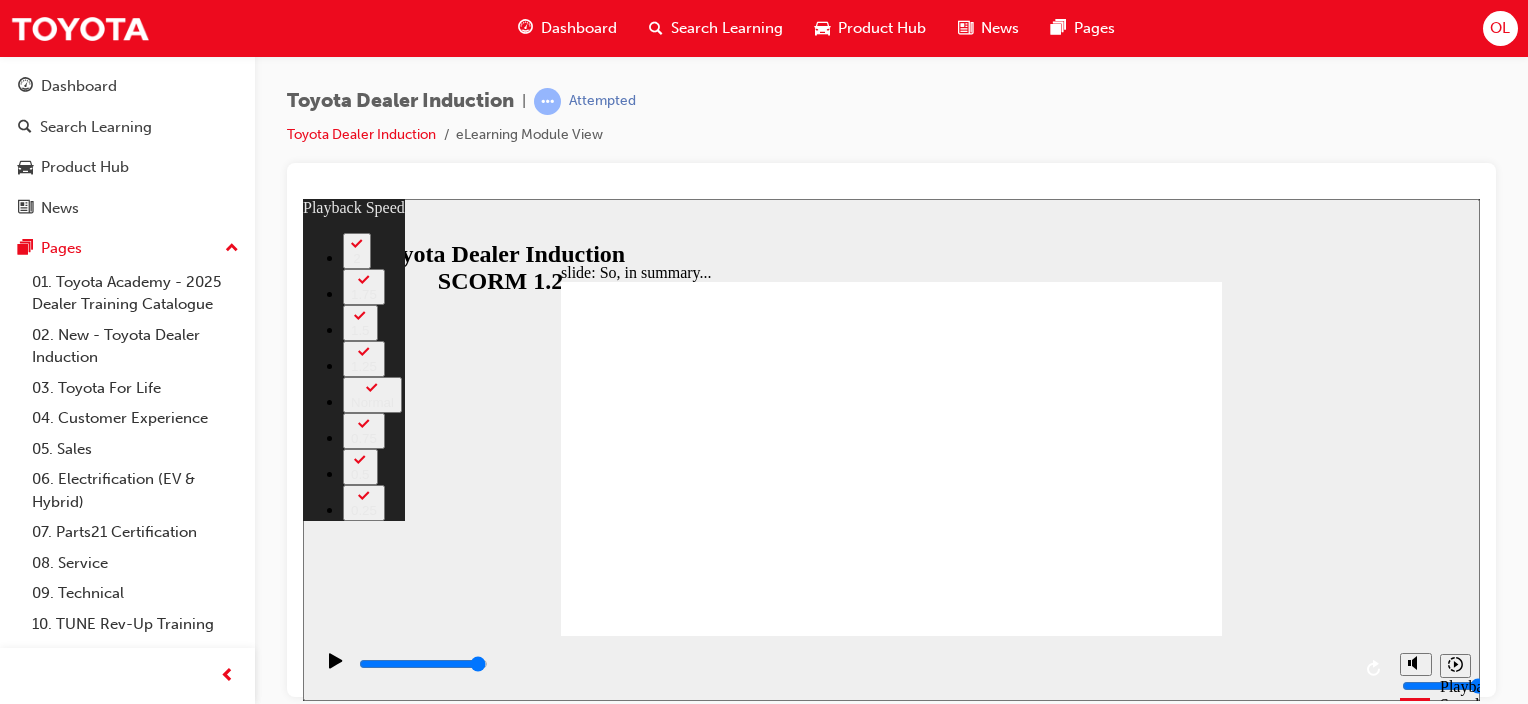 type on "6" 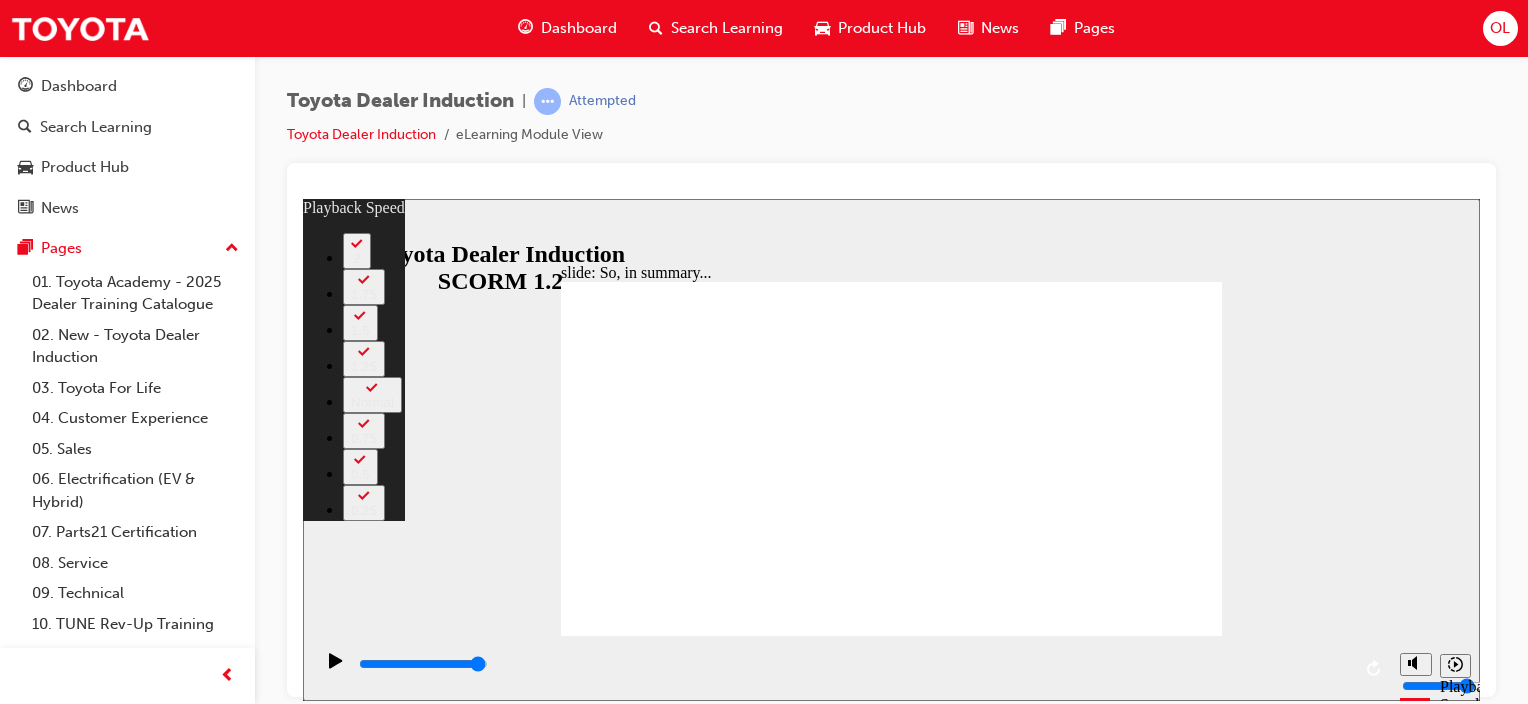 type on "20" 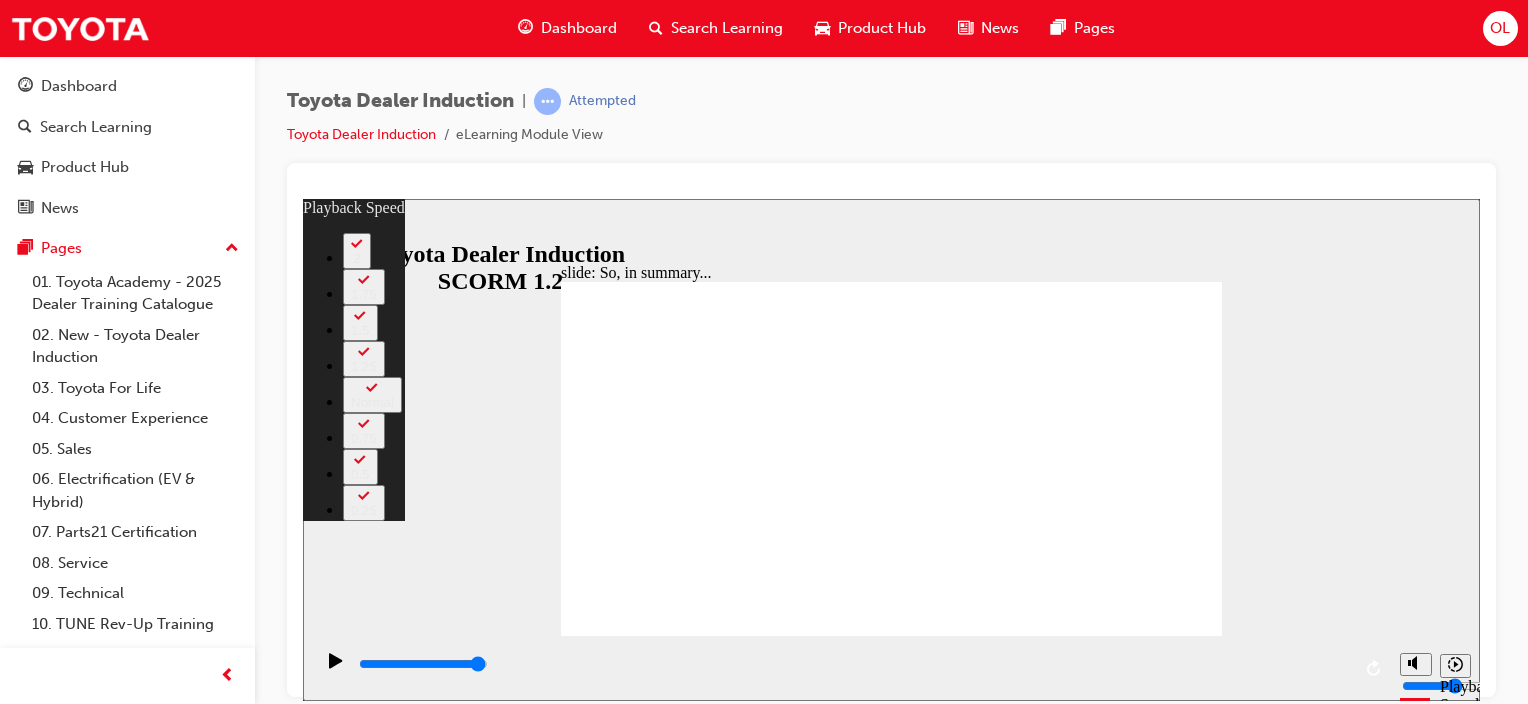 type on "20" 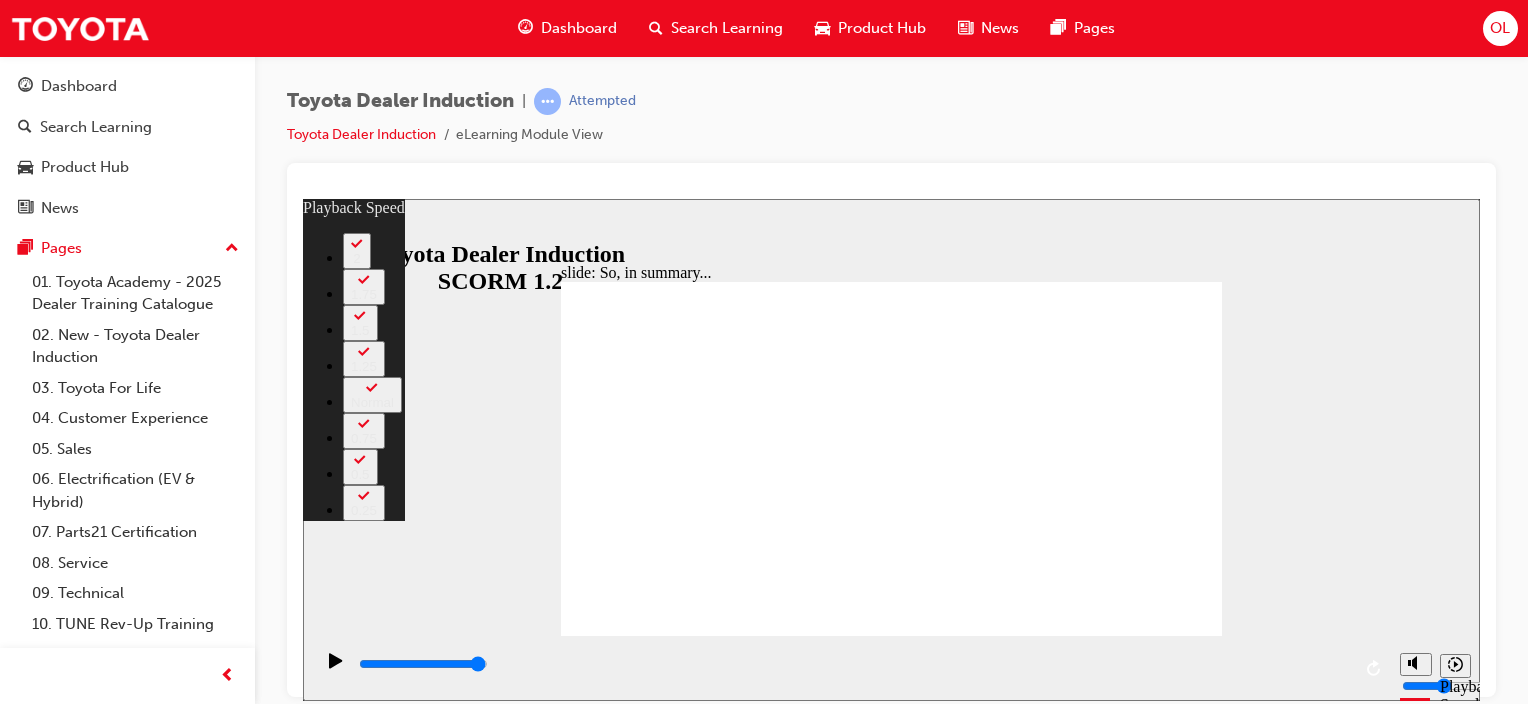 type on "41" 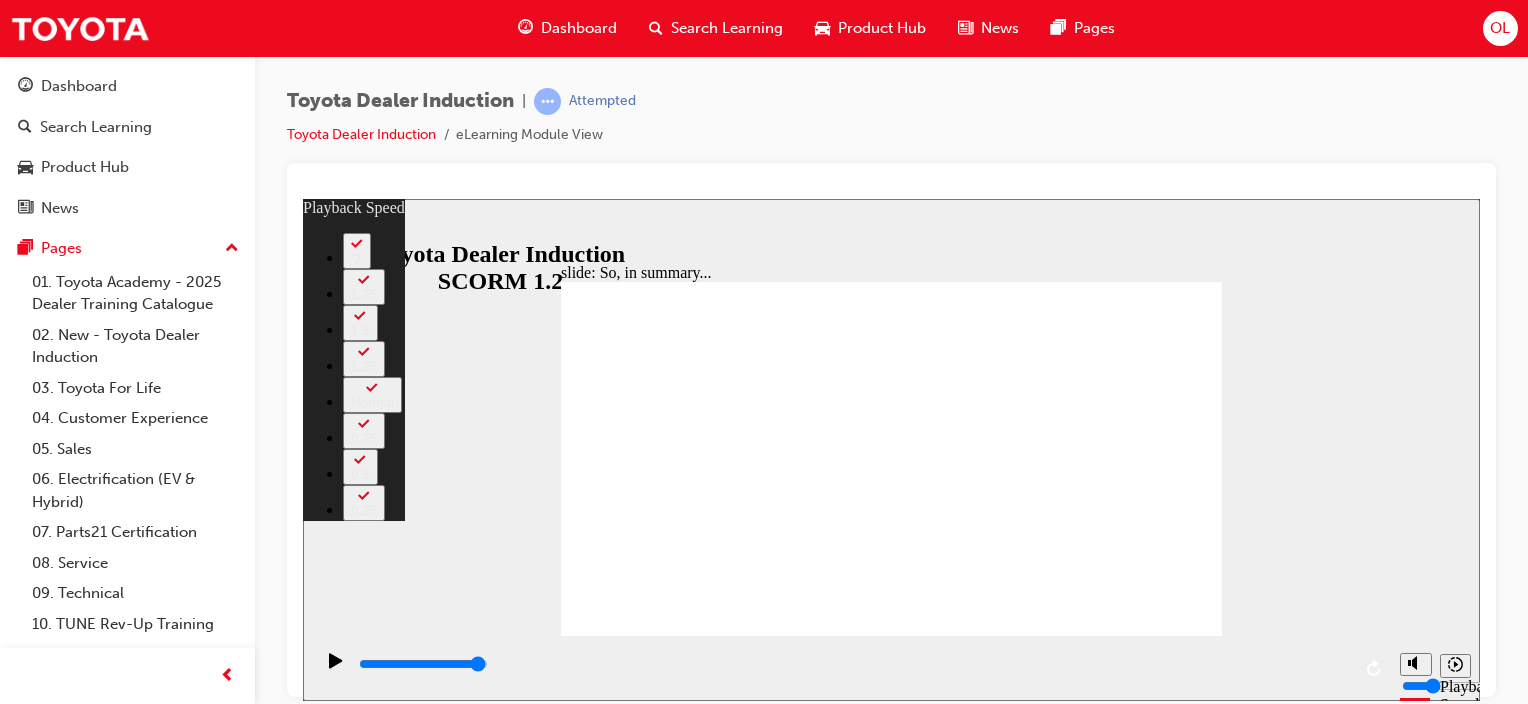 type on "2" 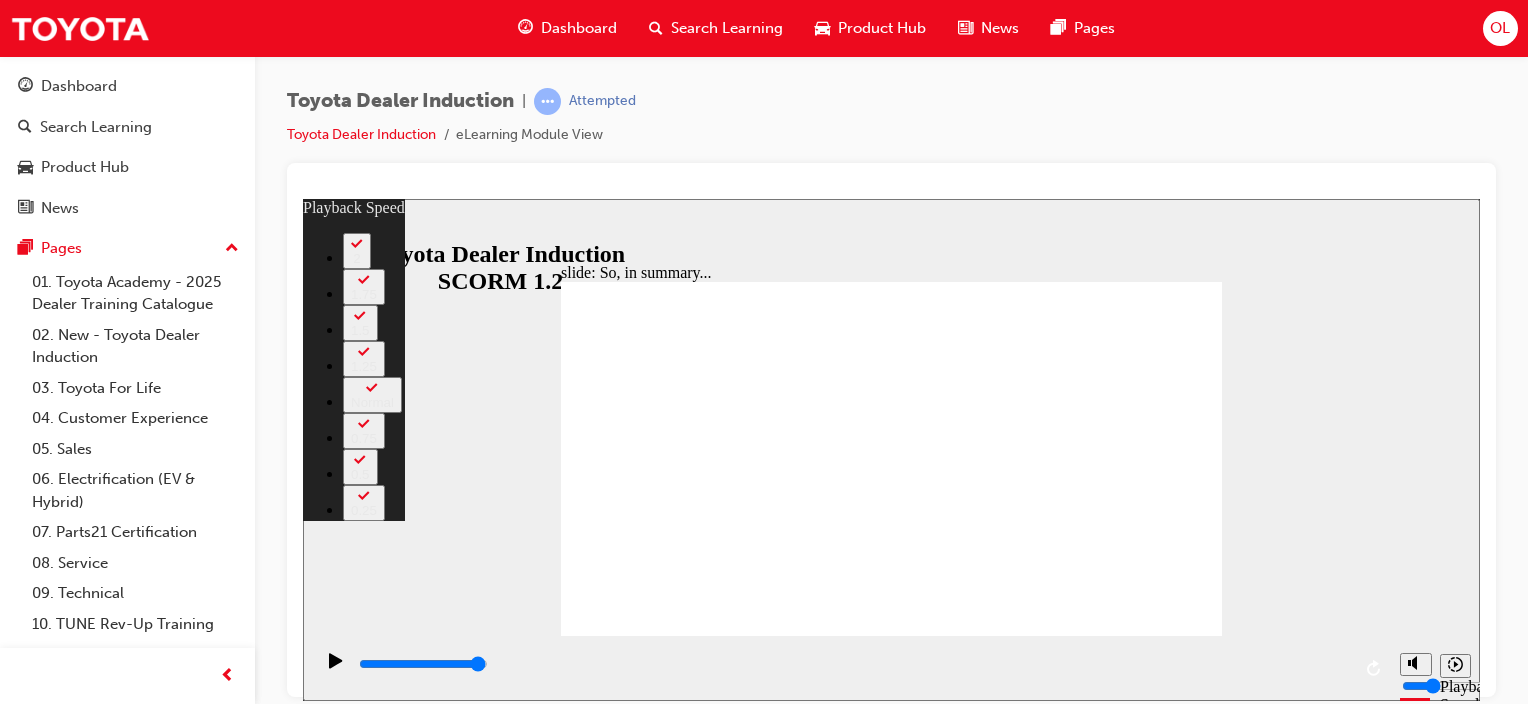 type on "2" 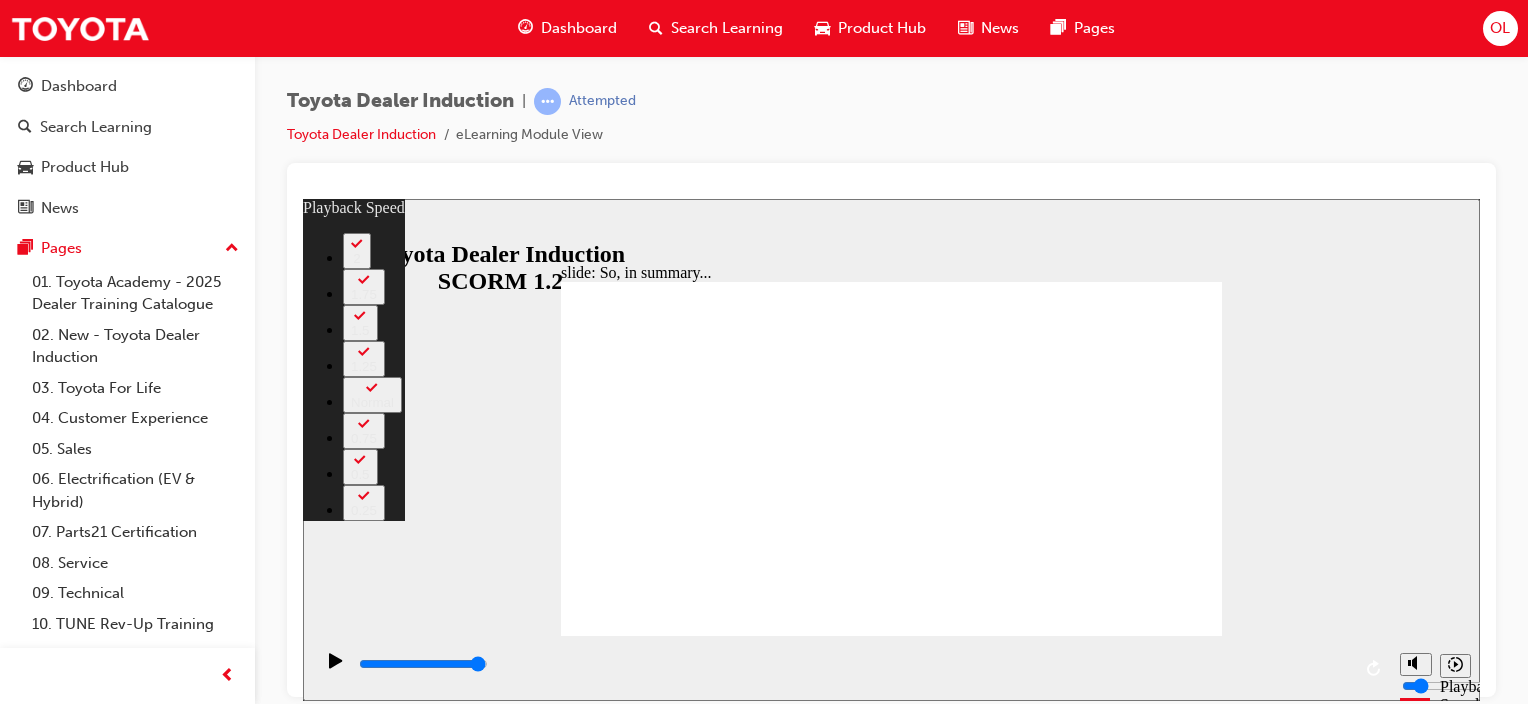 type on "42" 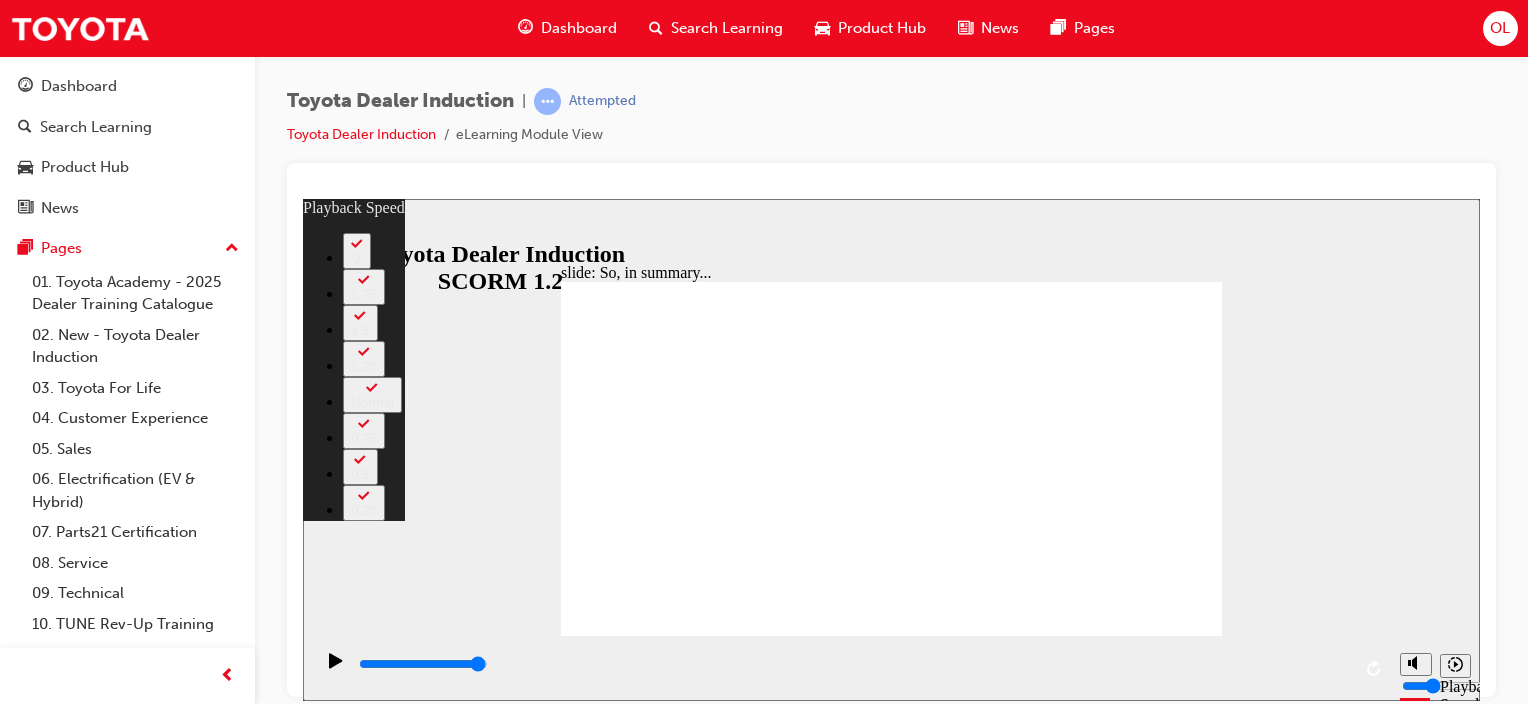 type on "42" 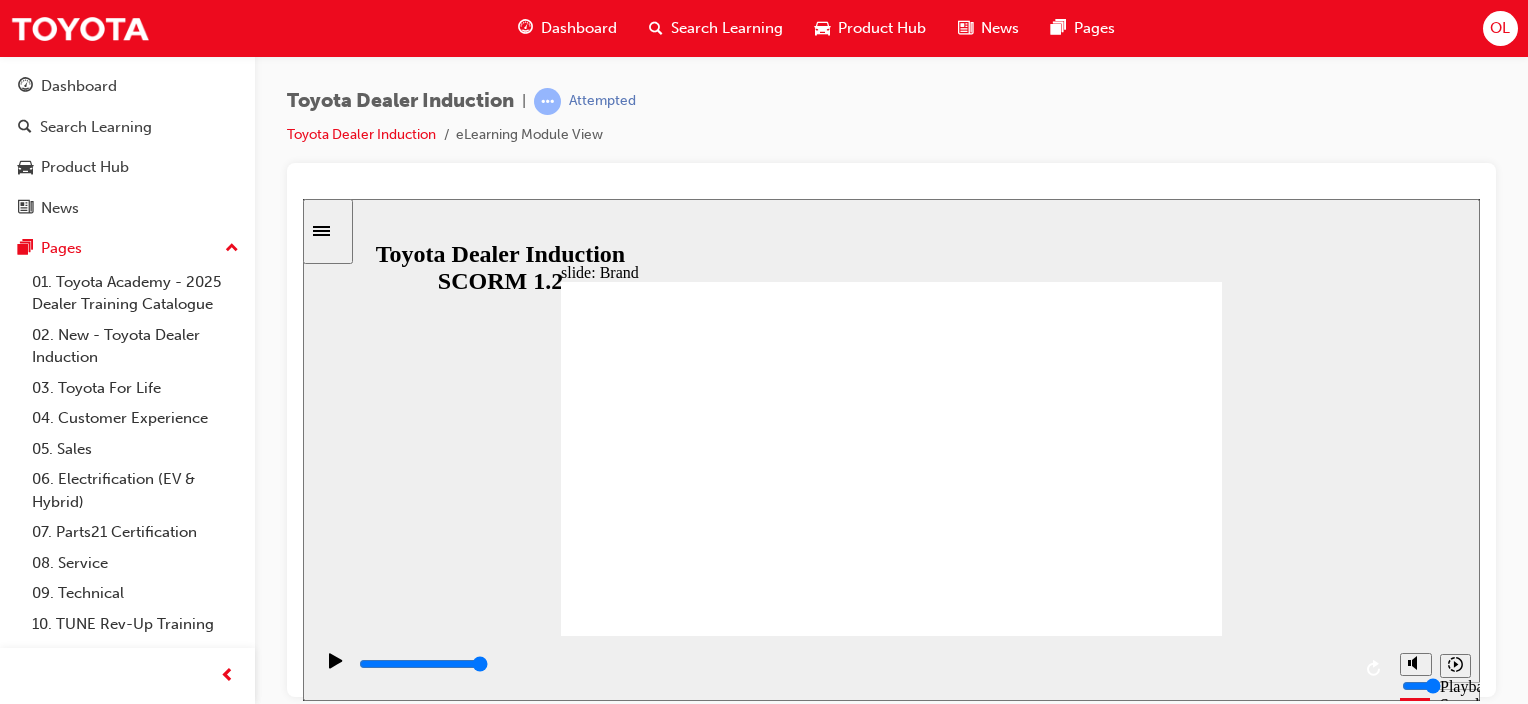 click 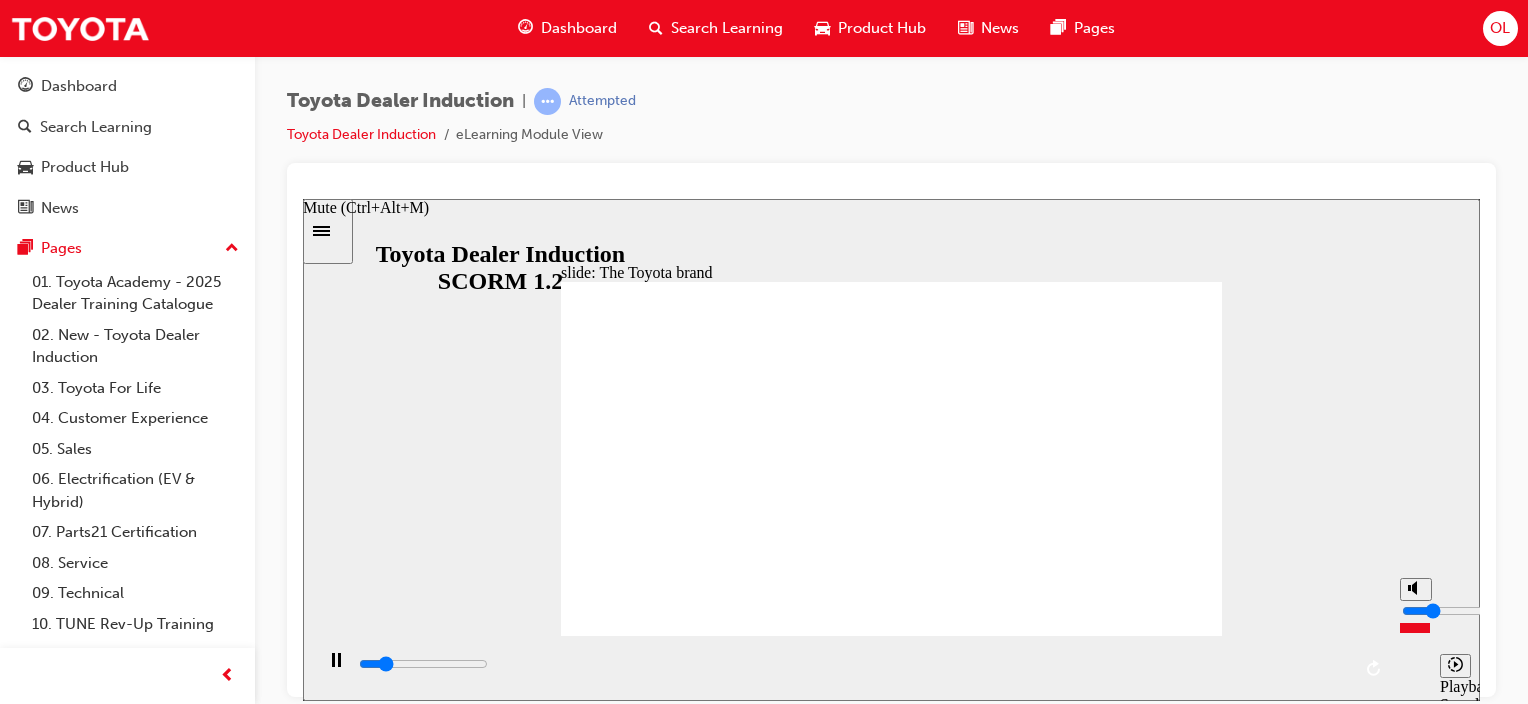 type on "7400" 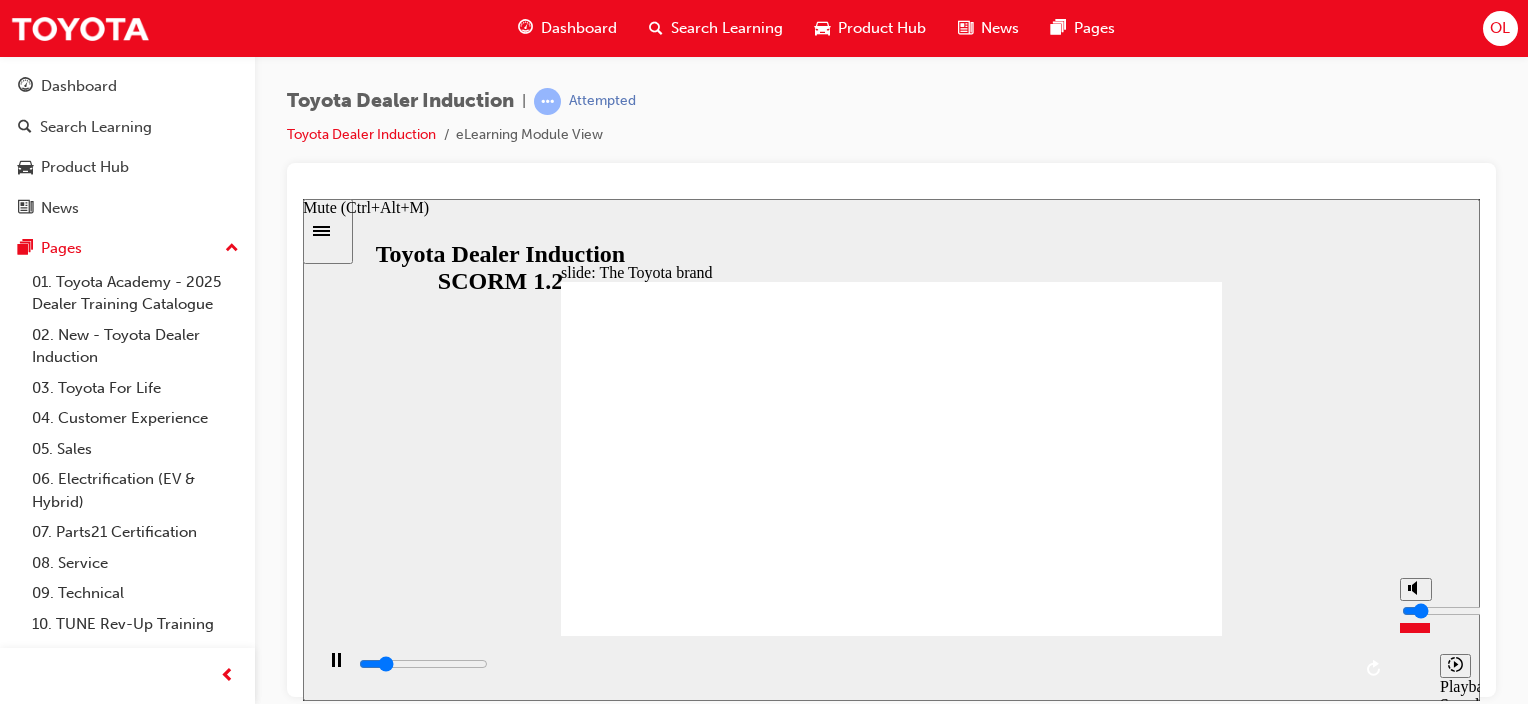 type on "7400" 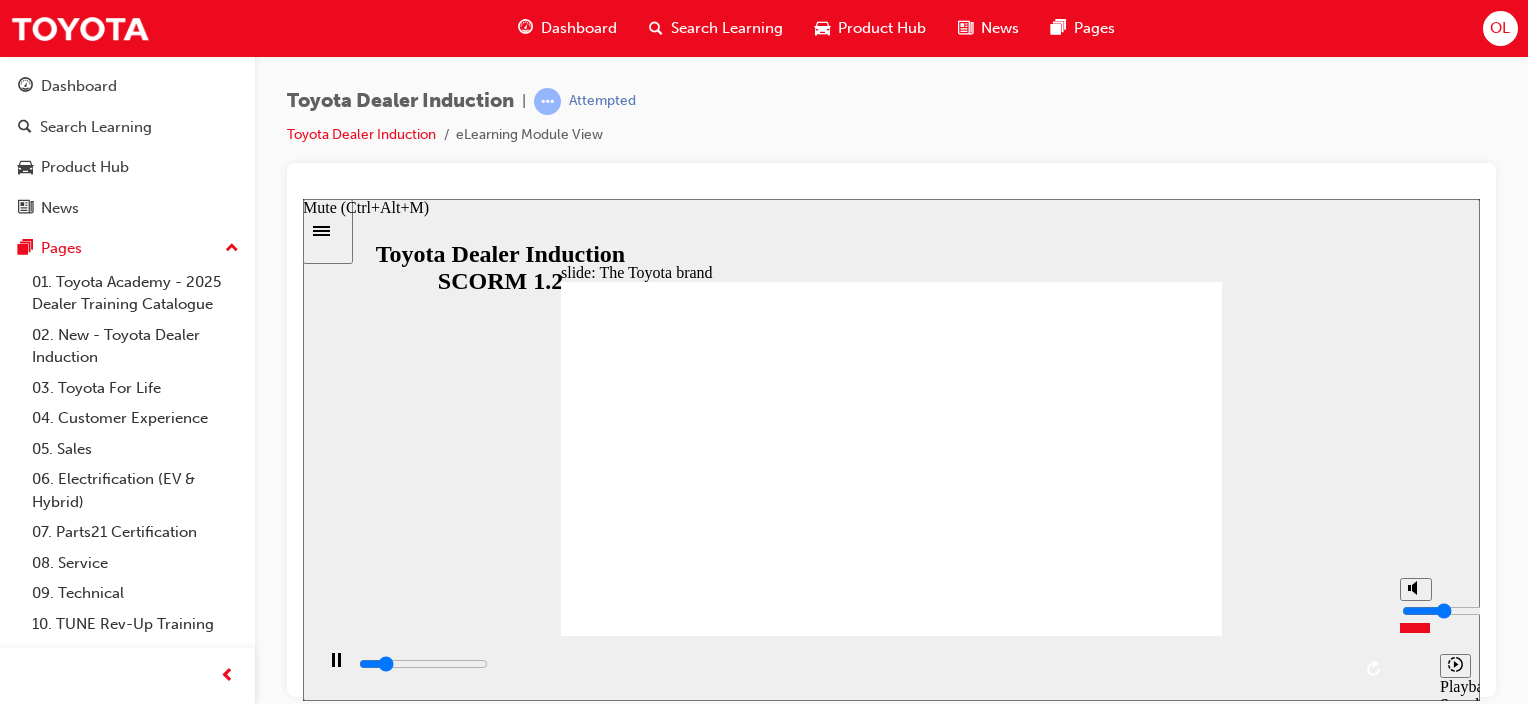 type on "7400" 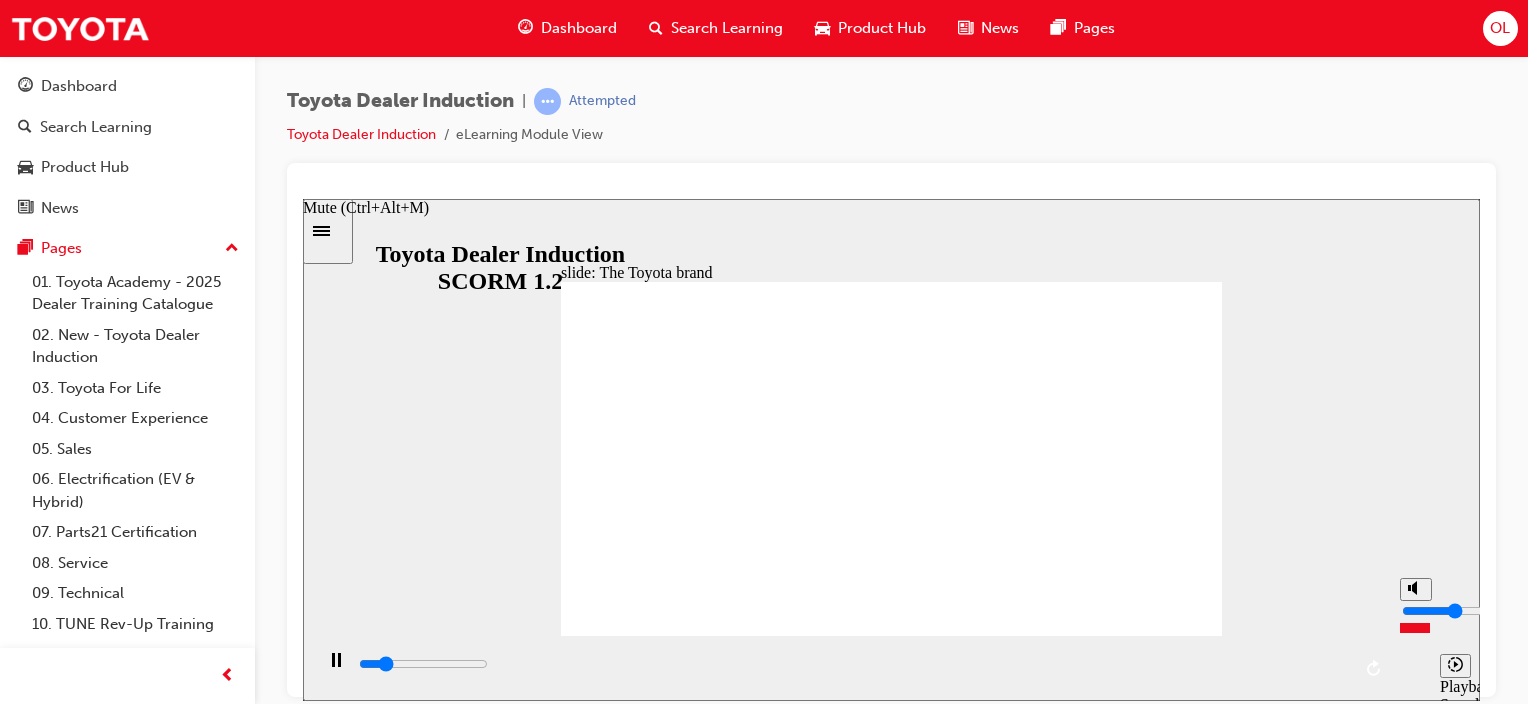 type on "7500" 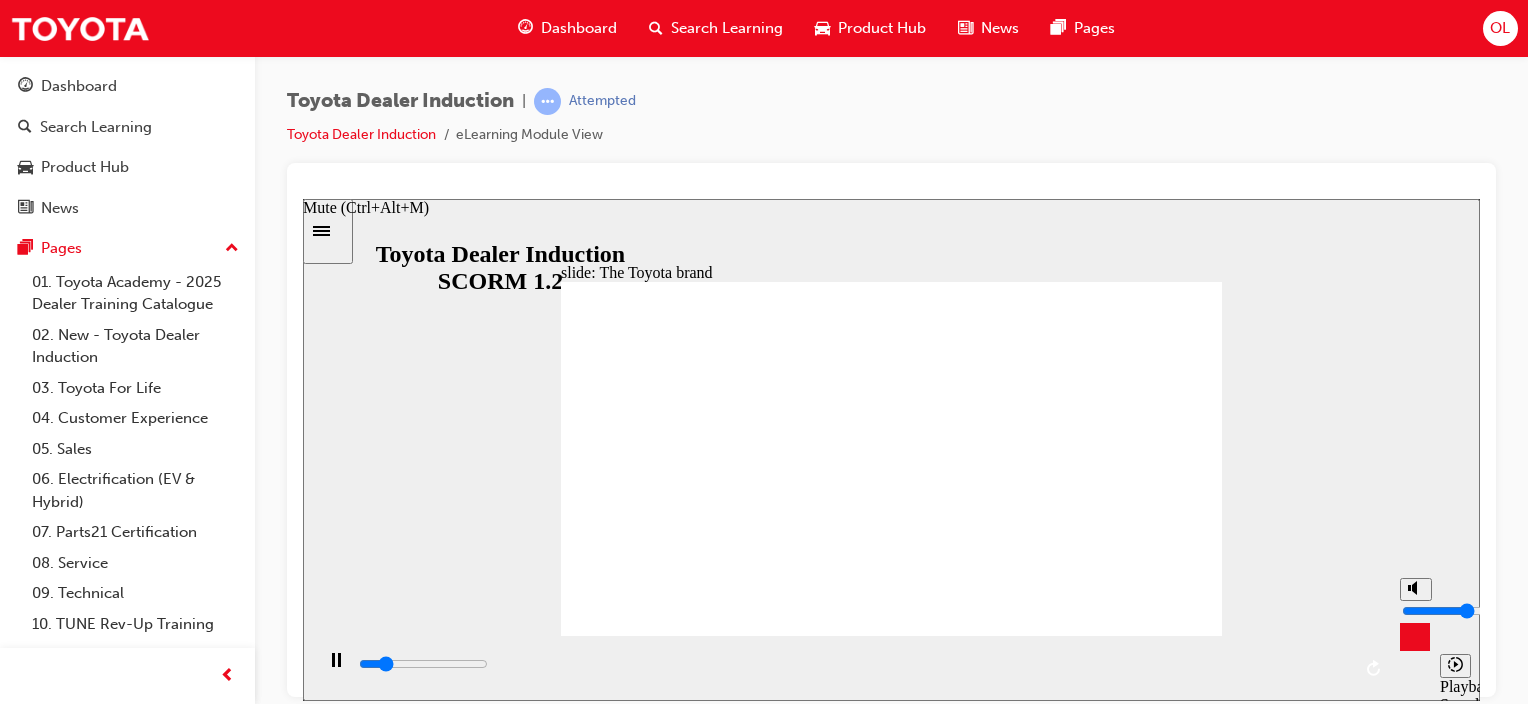 type 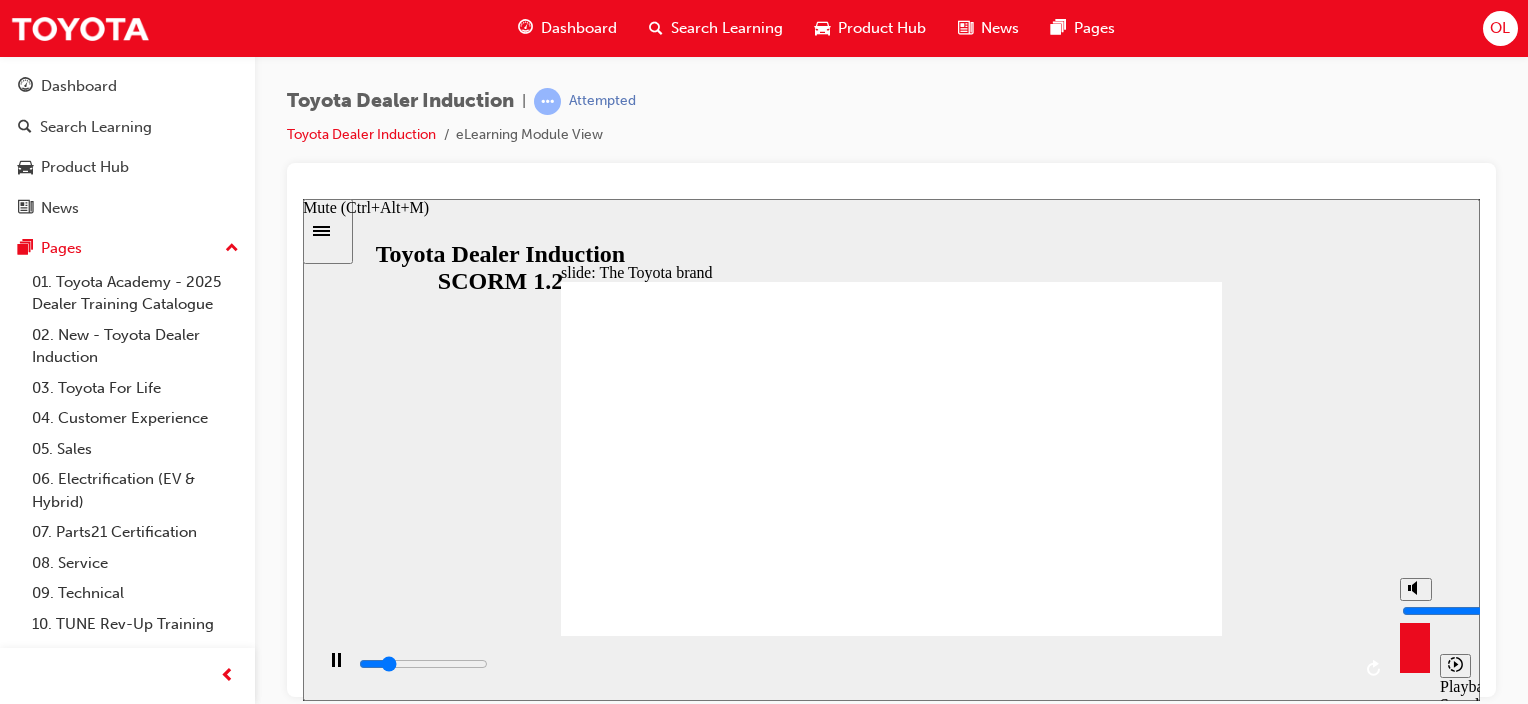 drag, startPoint x: 1416, startPoint y: 628, endPoint x: 1409, endPoint y: 586, distance: 42.579338 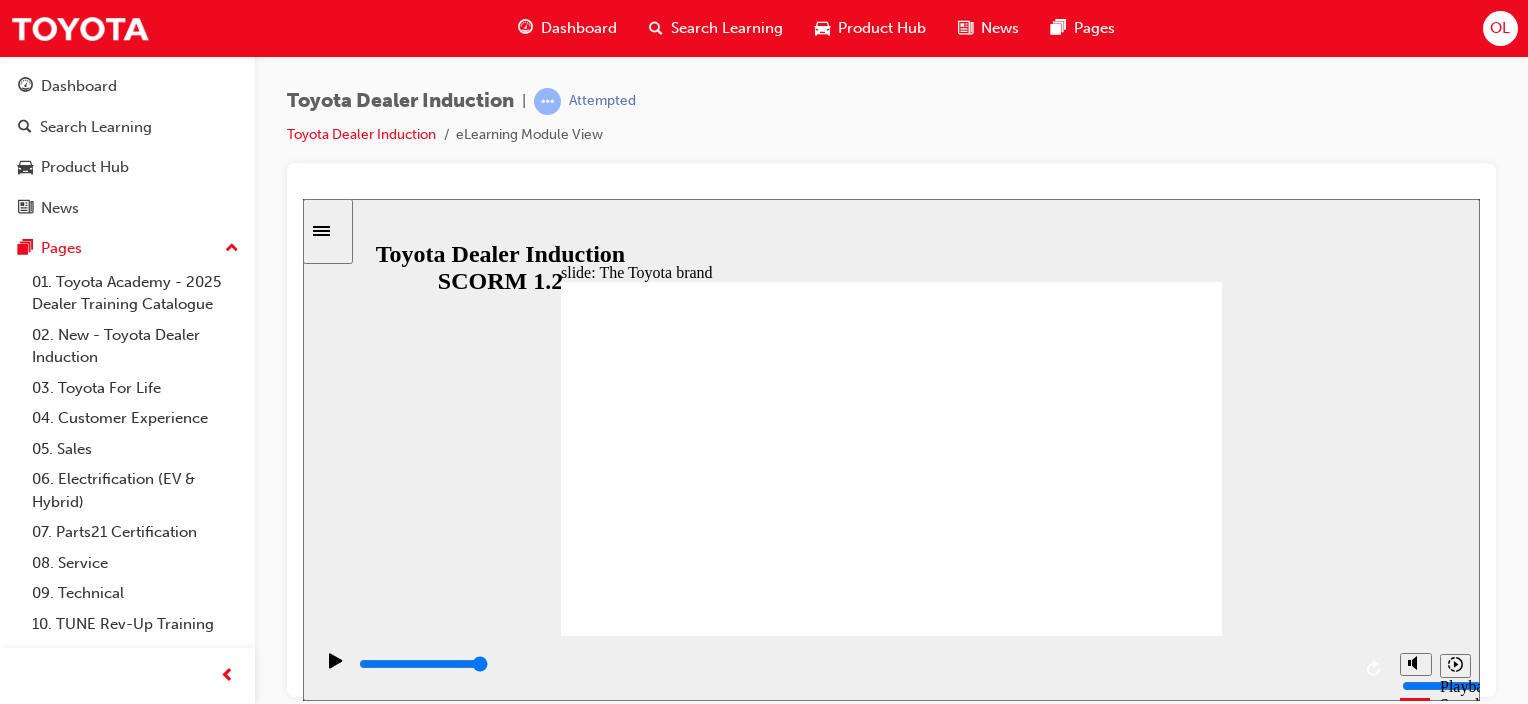 click 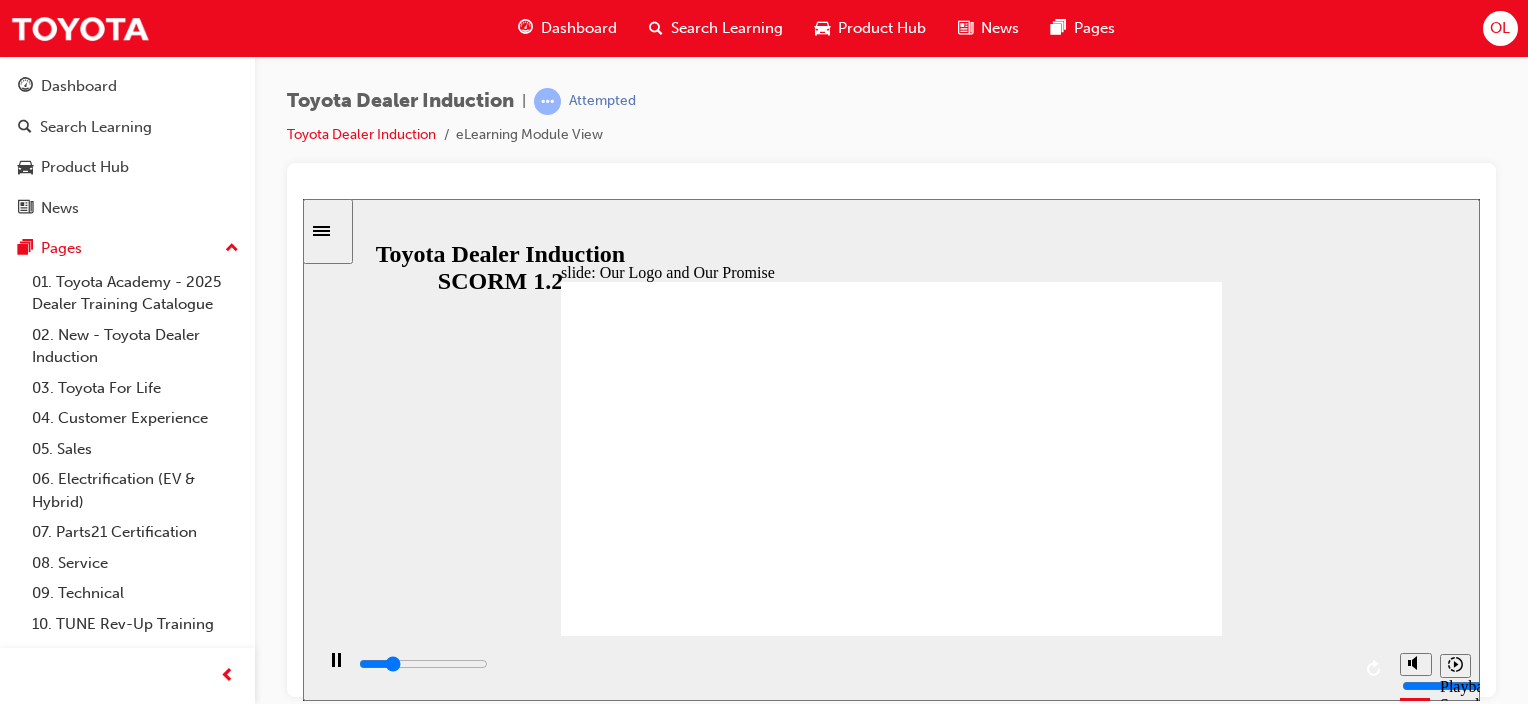 drag, startPoint x: 1170, startPoint y: 290, endPoint x: 1359, endPoint y: 294, distance: 189.04233 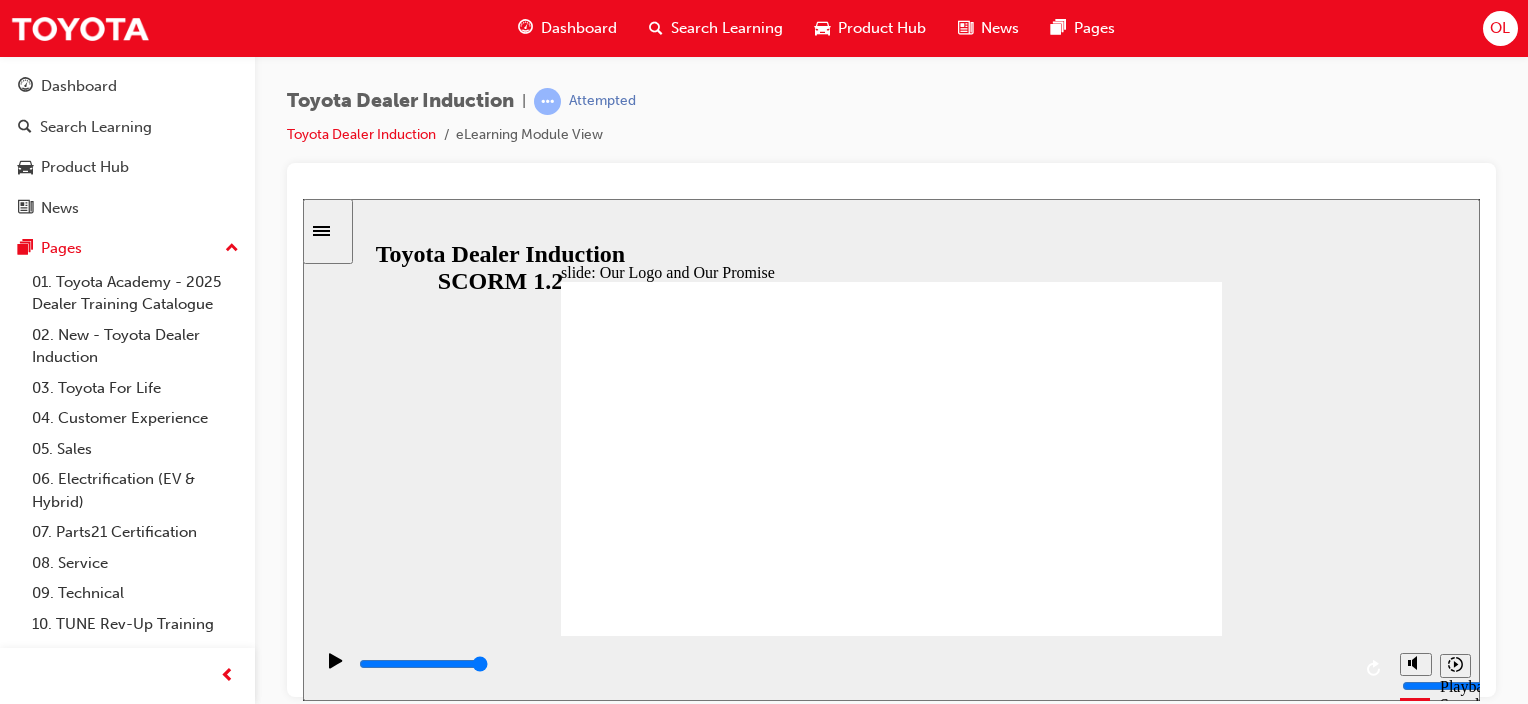 click 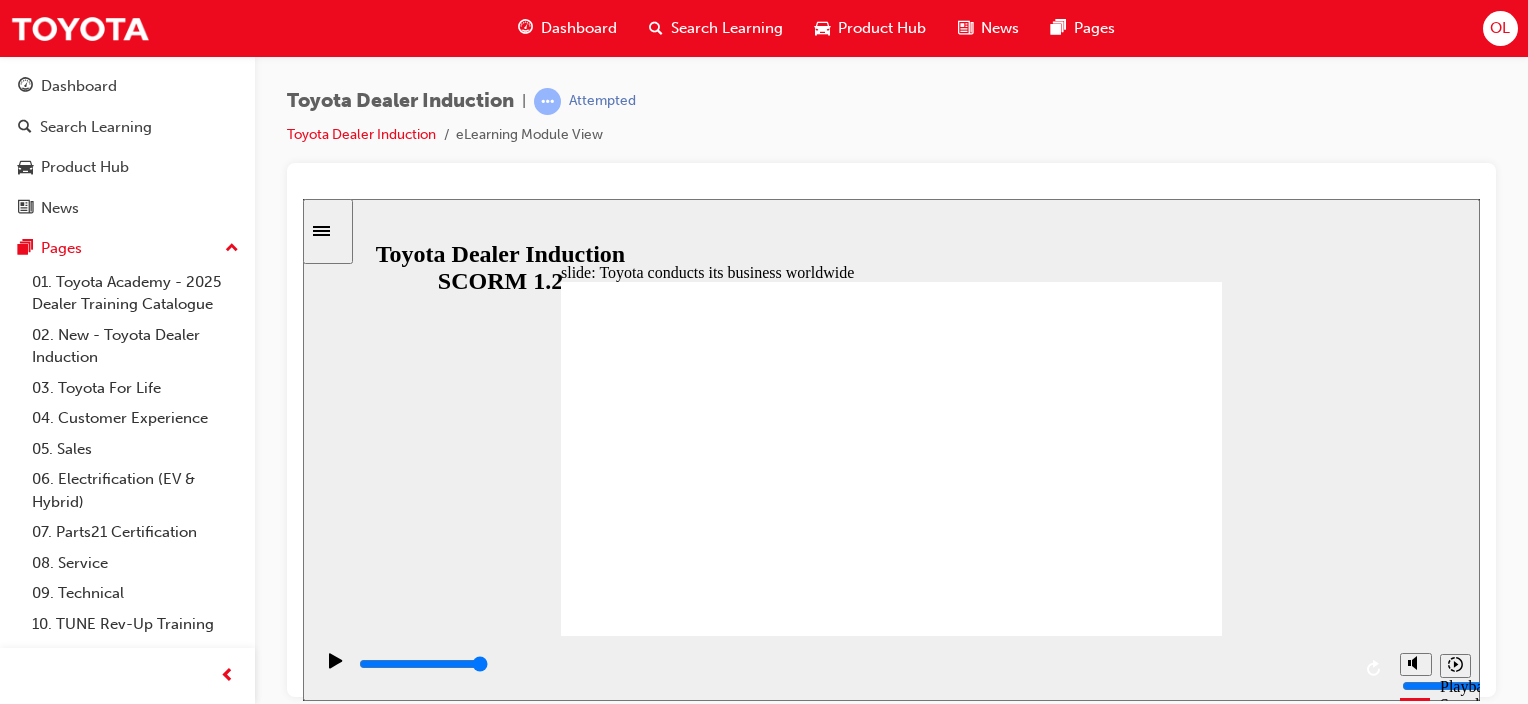 click 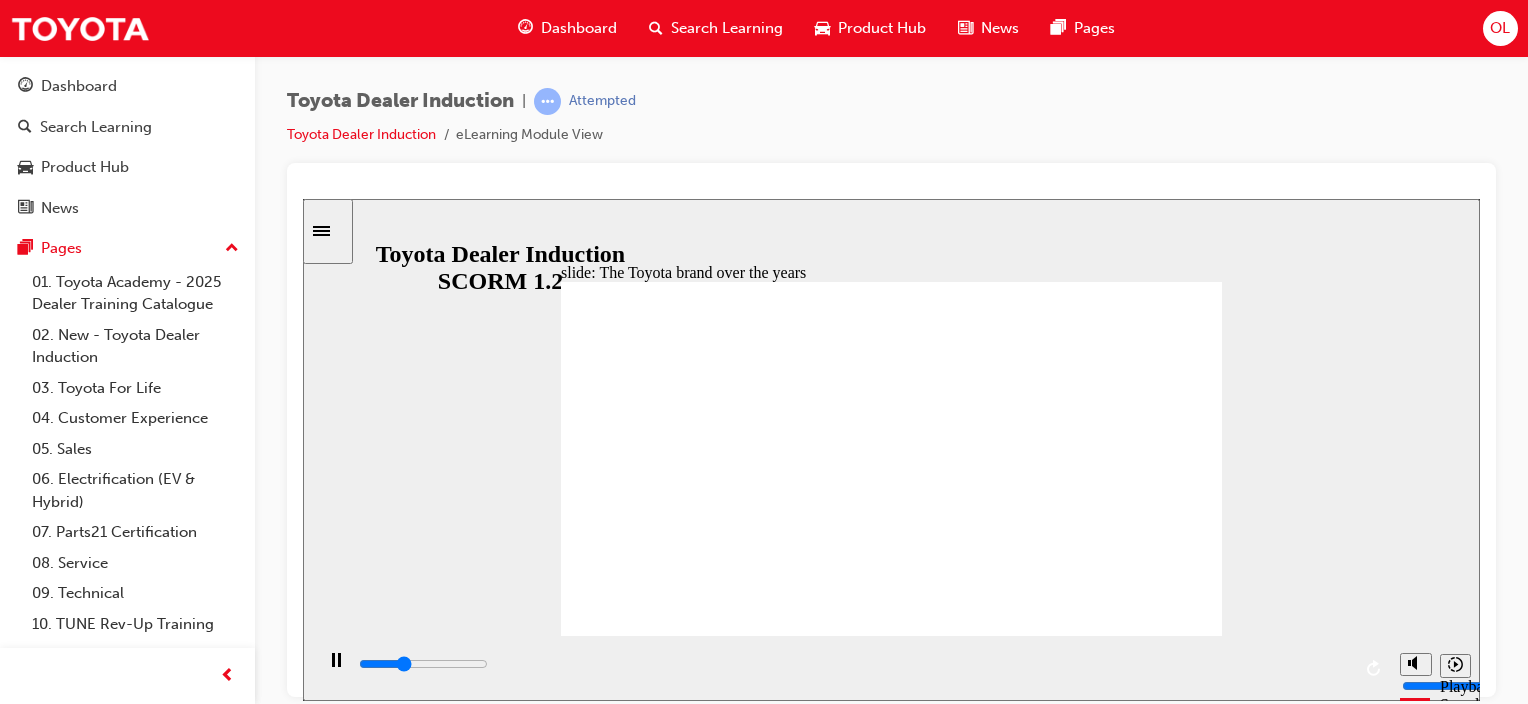 click 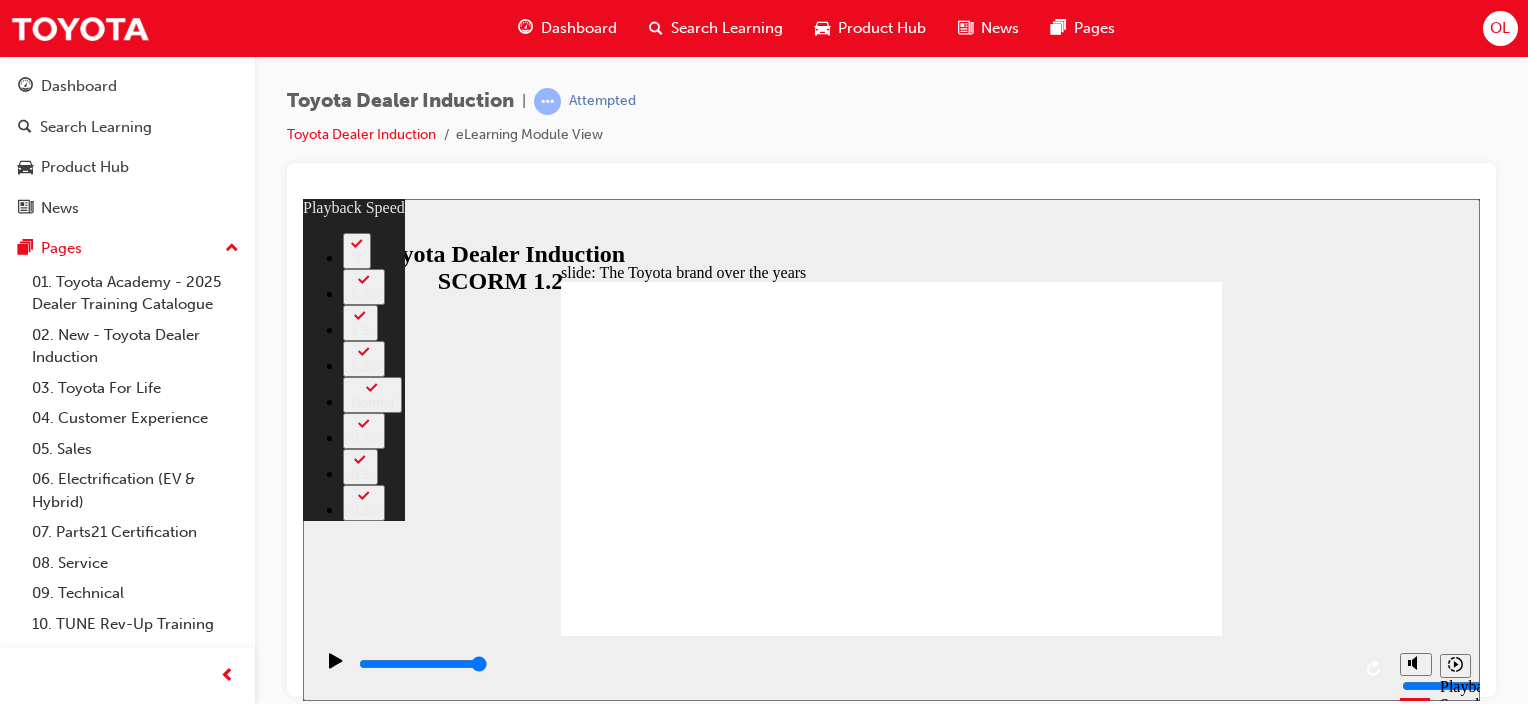 click 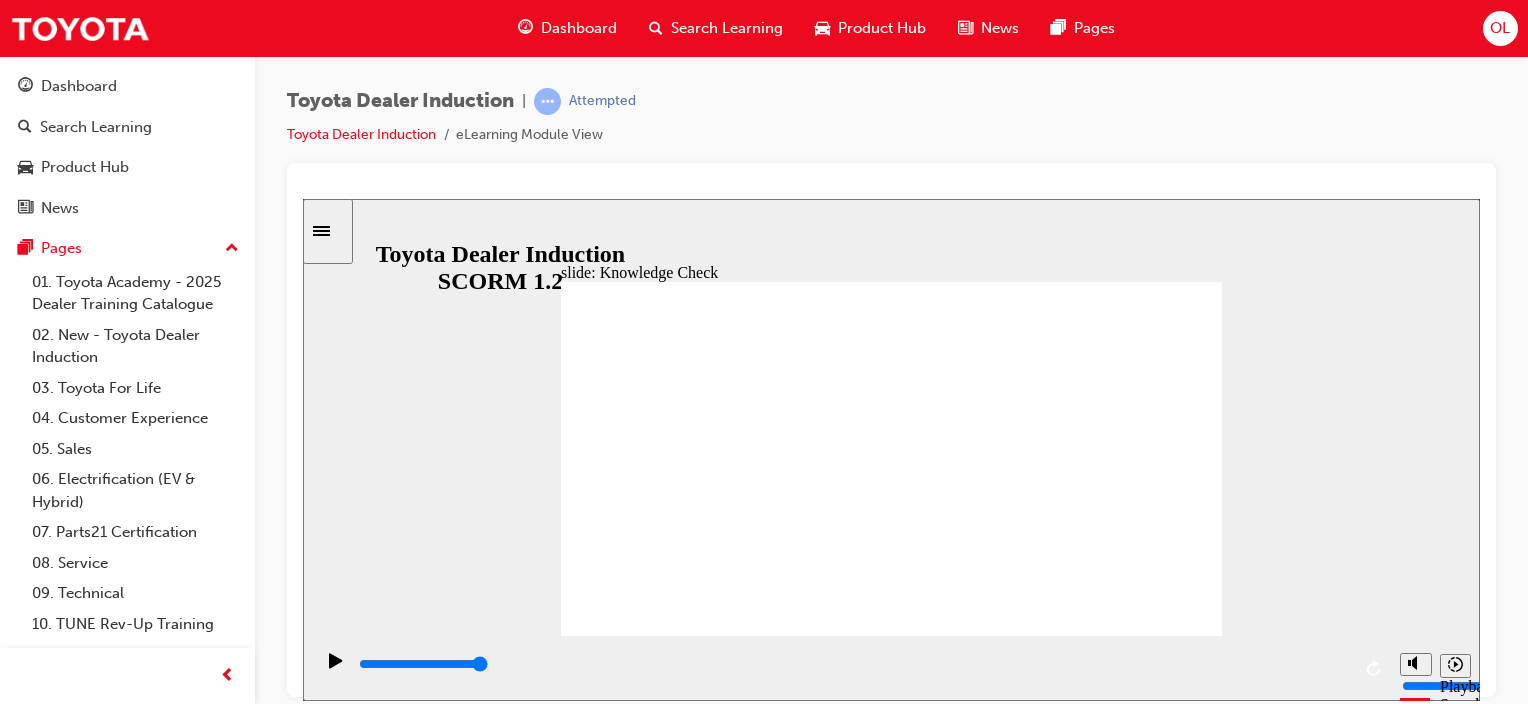 click 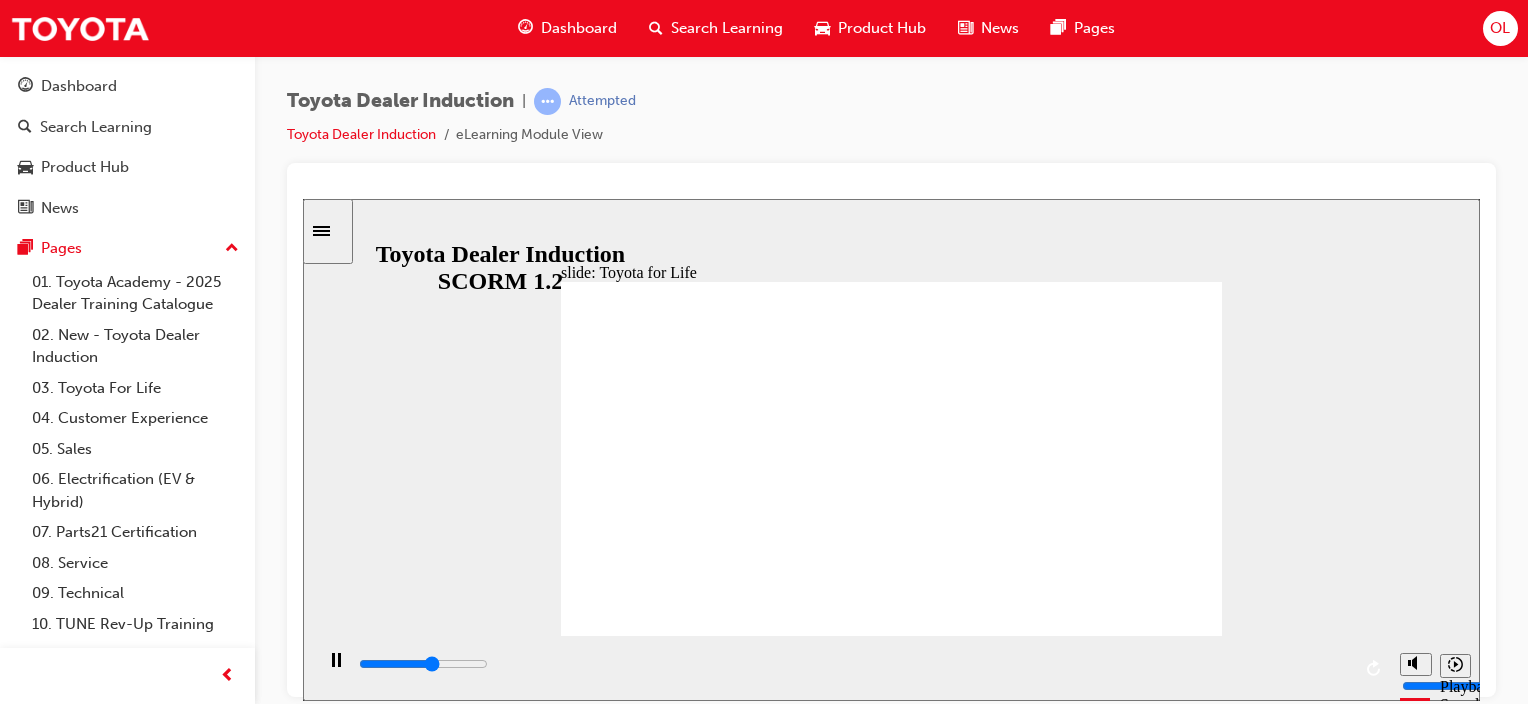 click 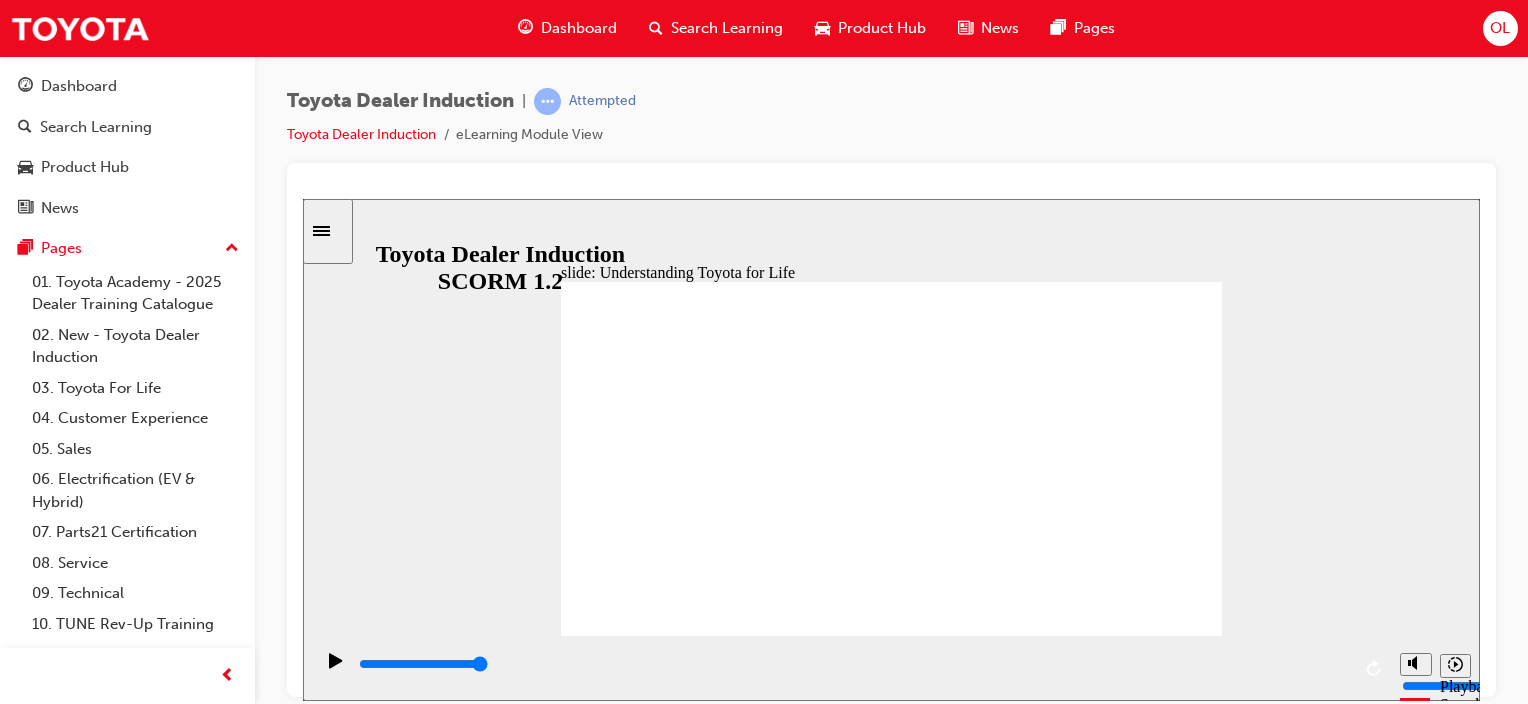 click 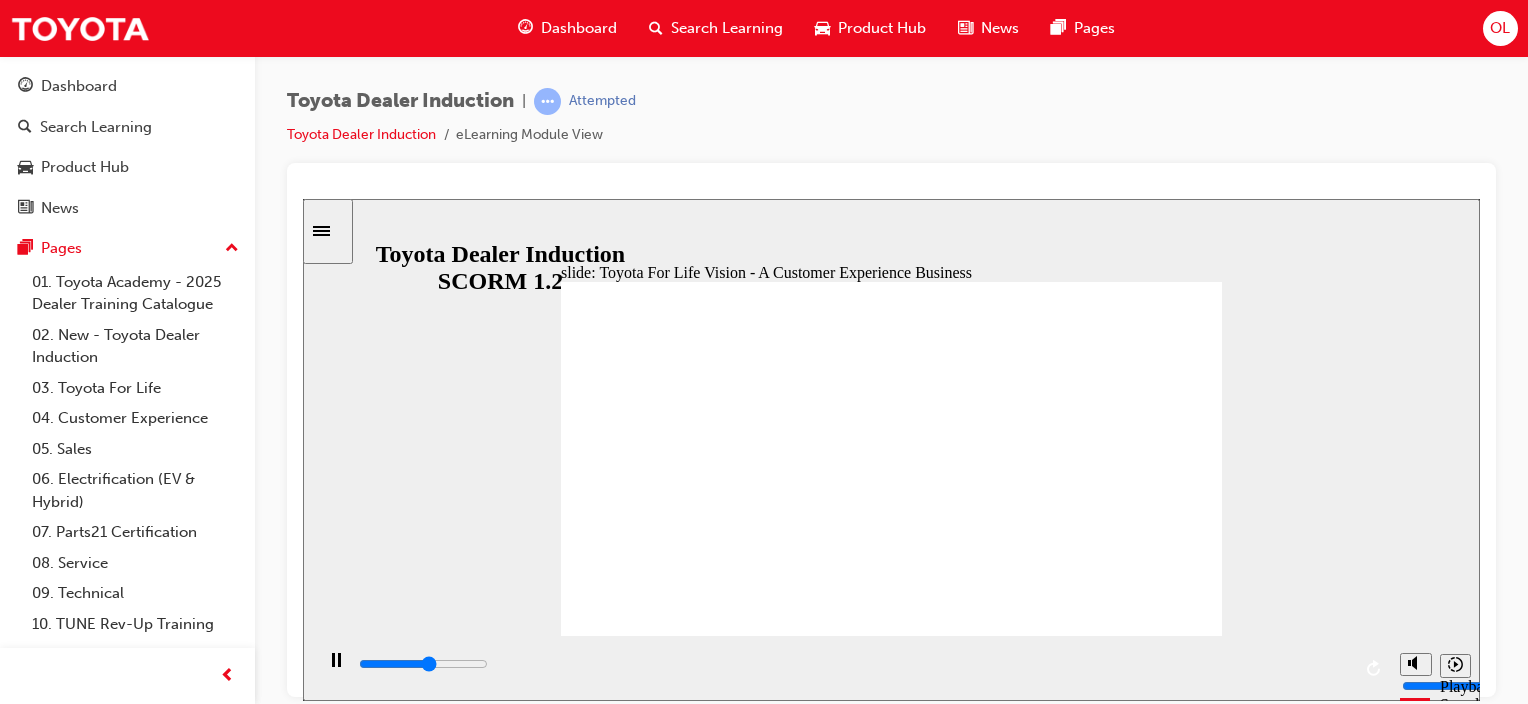 click on "slide: Toyota For Life Vision - A Customer Experience Business
Rectangle 3 TOYOTA  FOR LIFE As we celebrate a decade of  Toyota for Life , we focus on enhancing  Customer Experiences across all touchpoints , setting a  new benchmark for excellence . Customer Facilities  and the  sales and aftersales experiences  we provide Products  we make and our  corporate reputation BACK BACK NEXT NEXT TOYOTA  FOR LIFE Products  we make and our   corporate reputation Customer Facilities  and  the  sales and atersales  experiences  we provide As we celebrate a decade o  Toyota or Lie , we ocus on  enhancing  Customer Experiences across all touchpoints ,  setting a  new benchmark or excellence . BACK BACK NEXT NEXT Back to top
2" at bounding box center (891, 449) 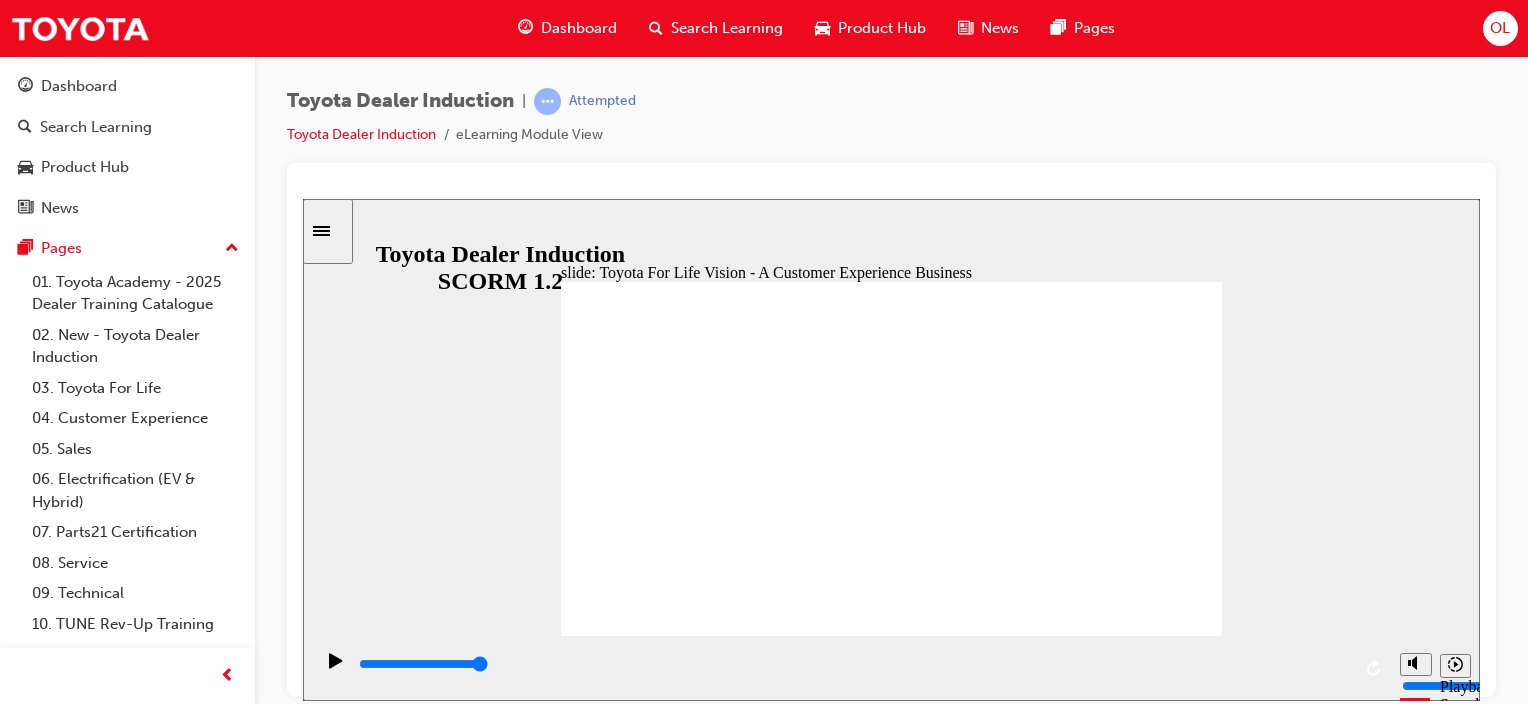 click 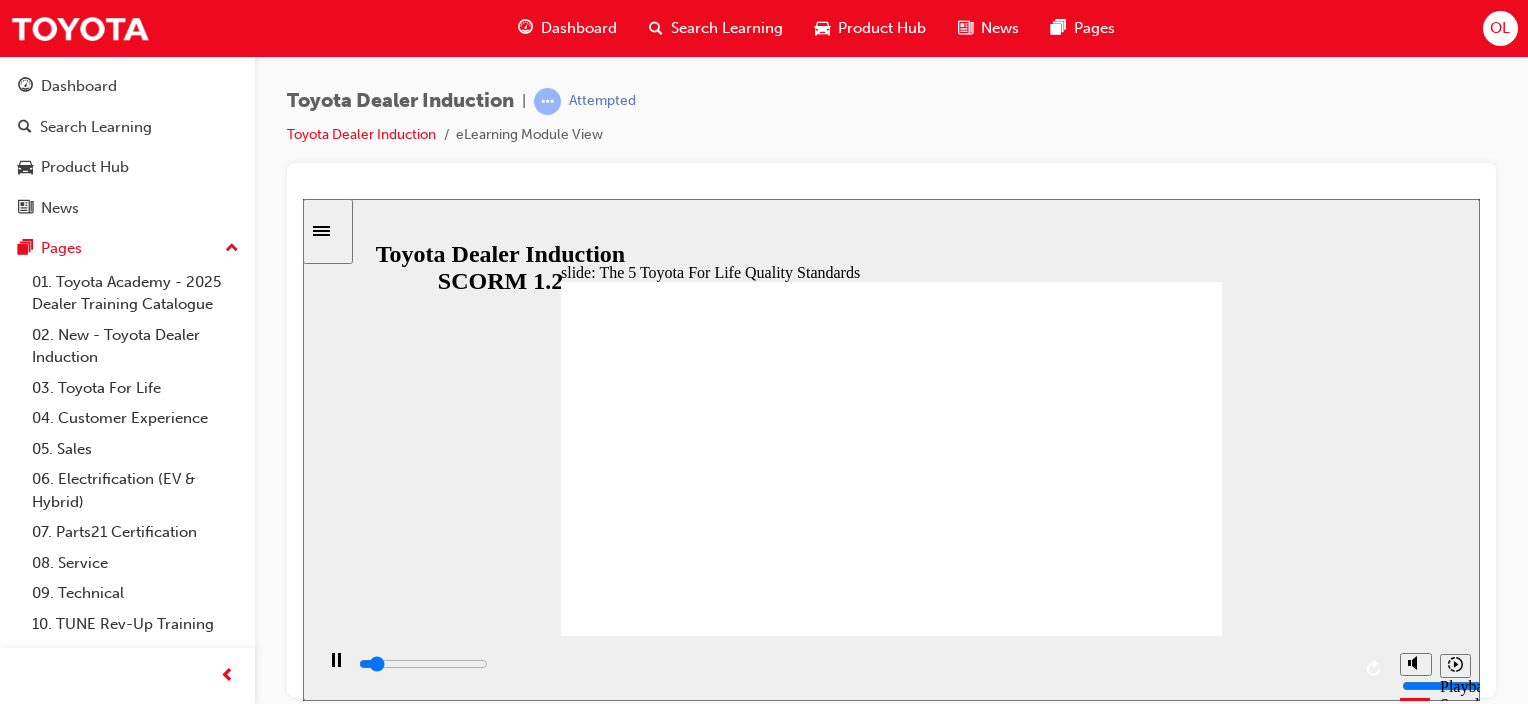 click at bounding box center [1082, 2193] 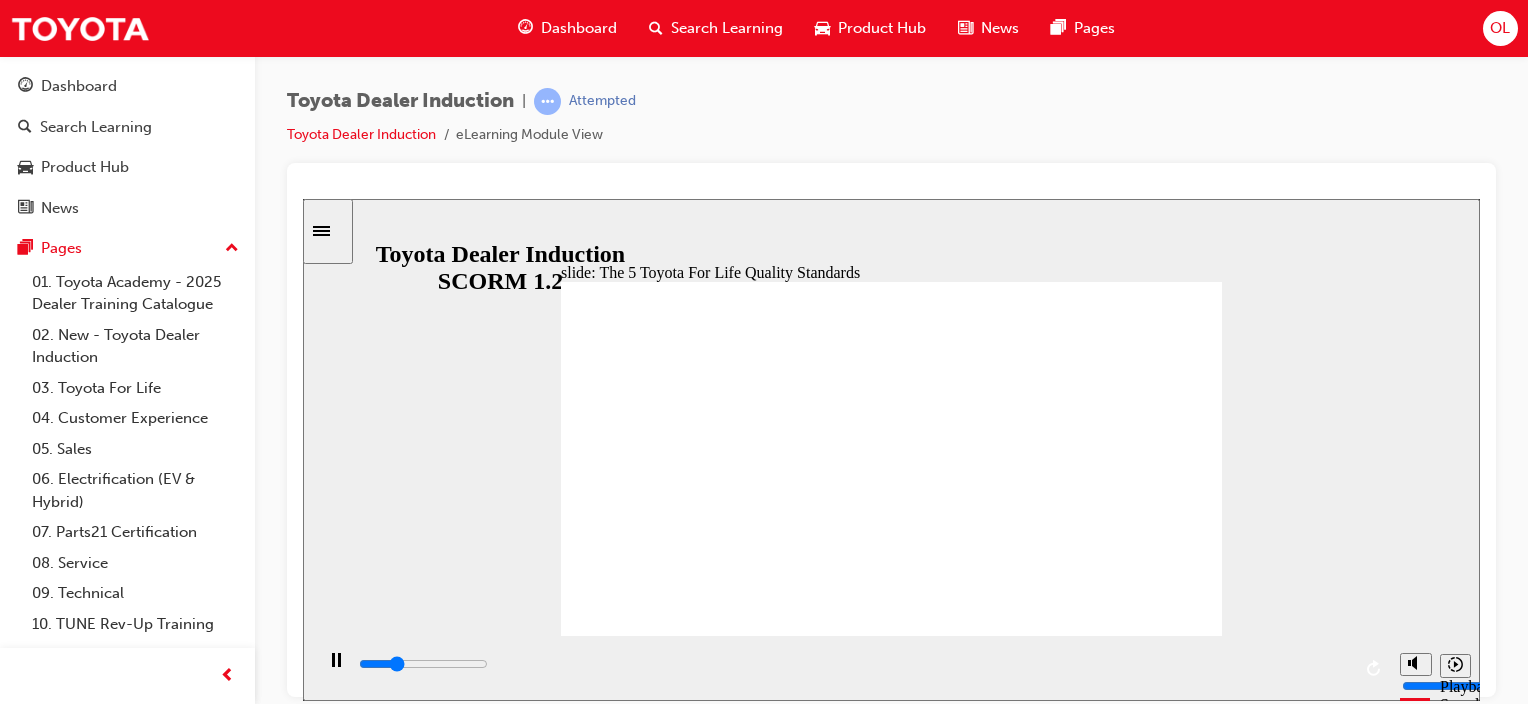 click at bounding box center (891, 1768) 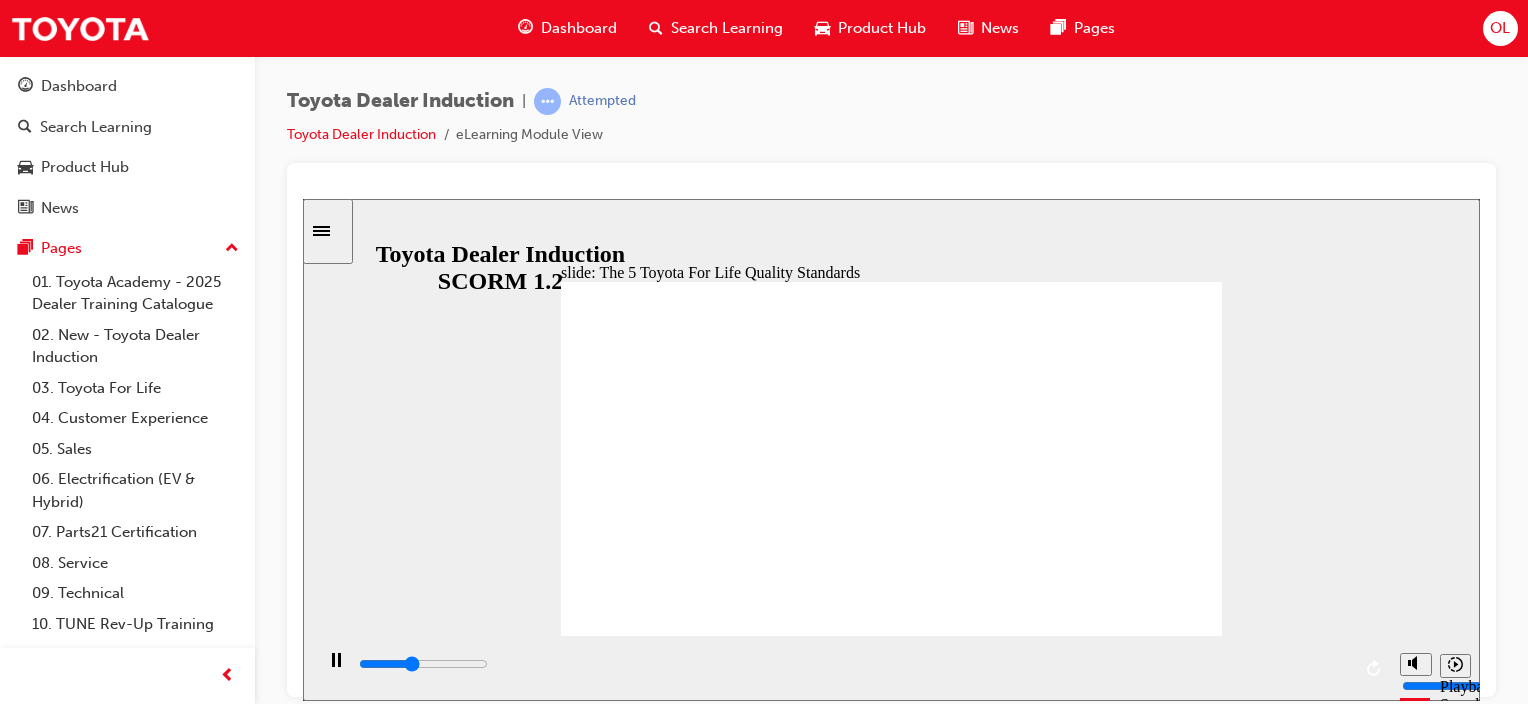 click 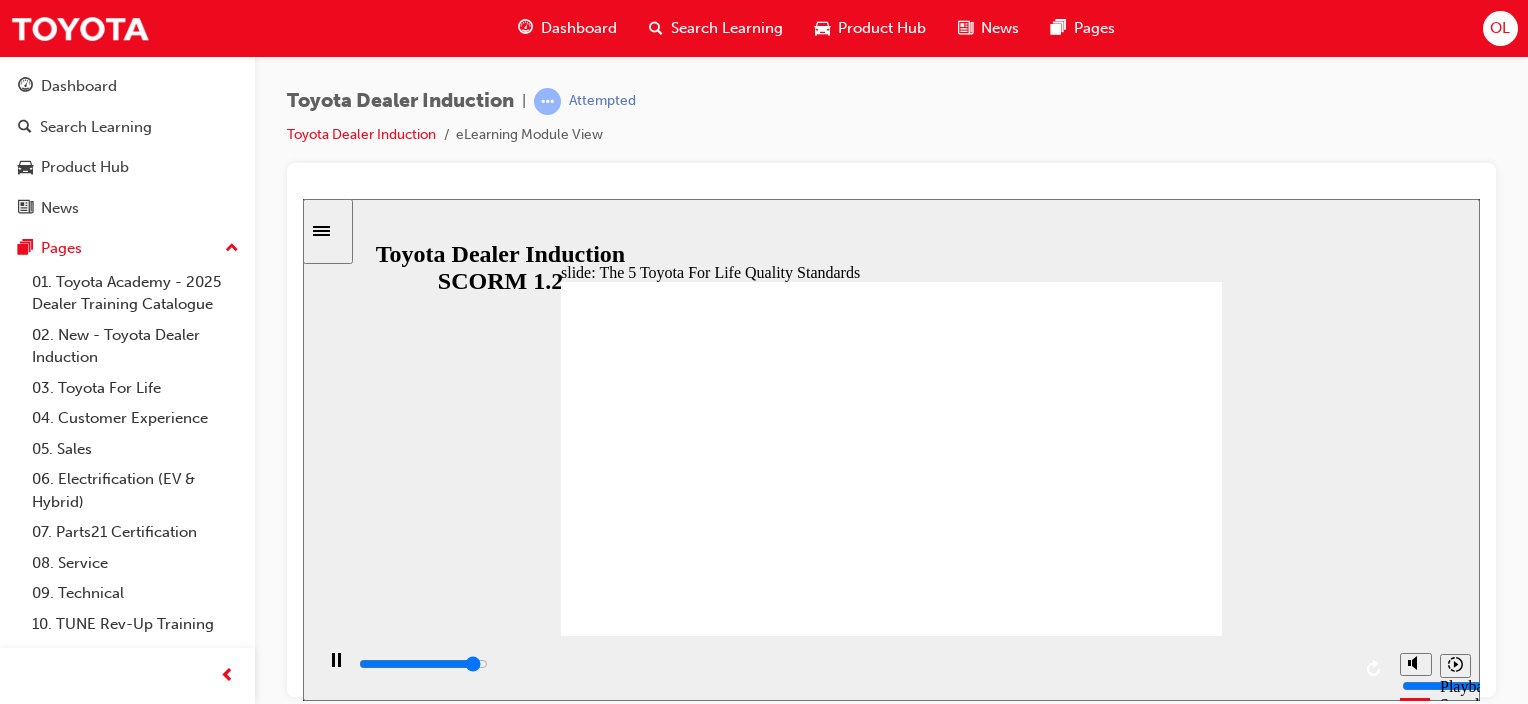 click 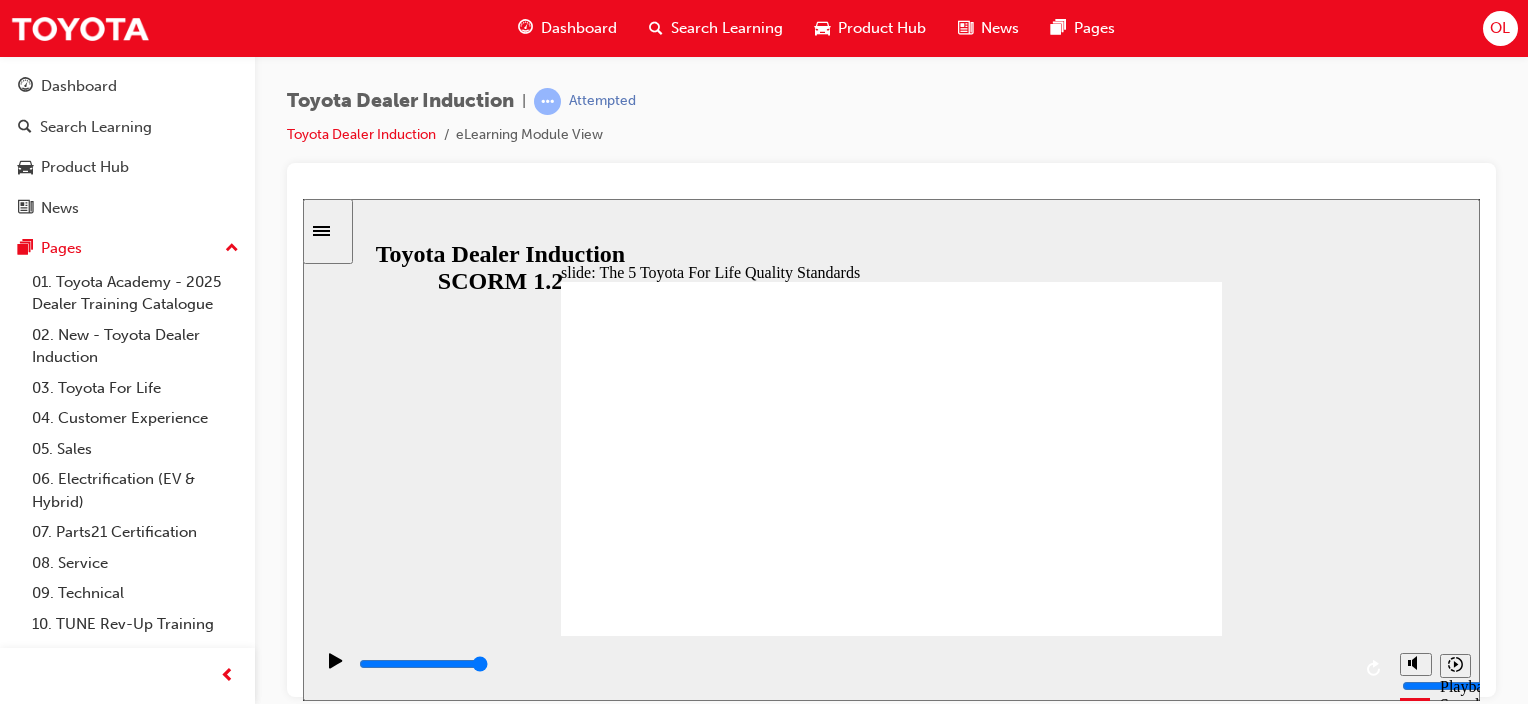 click 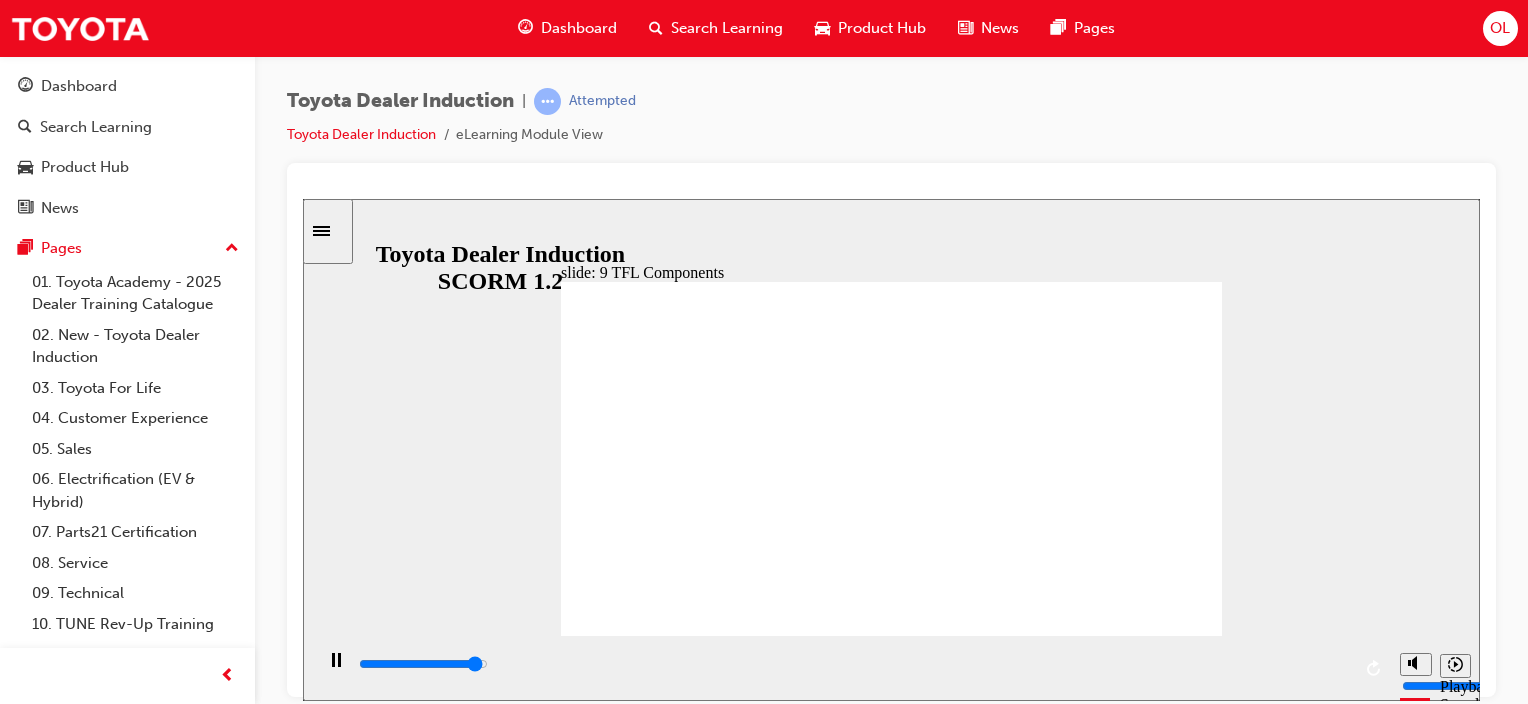 click 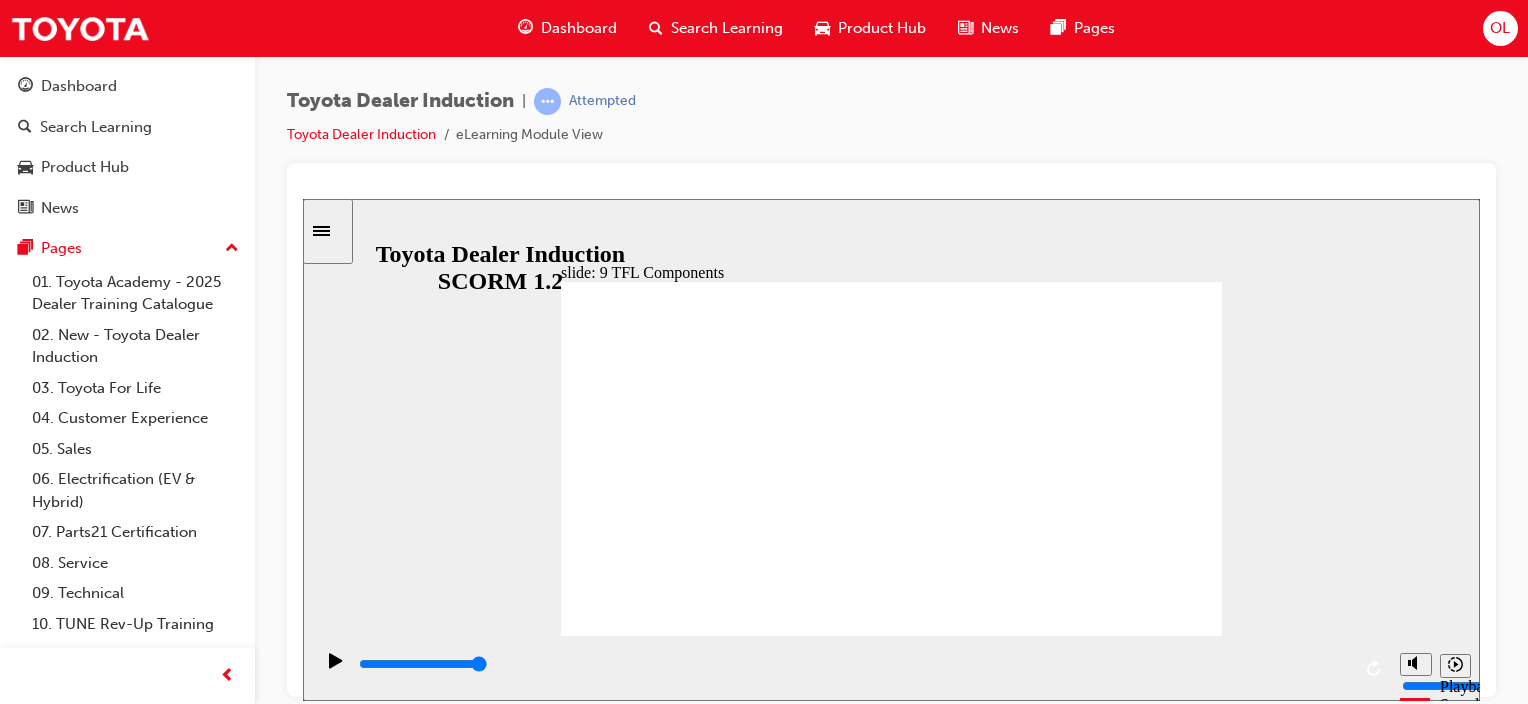 click 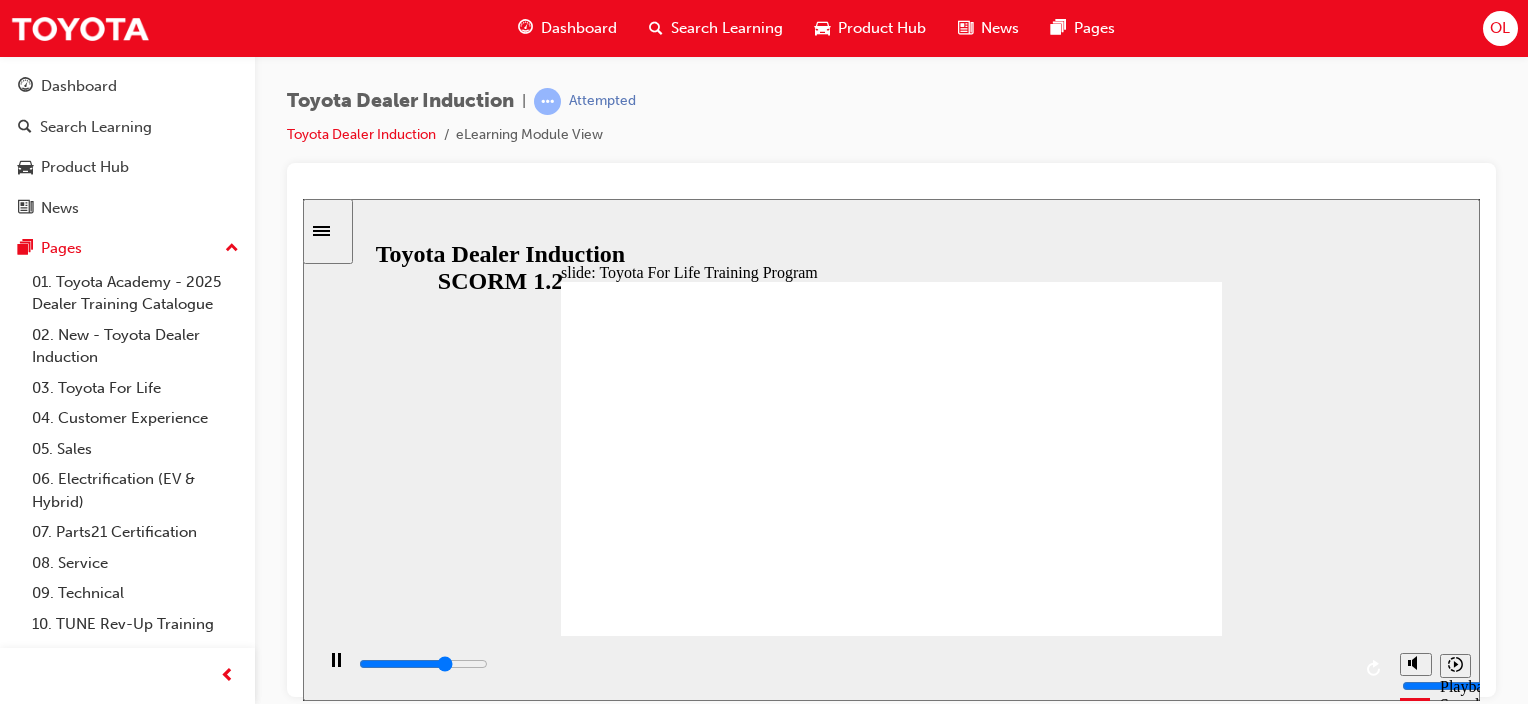click 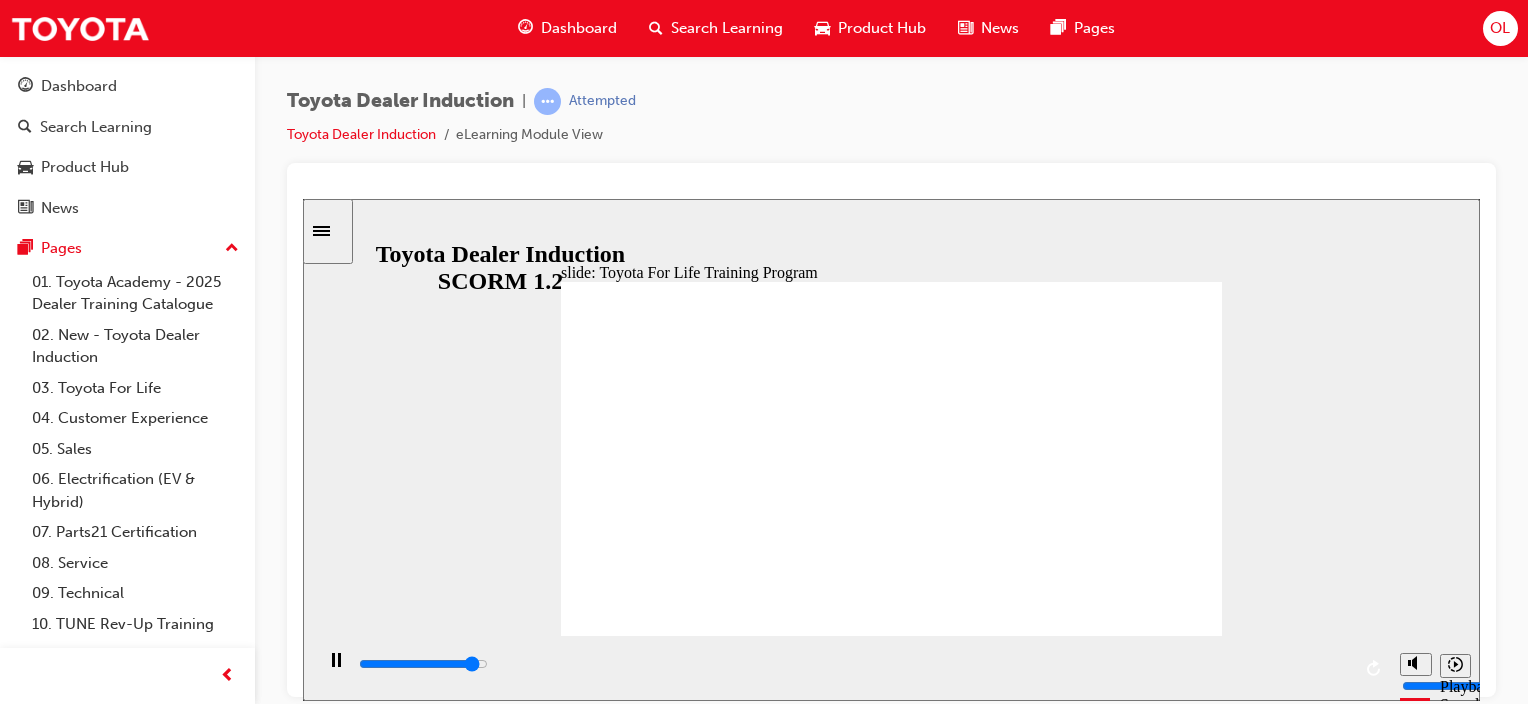 click 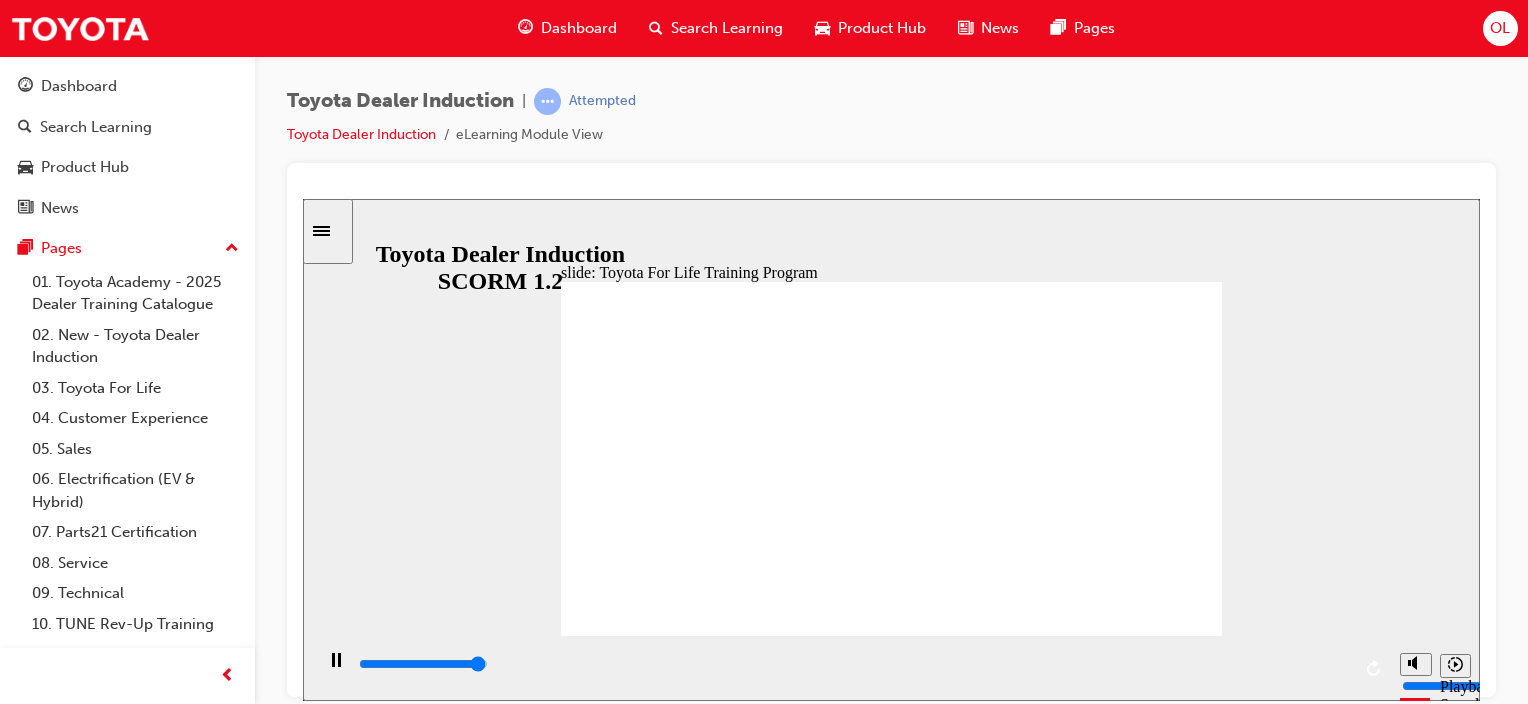 click 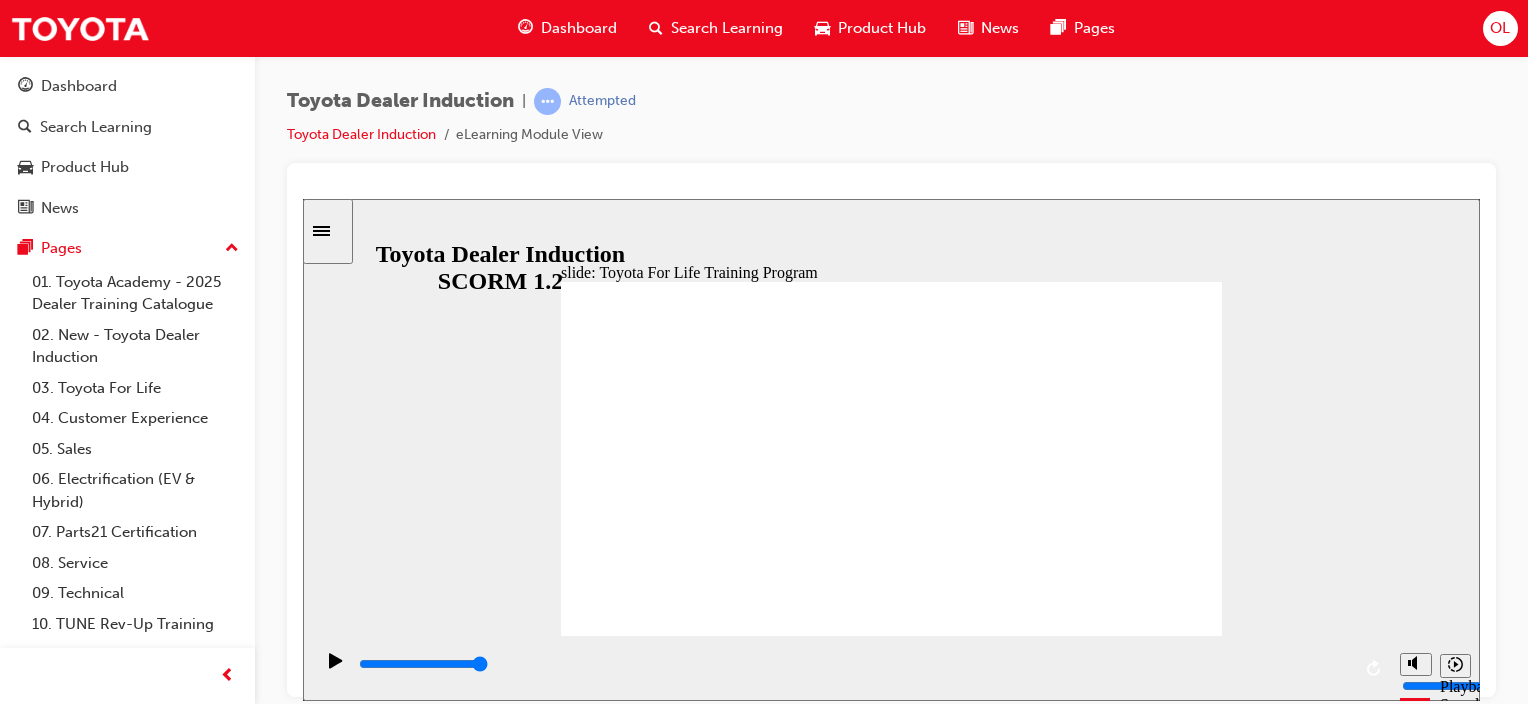click 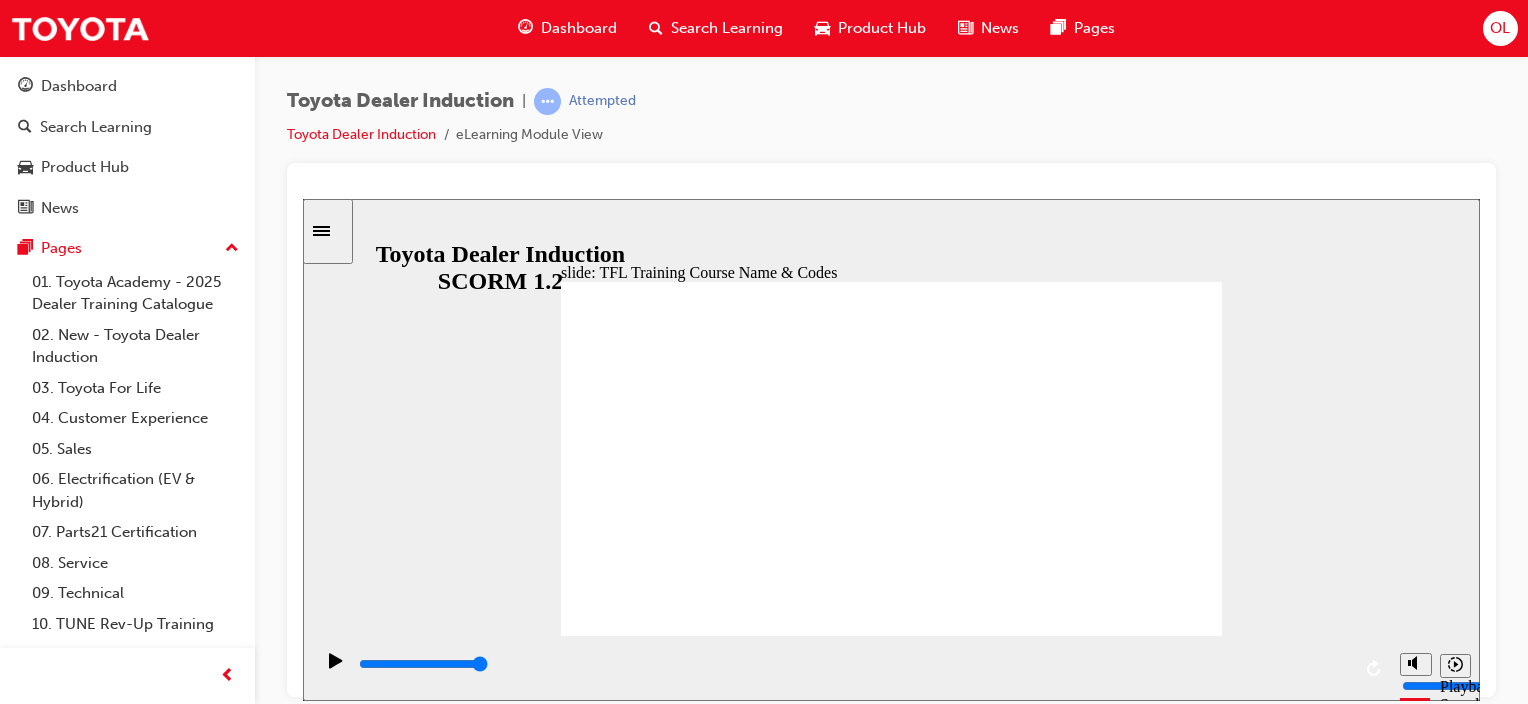 click 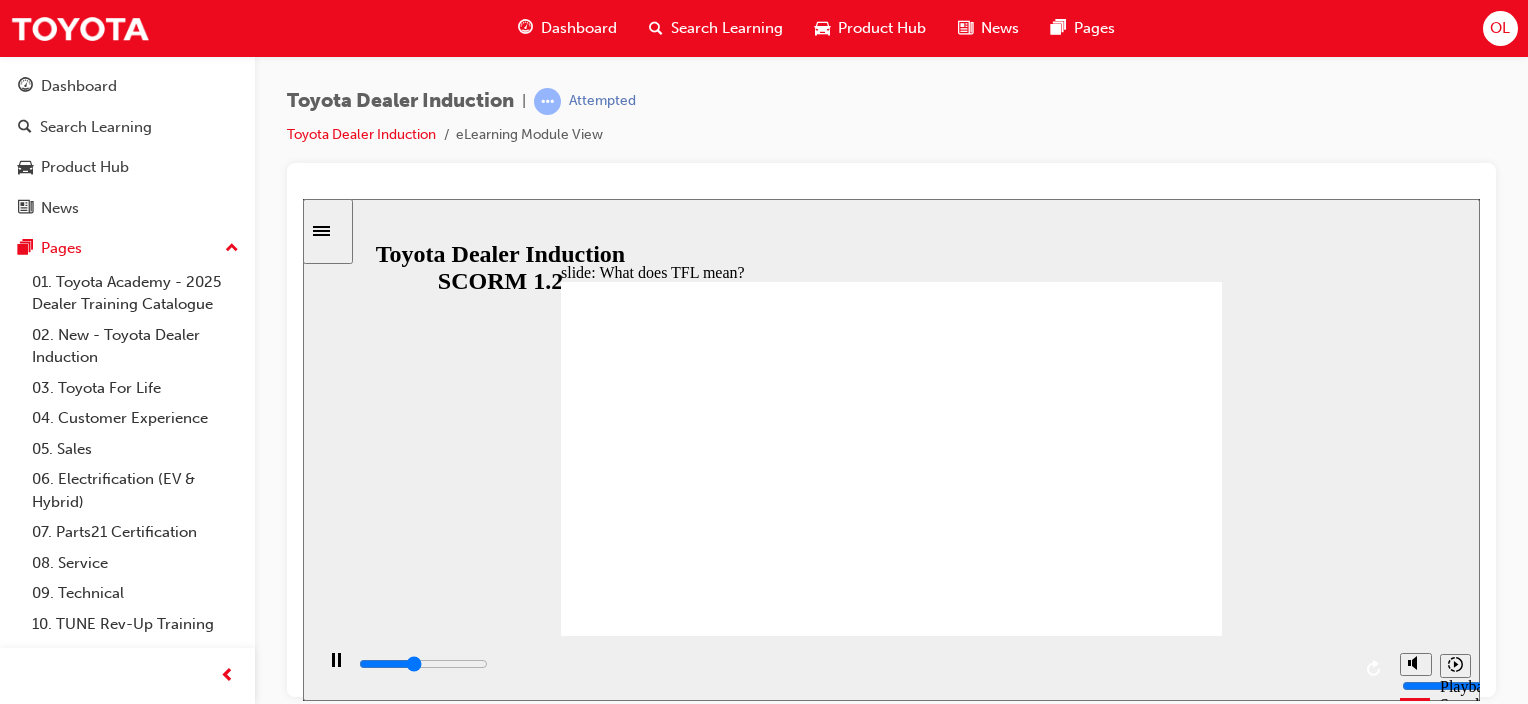 click 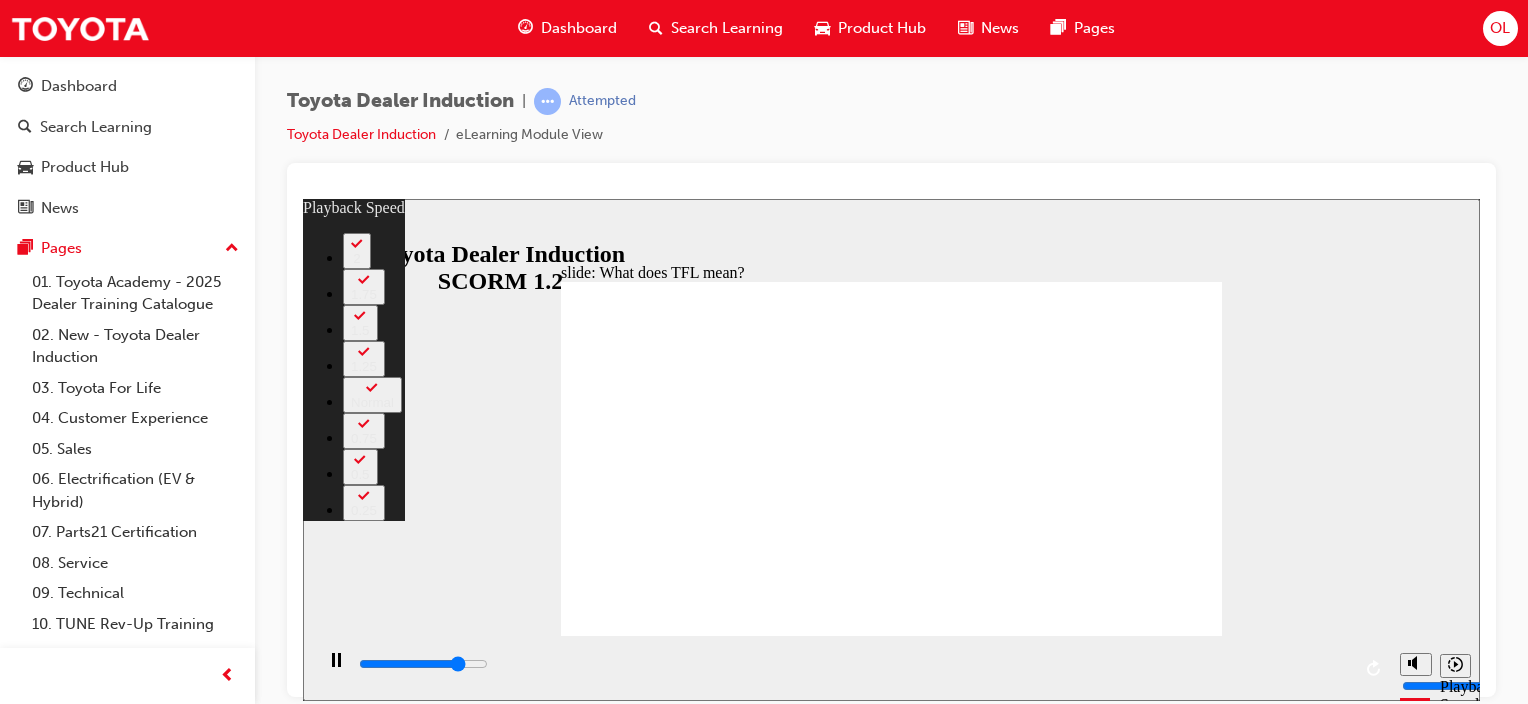 click at bounding box center (891, 2998) 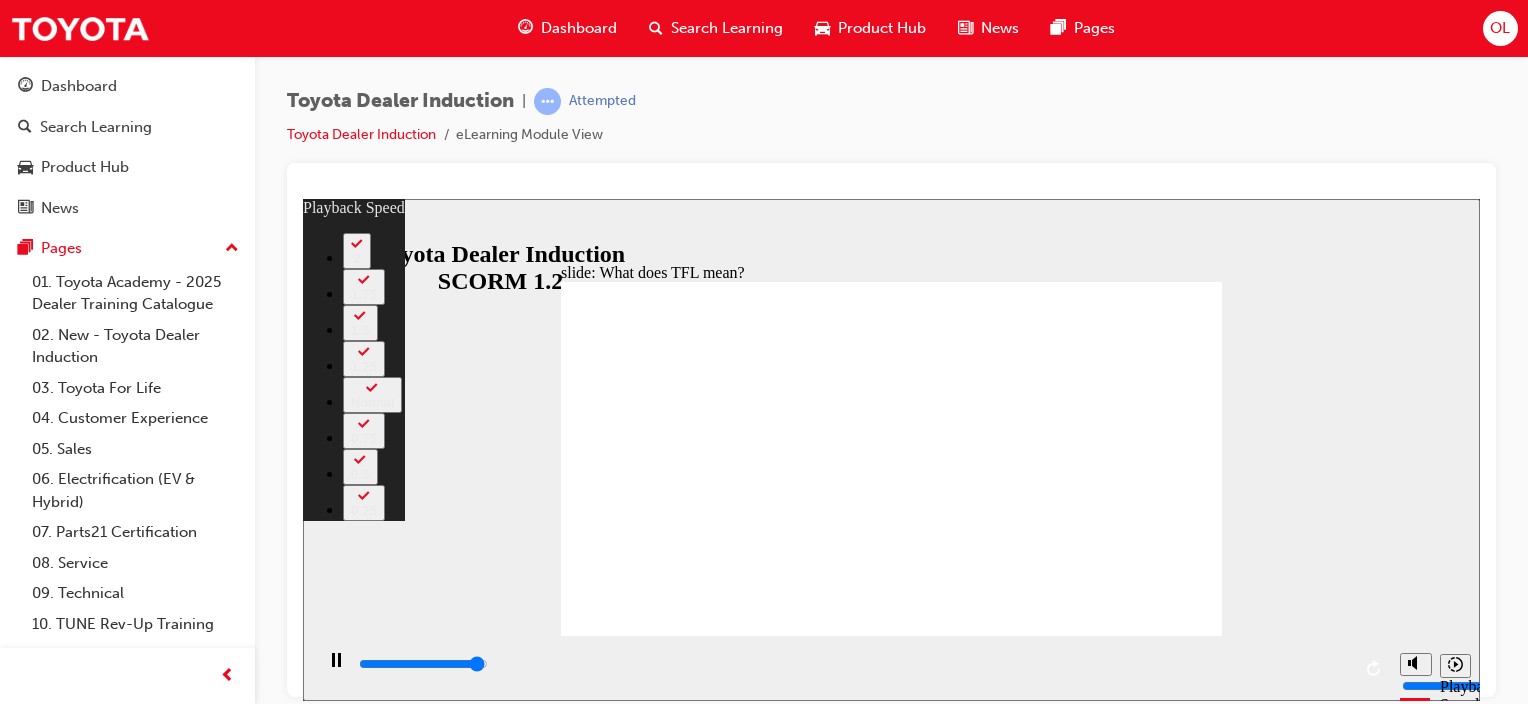 click at bounding box center (891, 2998) 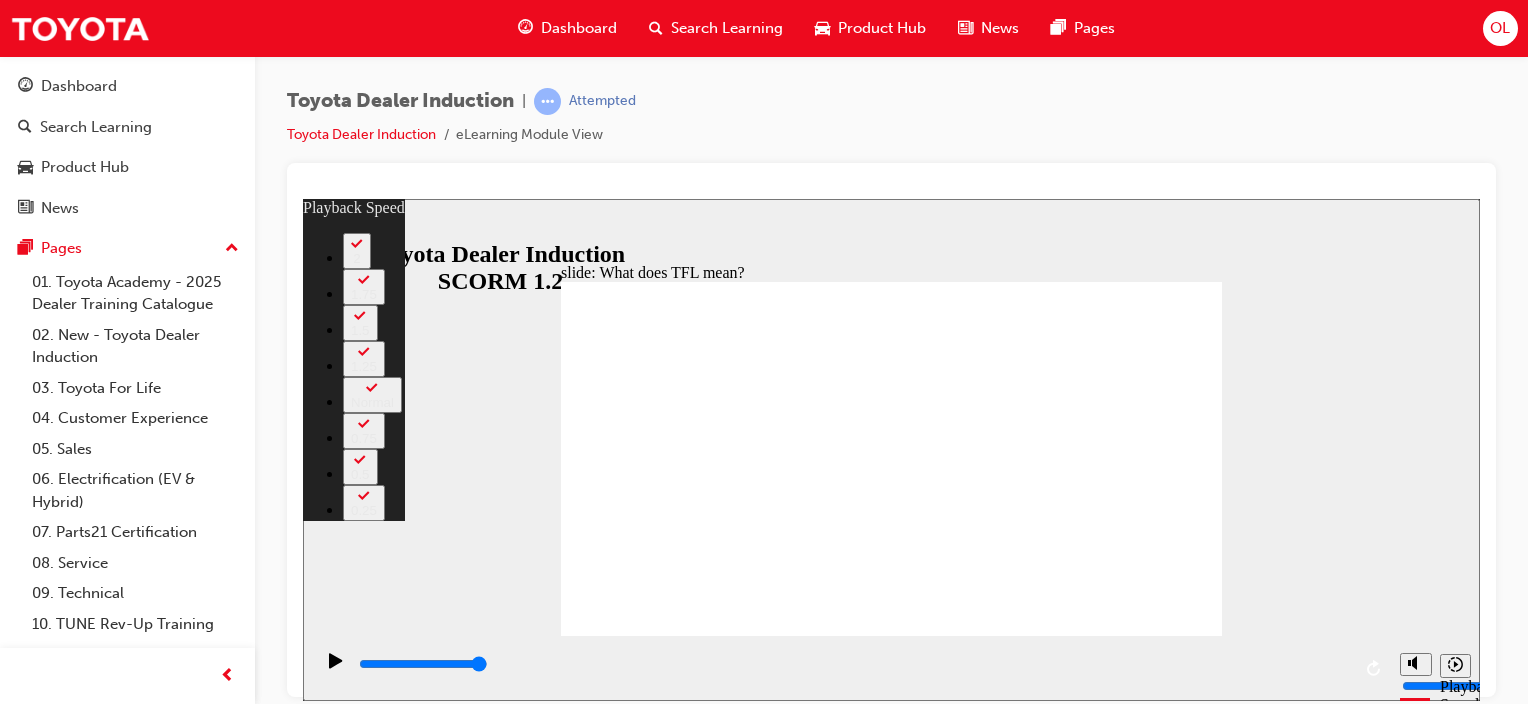 click at bounding box center (891, 2998) 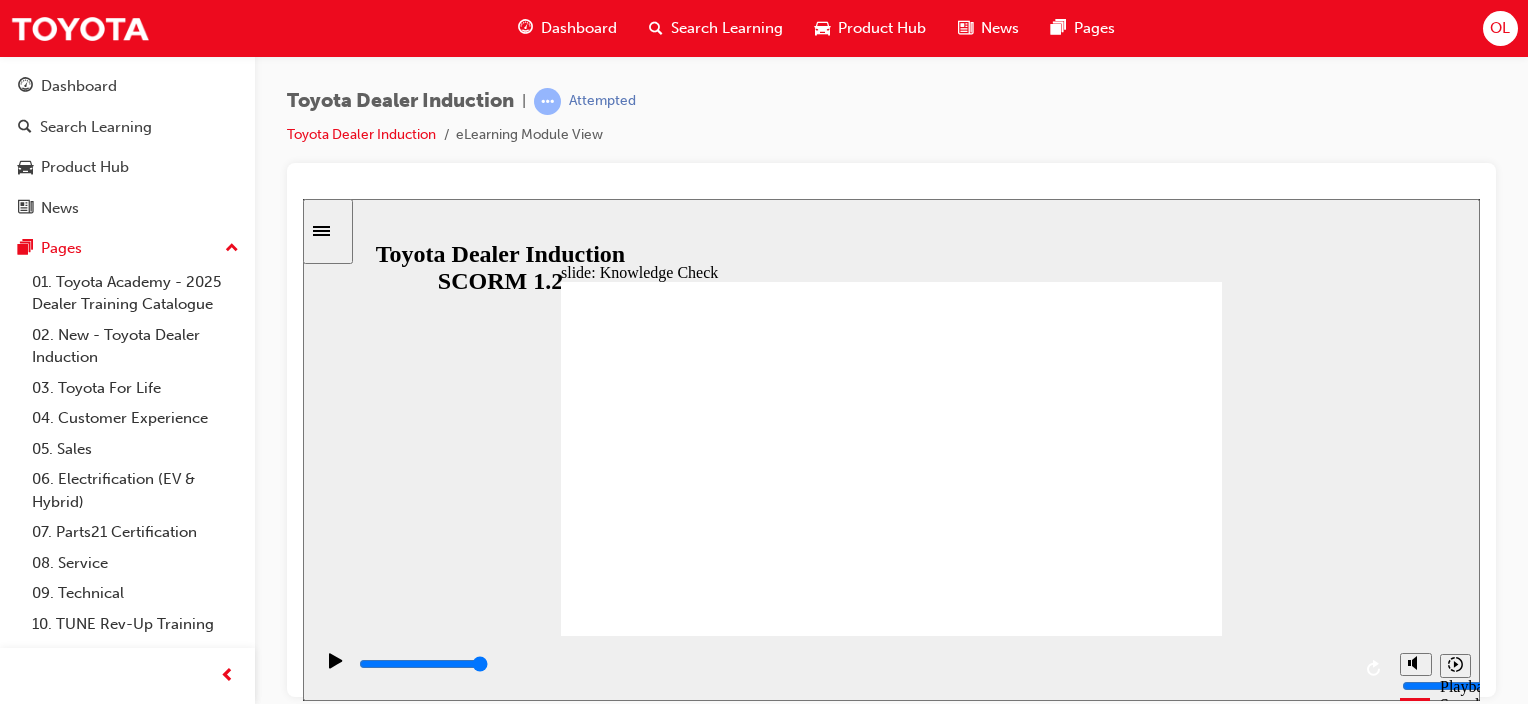 click 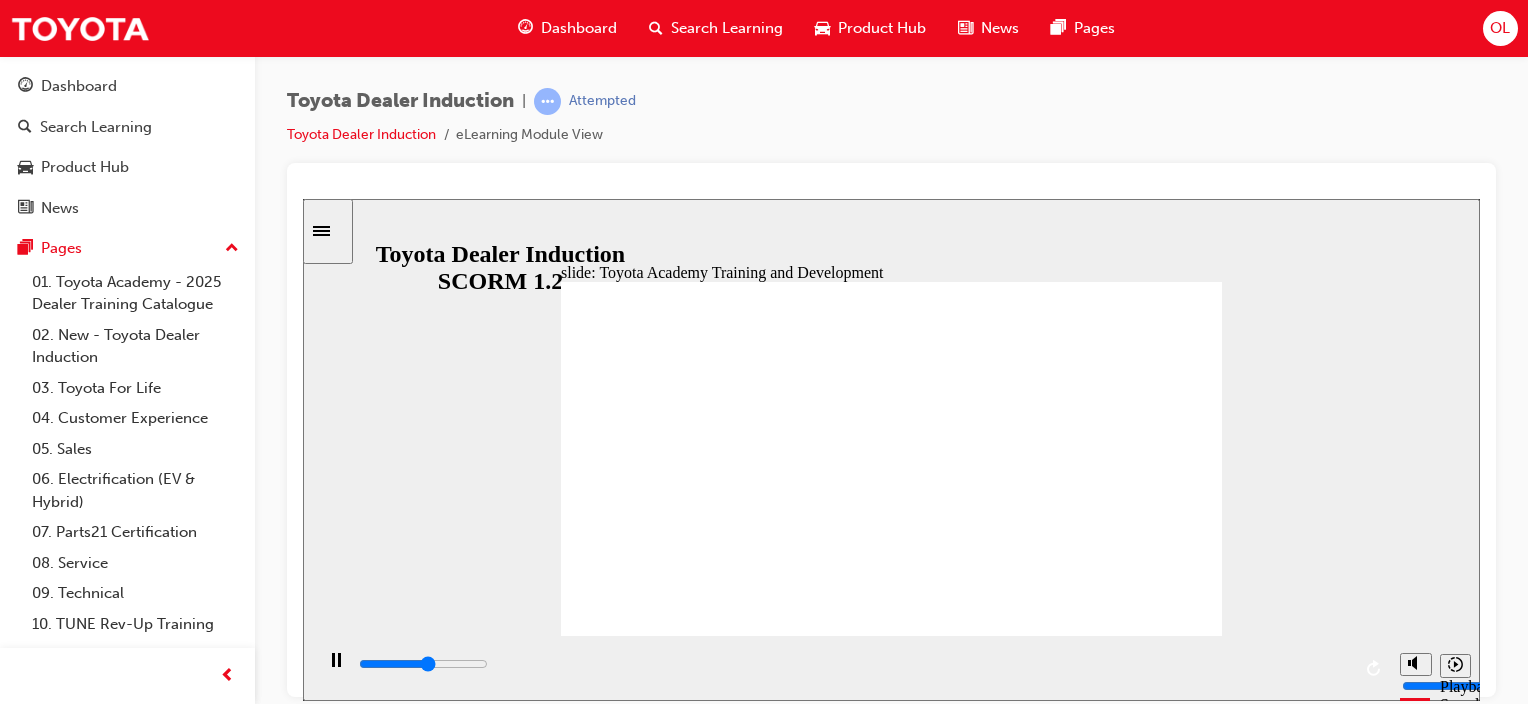 click 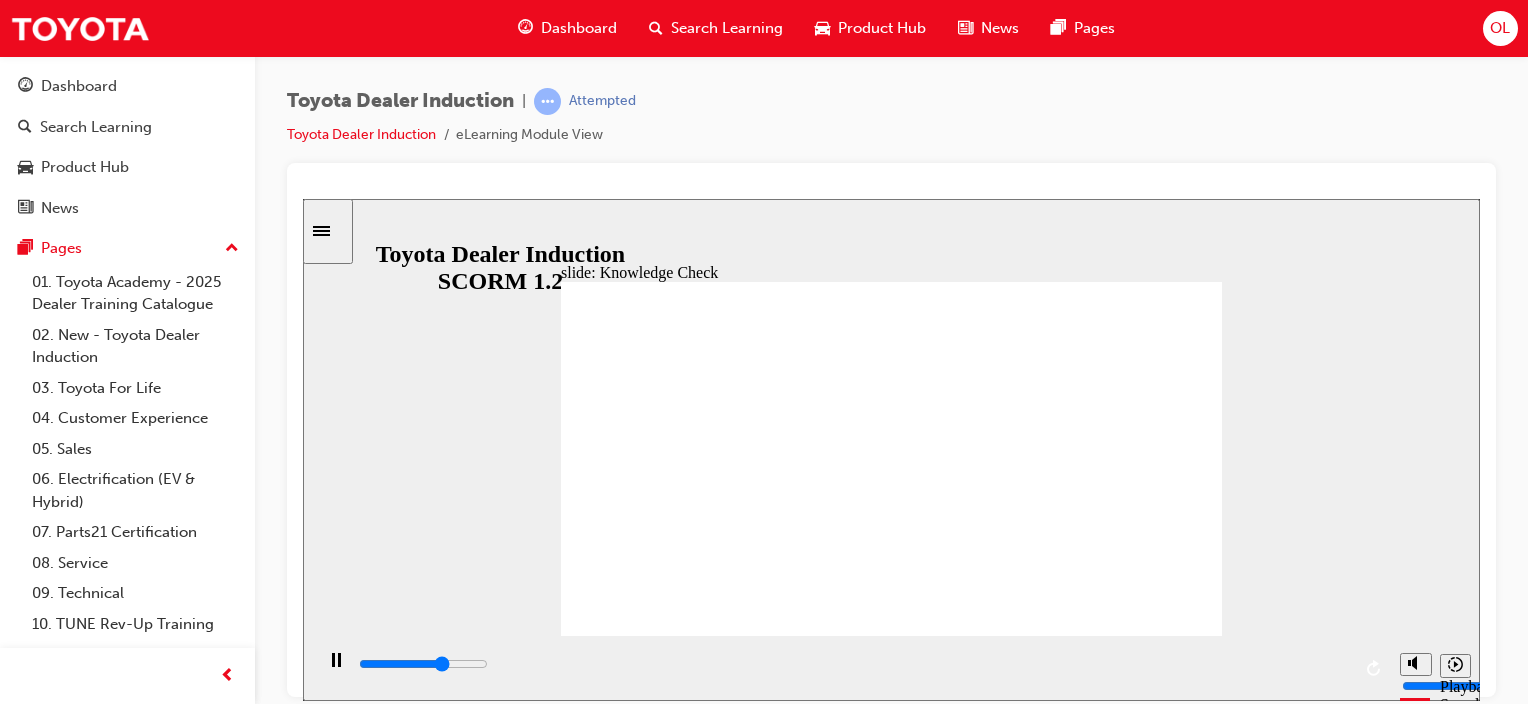 click 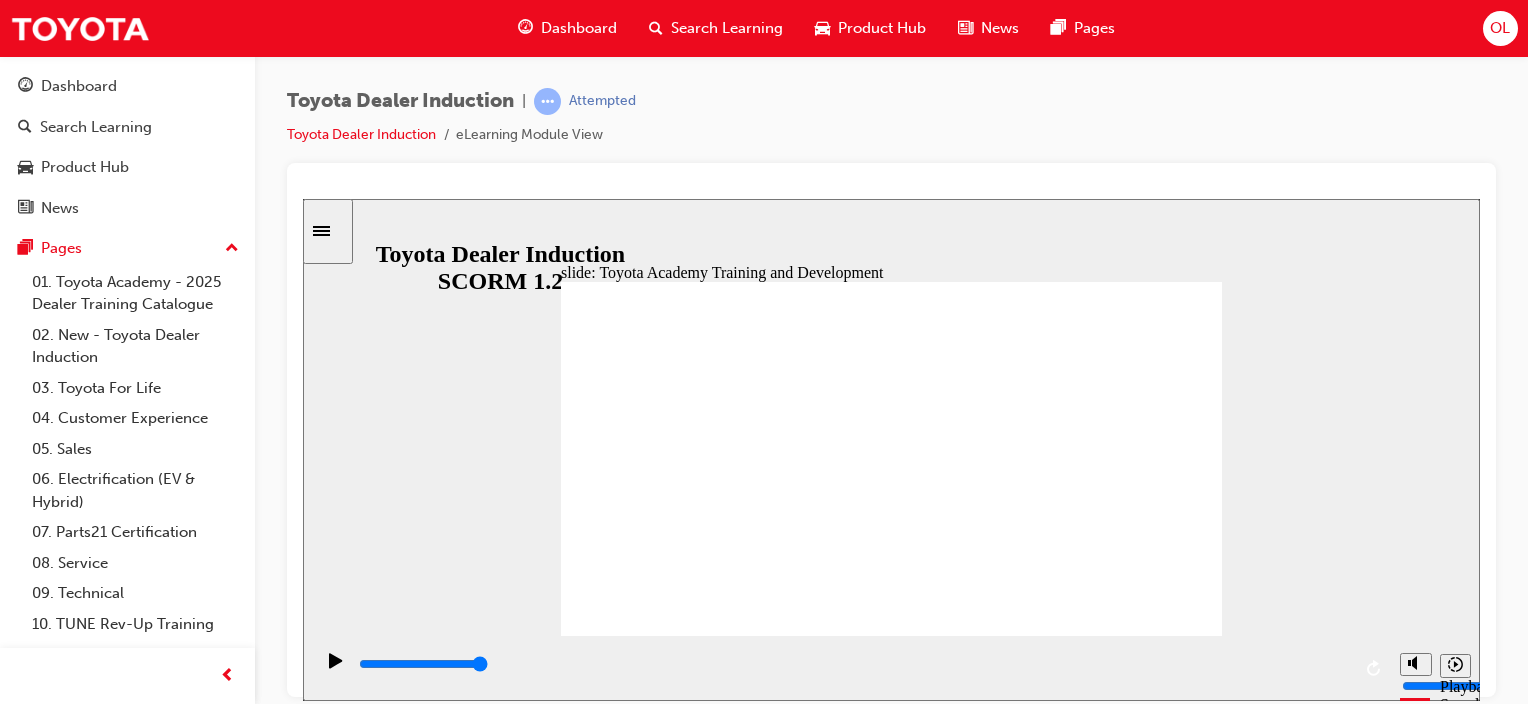 click 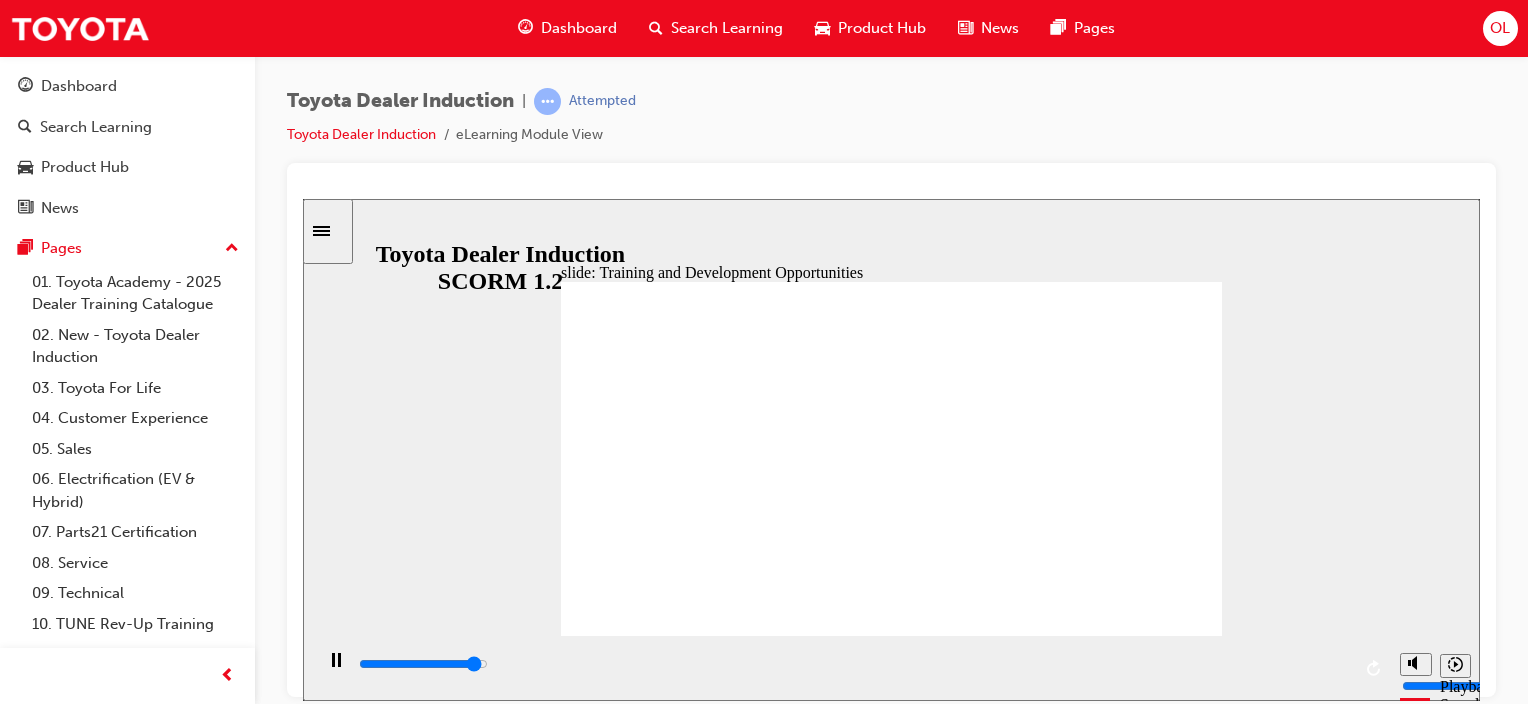 click 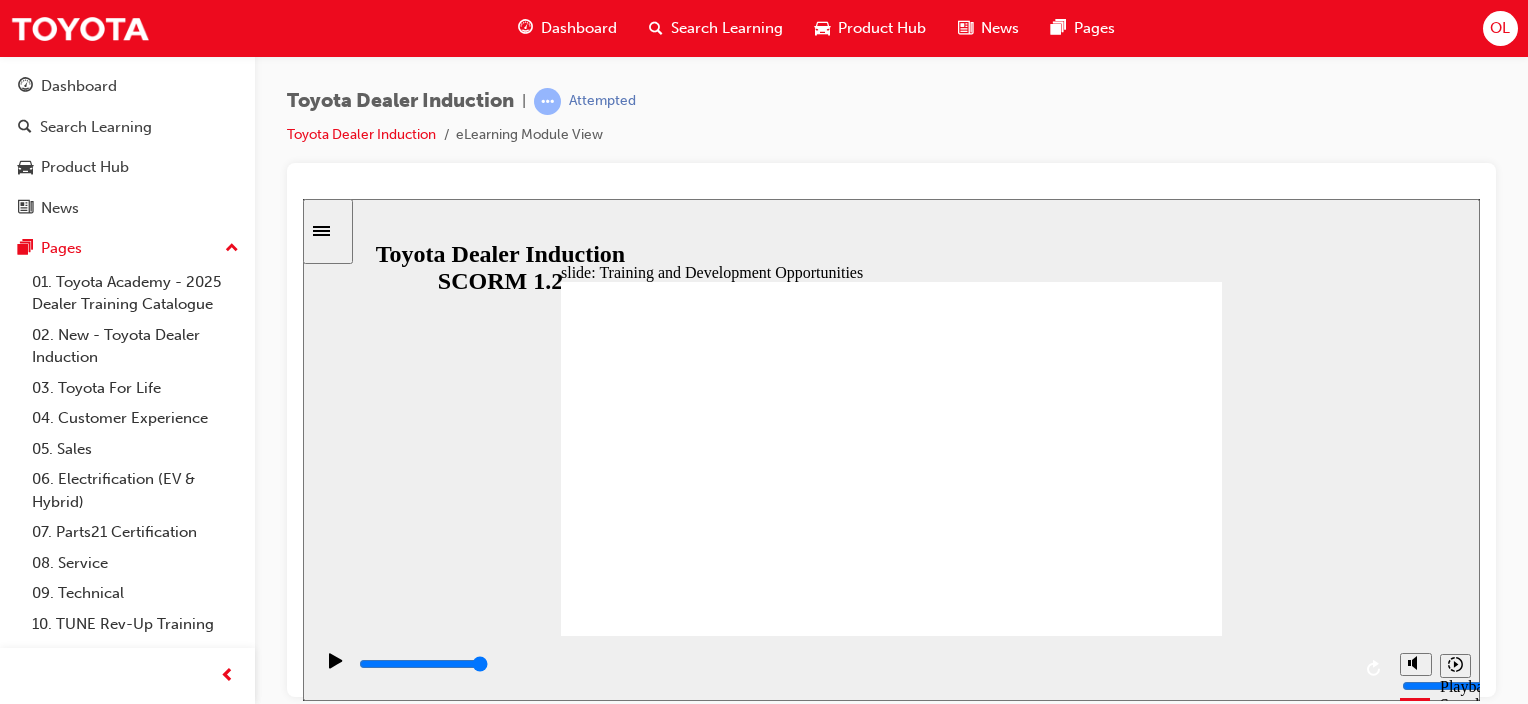 click 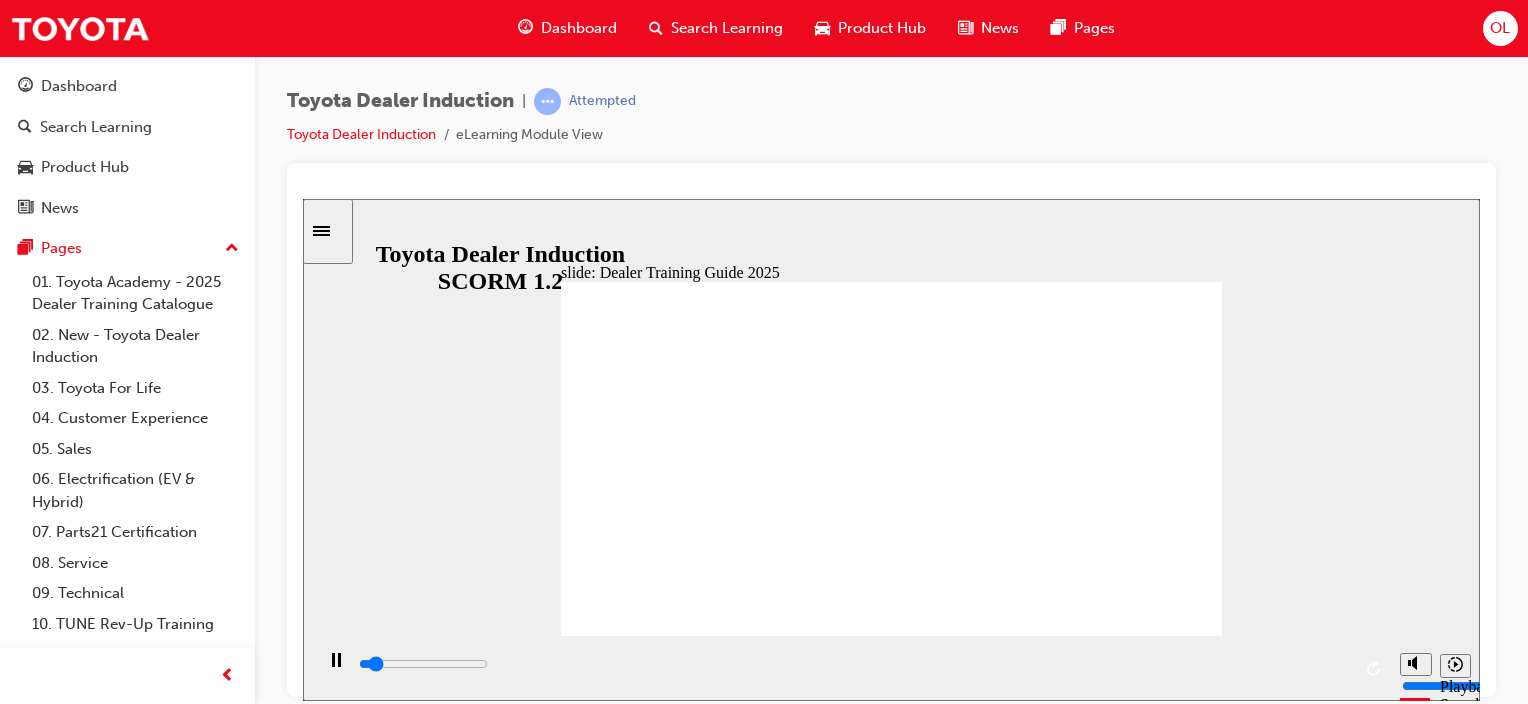 drag, startPoint x: 1157, startPoint y: 298, endPoint x: 1133, endPoint y: 313, distance: 28.301943 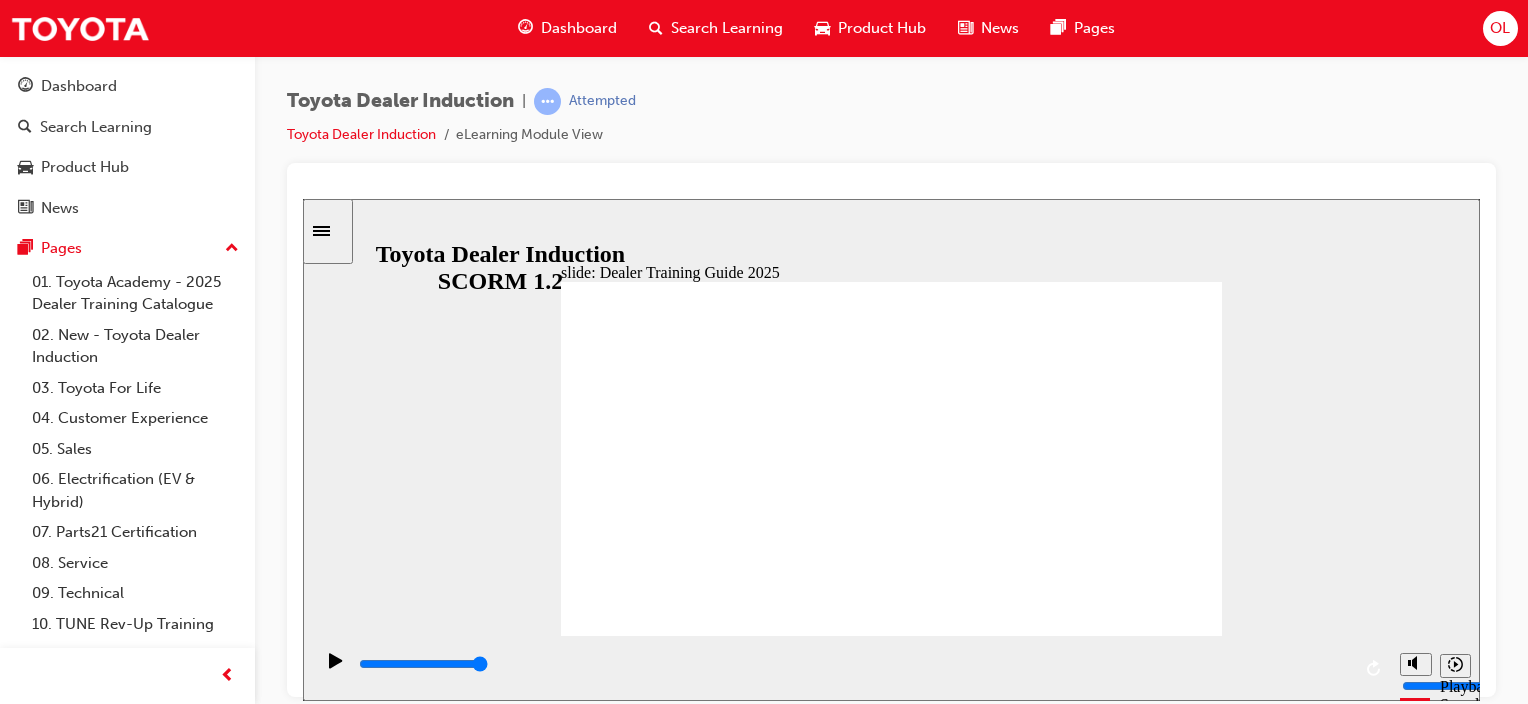 click 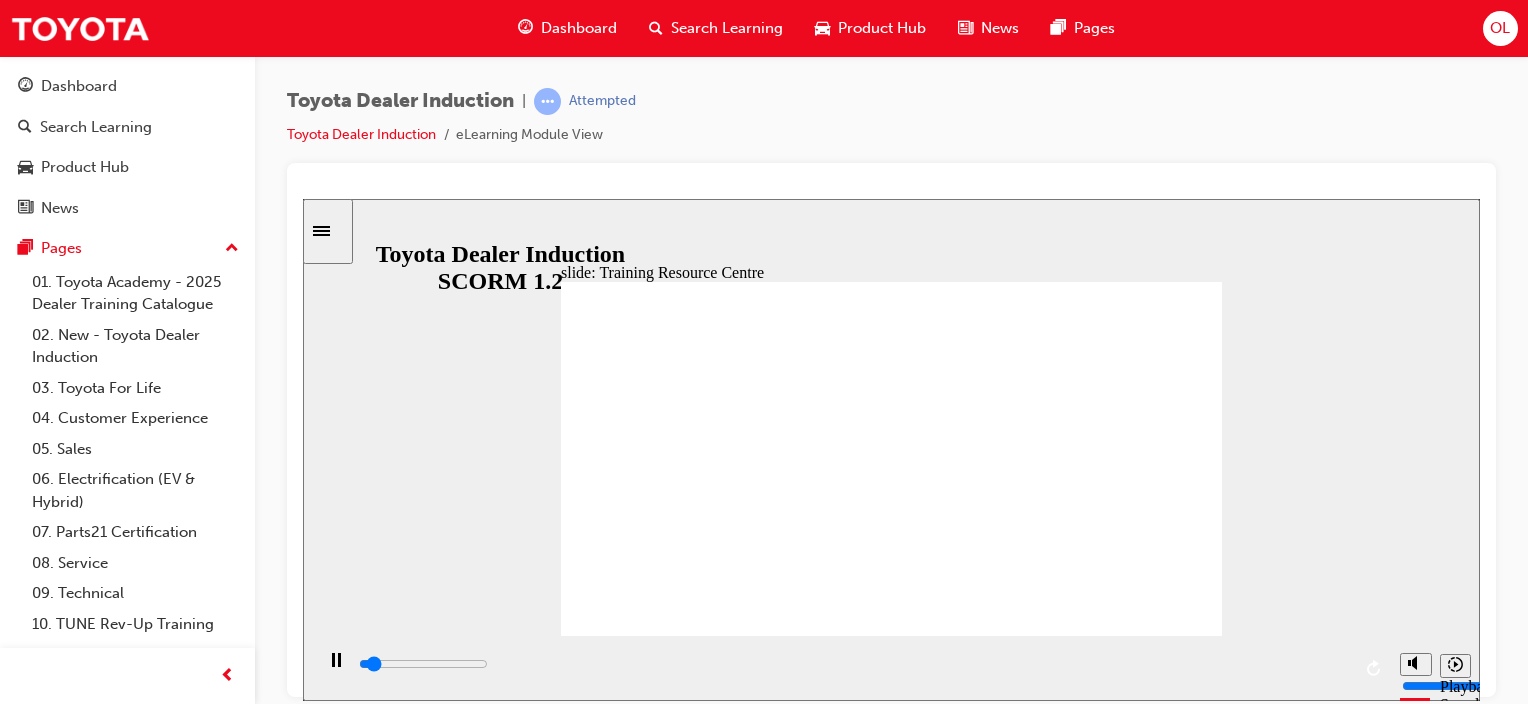 click 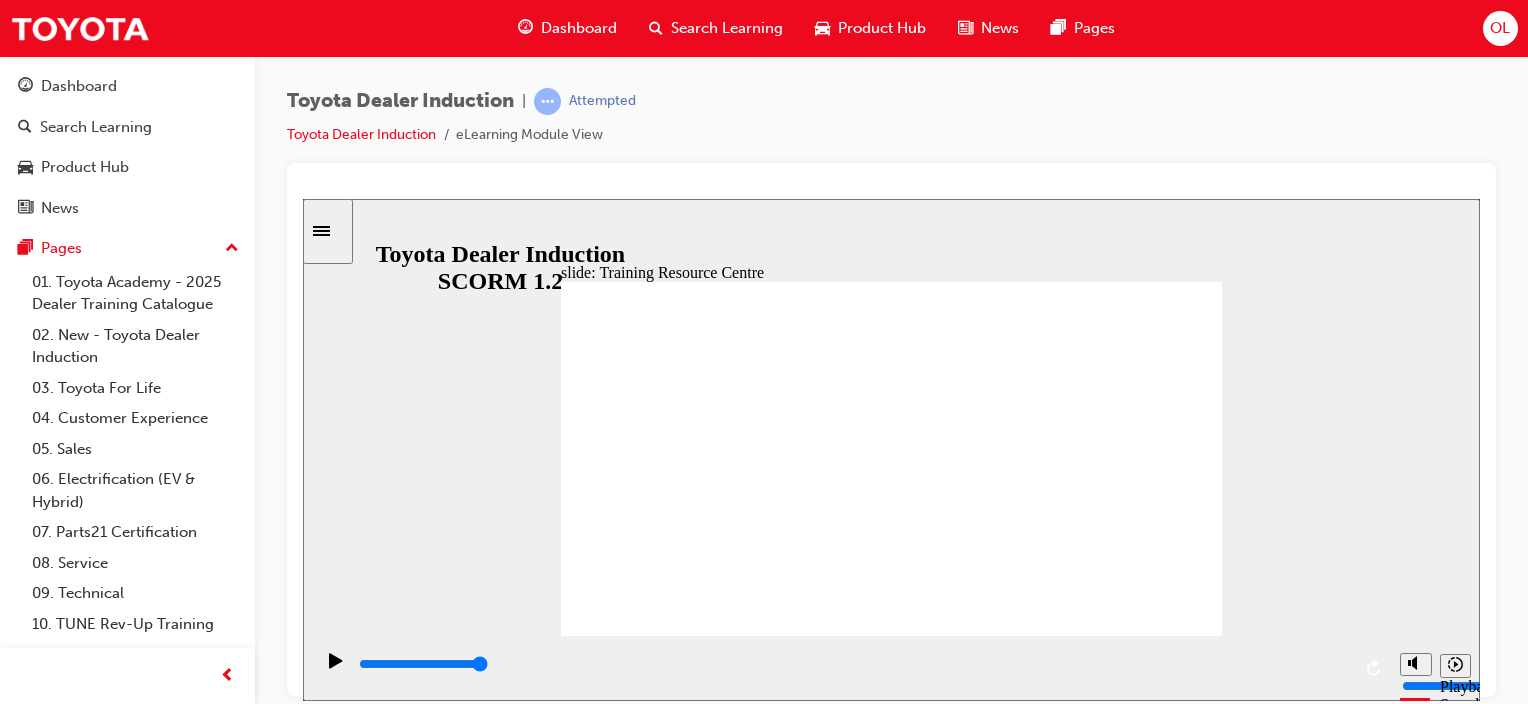 click 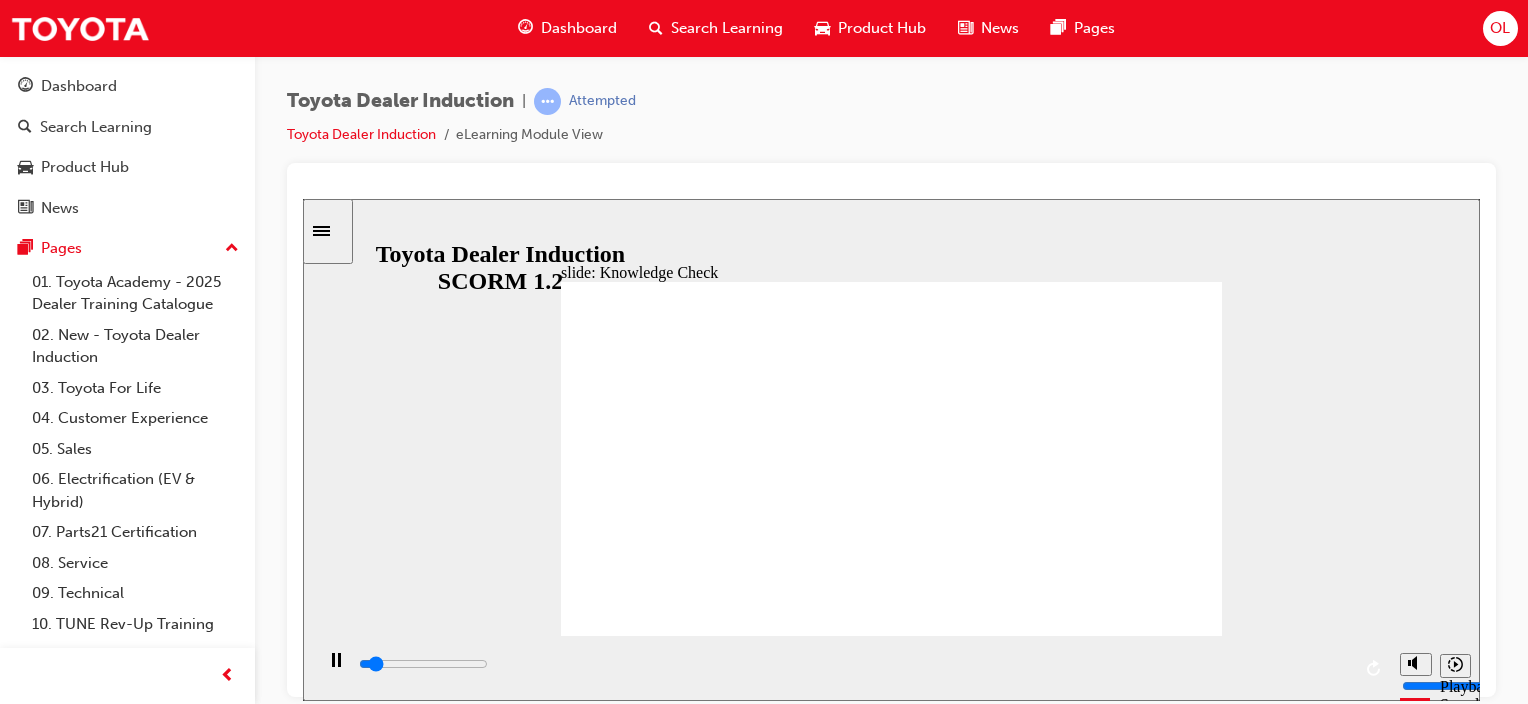 click 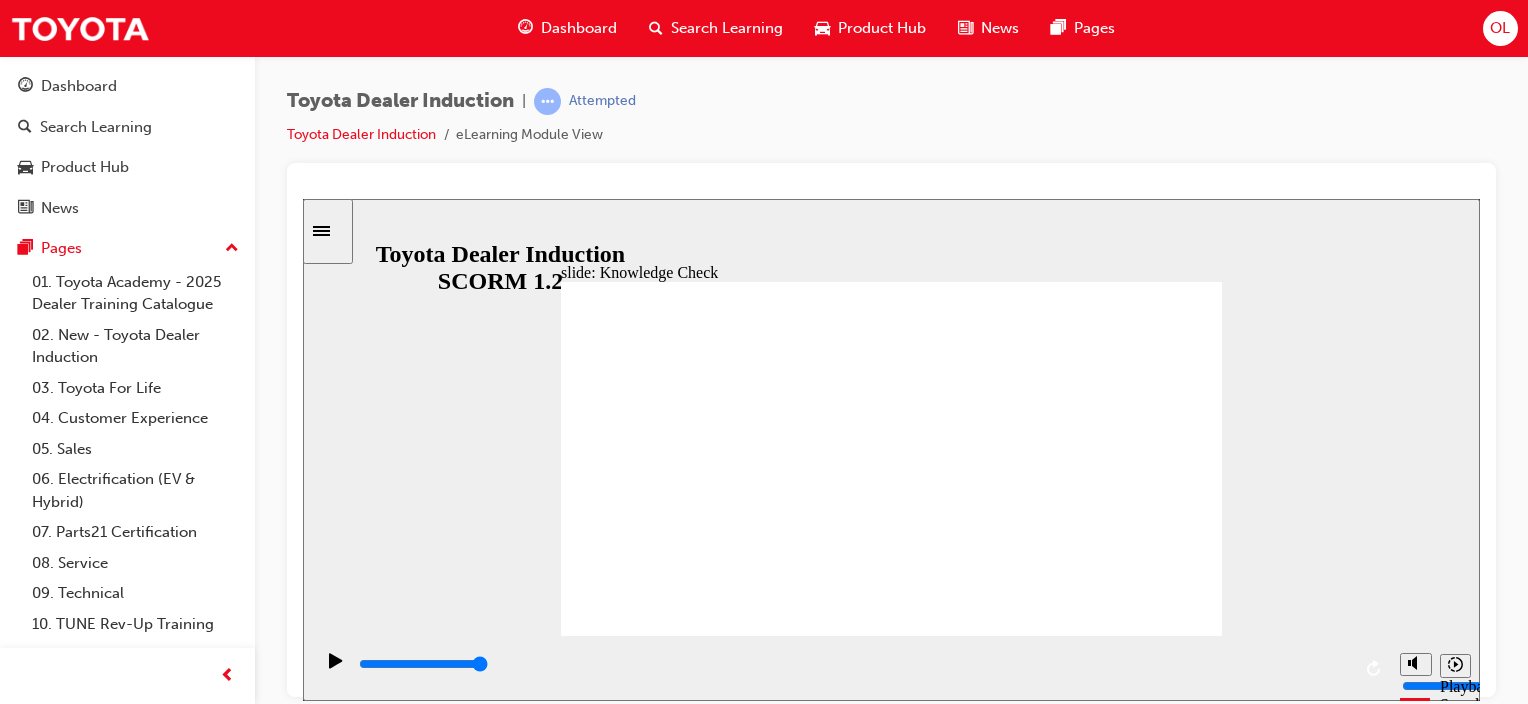 click 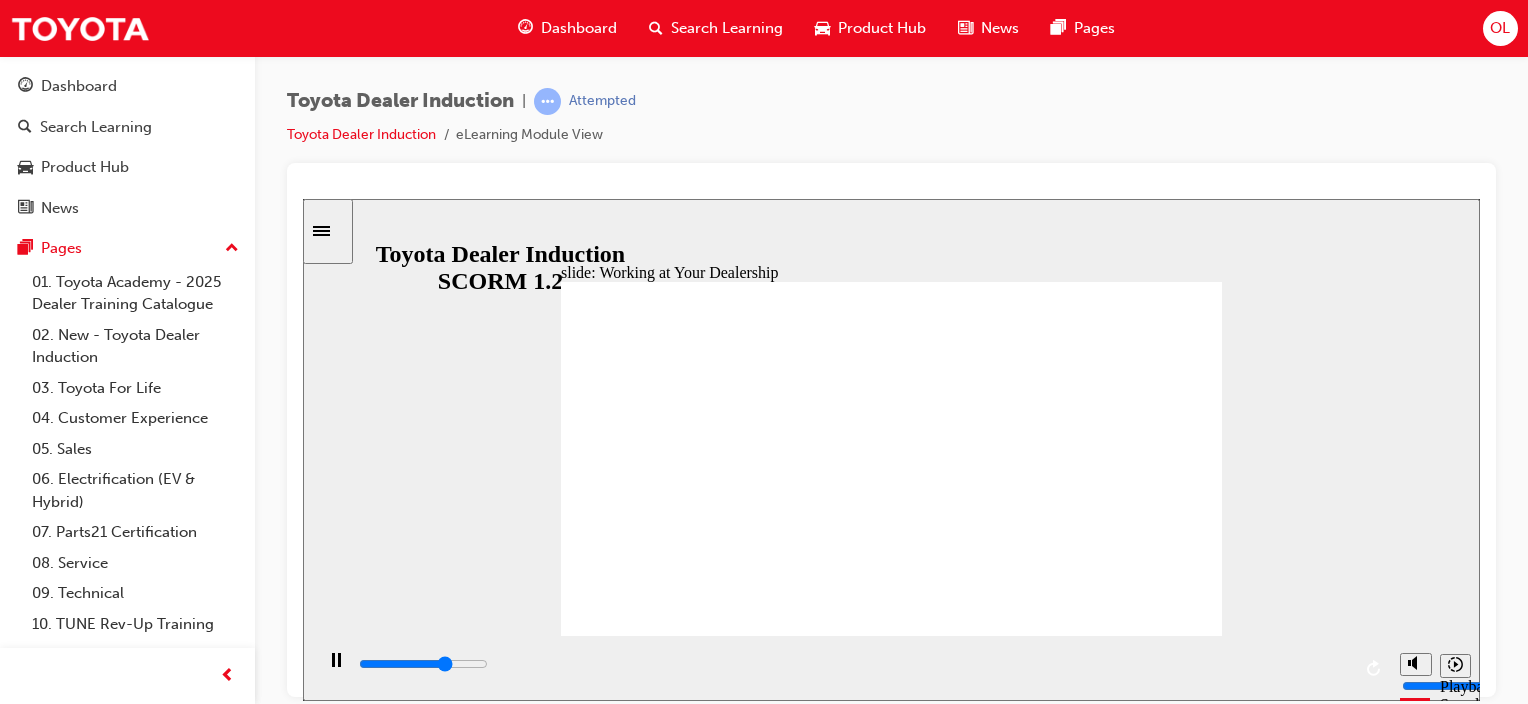 click 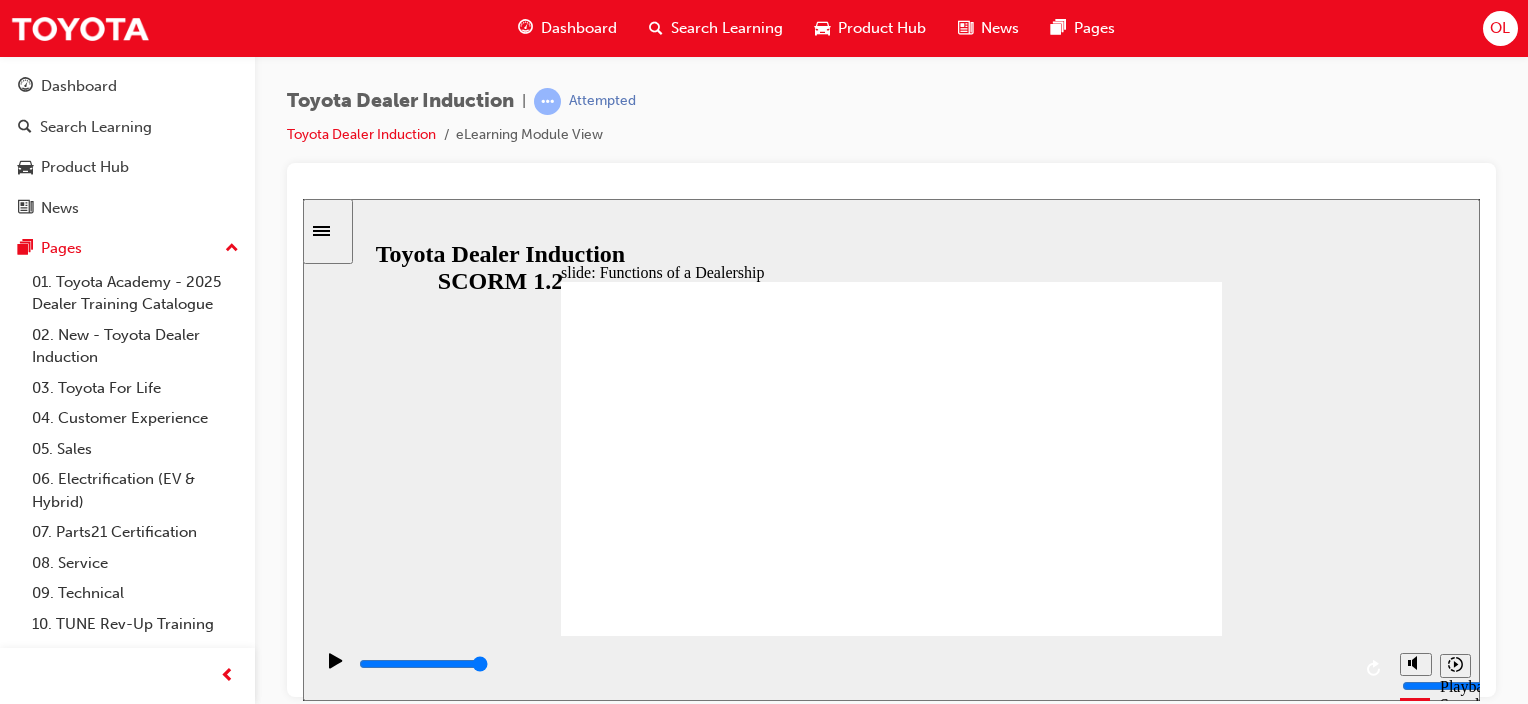 click 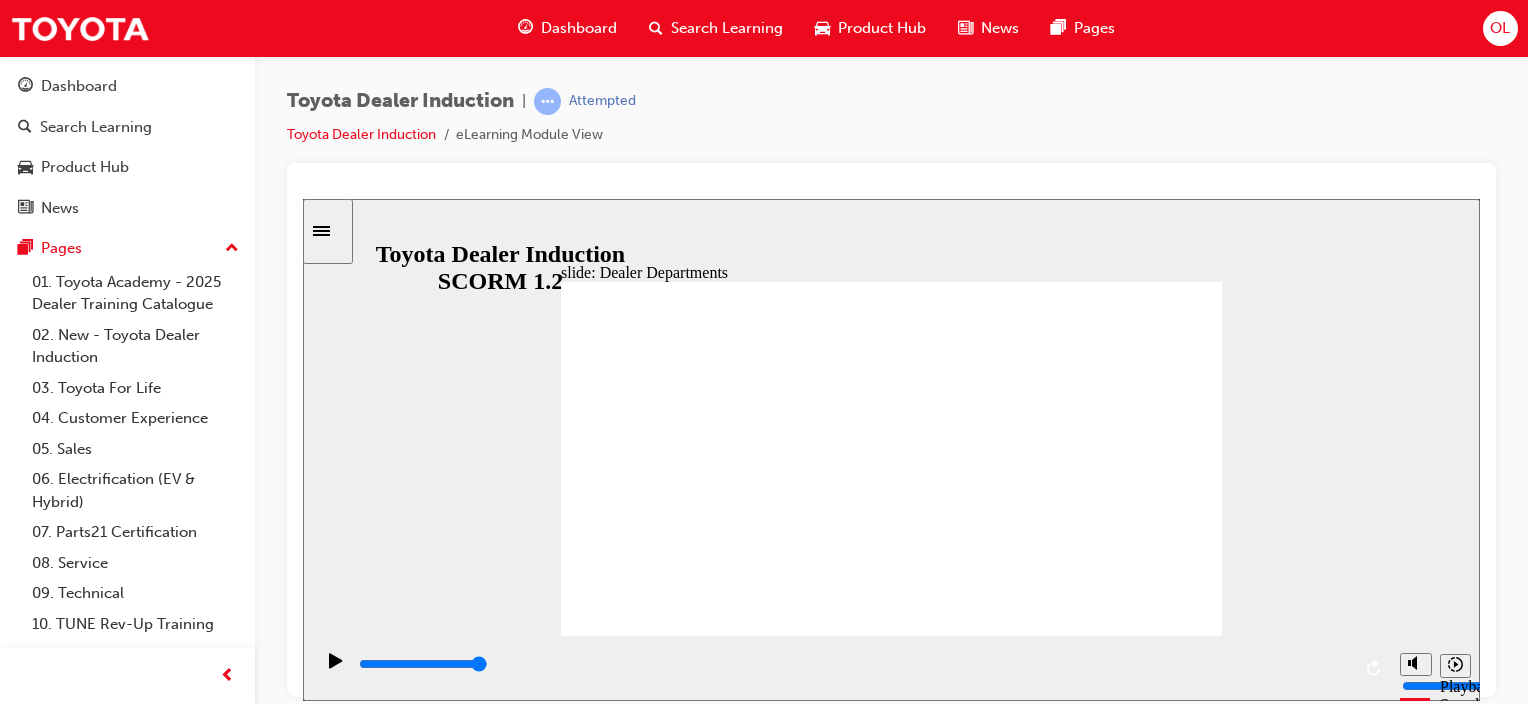 click 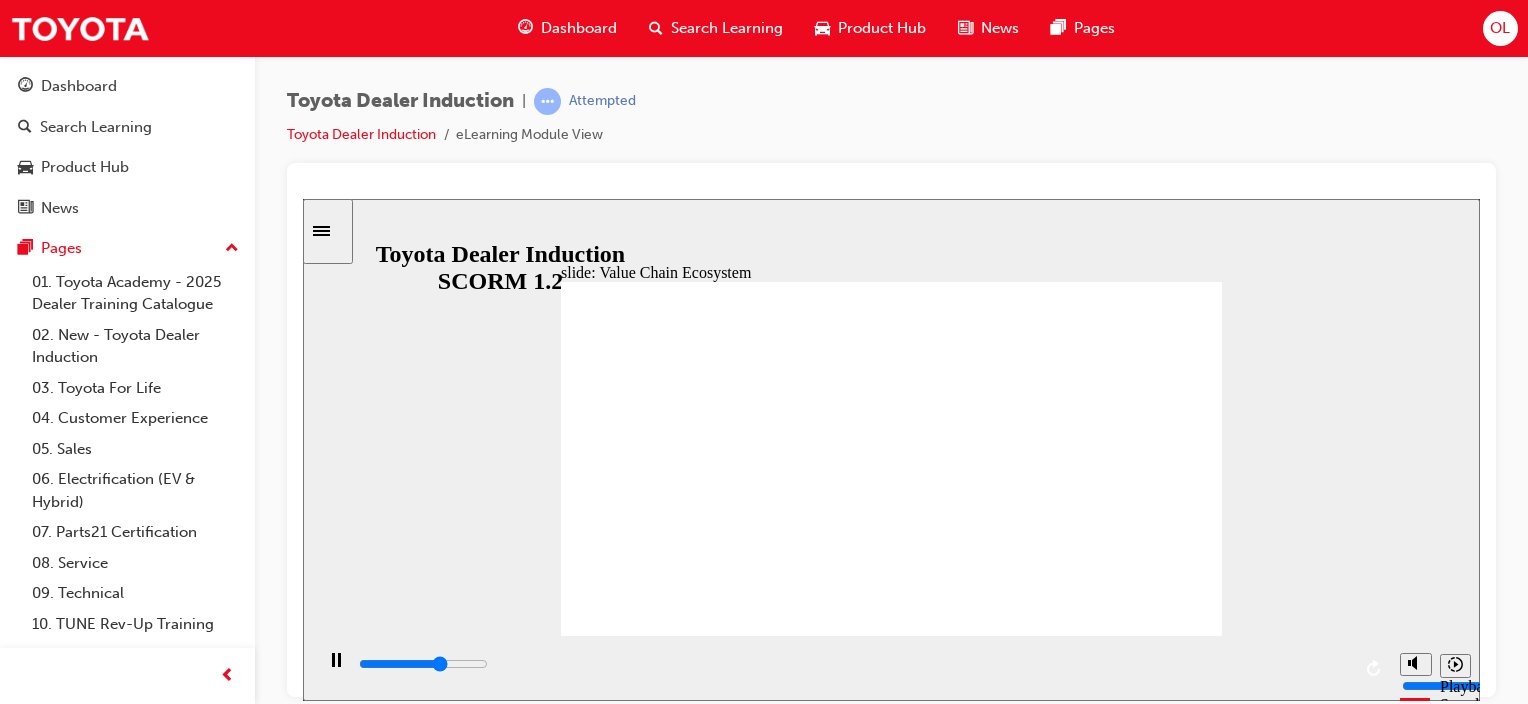 click on "Toyota Dealer Induction | Attempted Toyota Dealer Induction eLearning Module View" at bounding box center [891, 125] 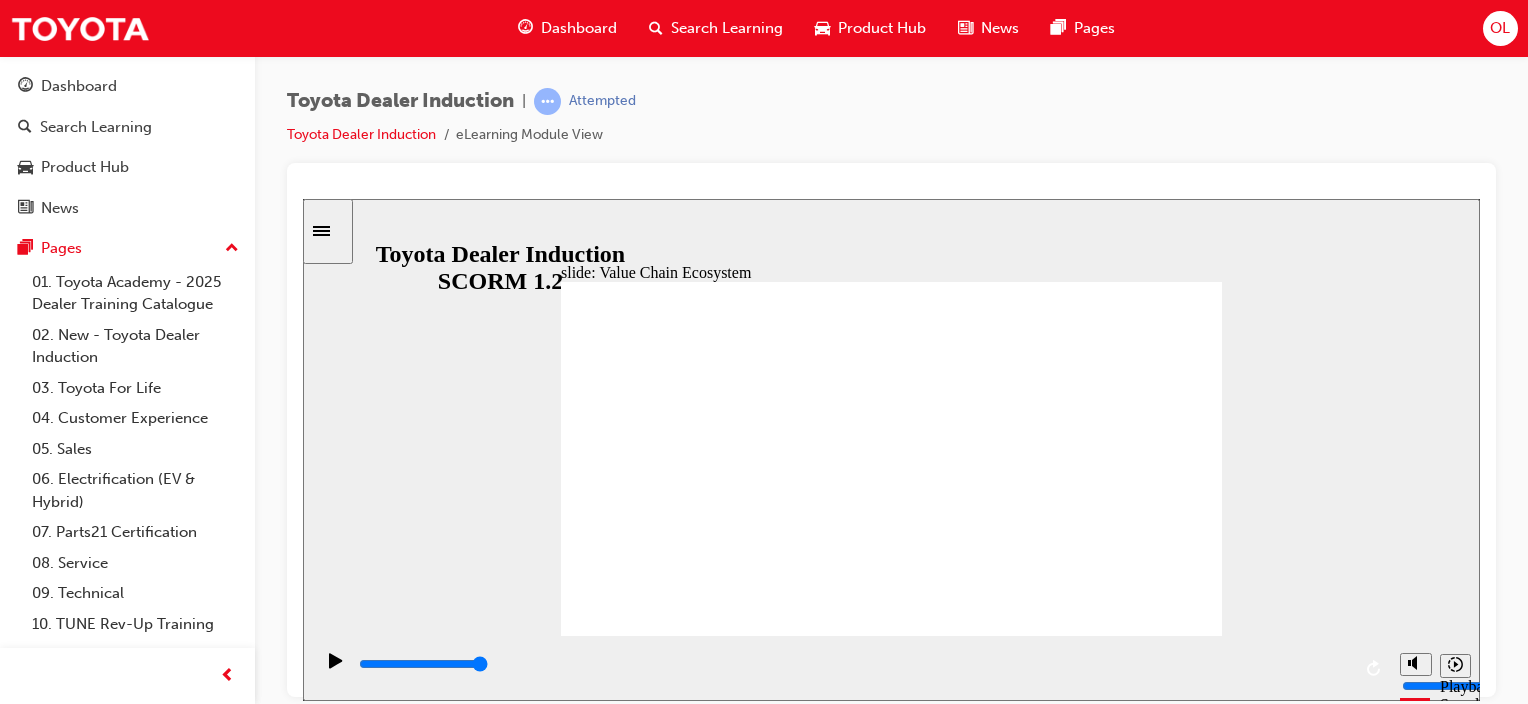 click 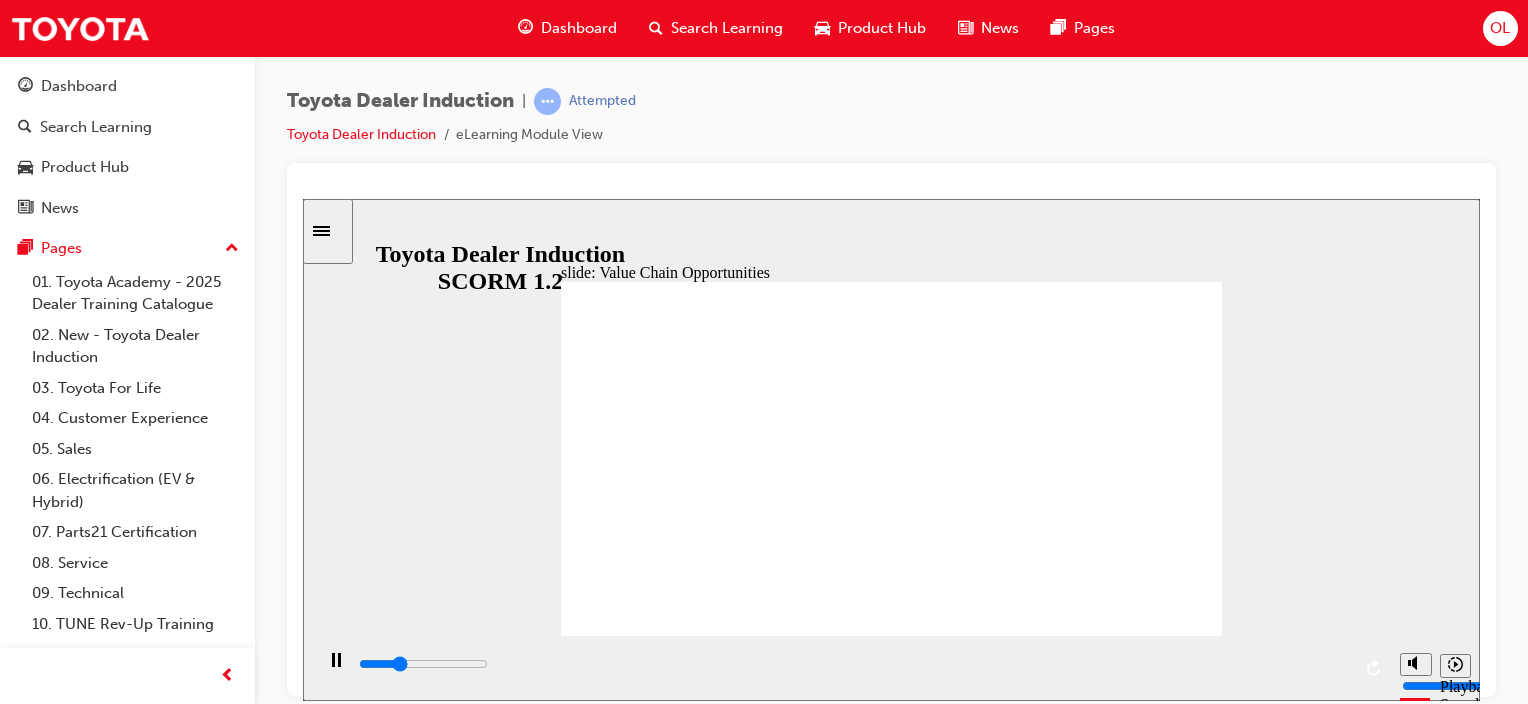 click 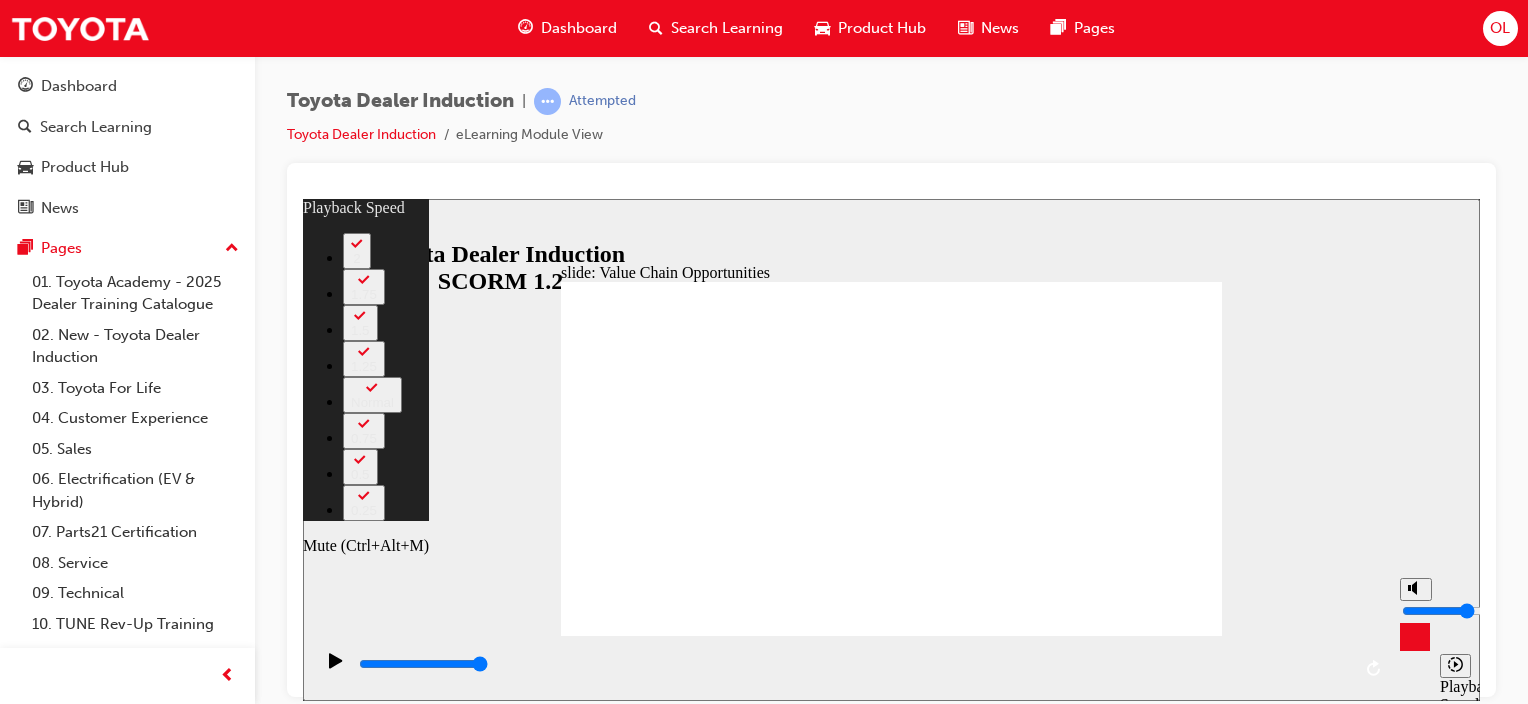 click at bounding box center (1466, 610) 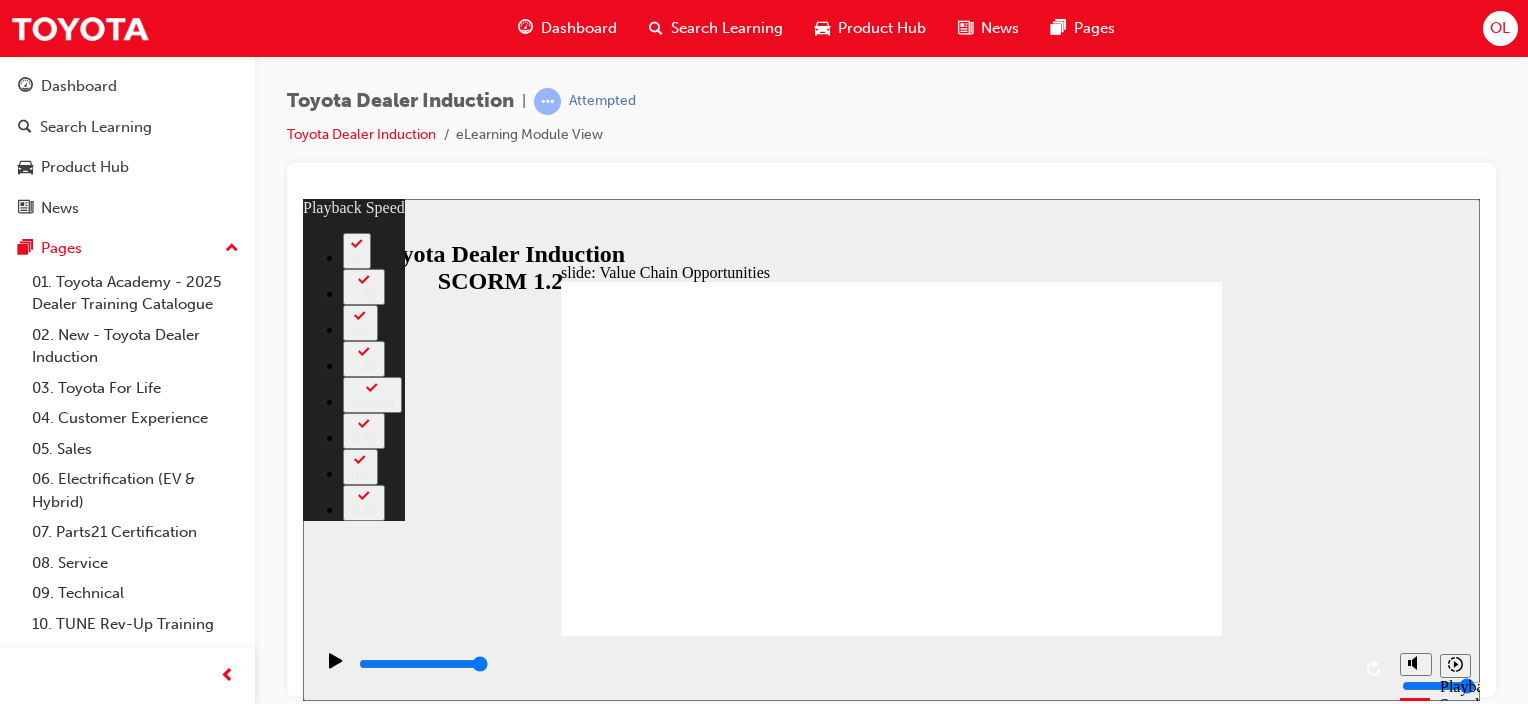 click 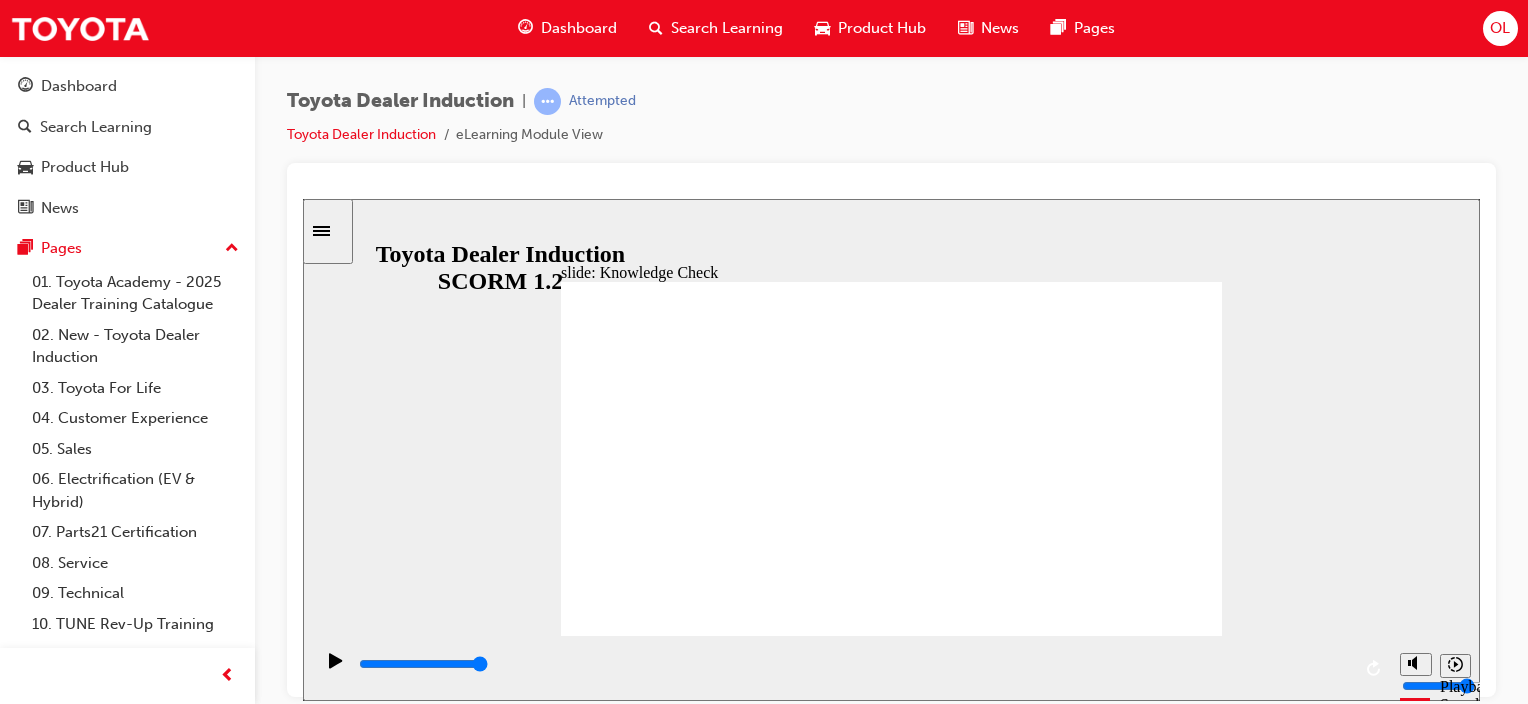 click 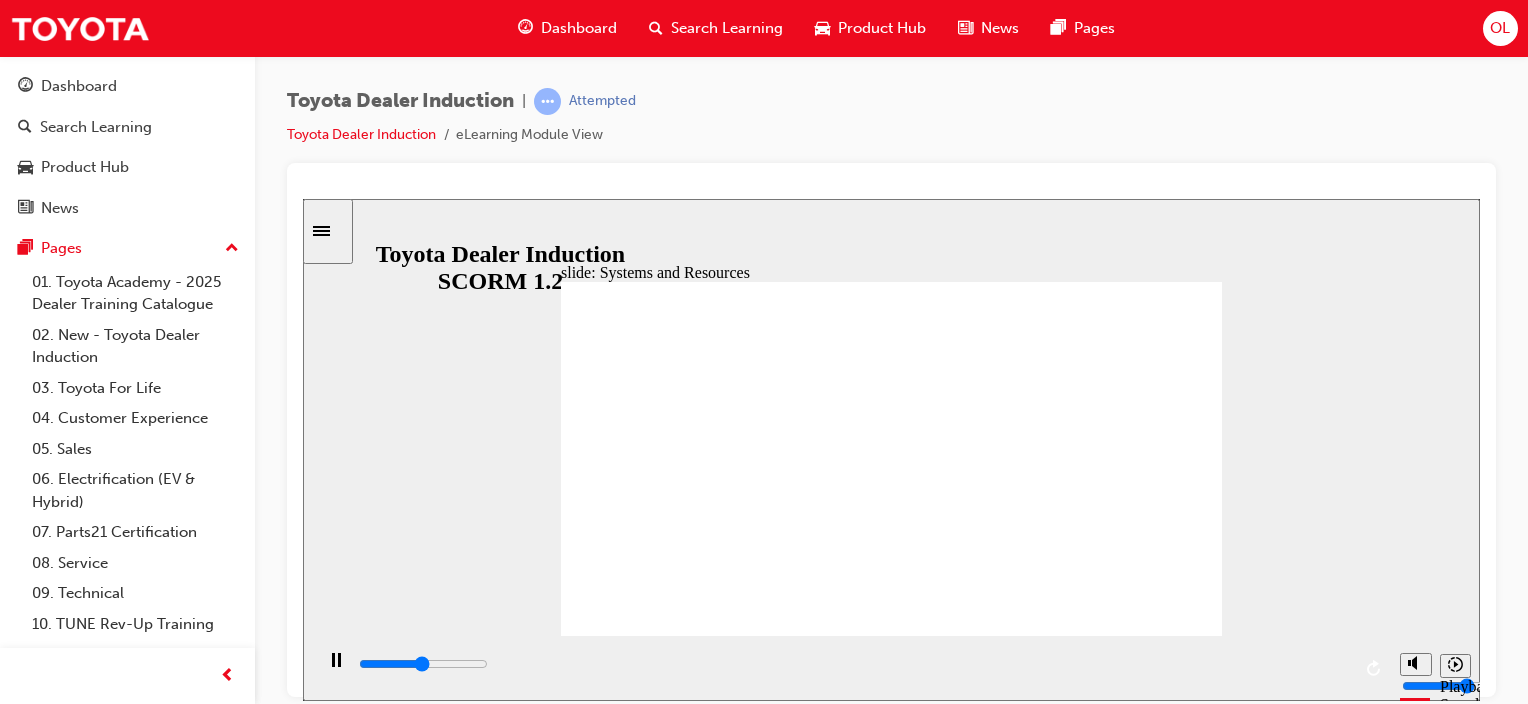 click 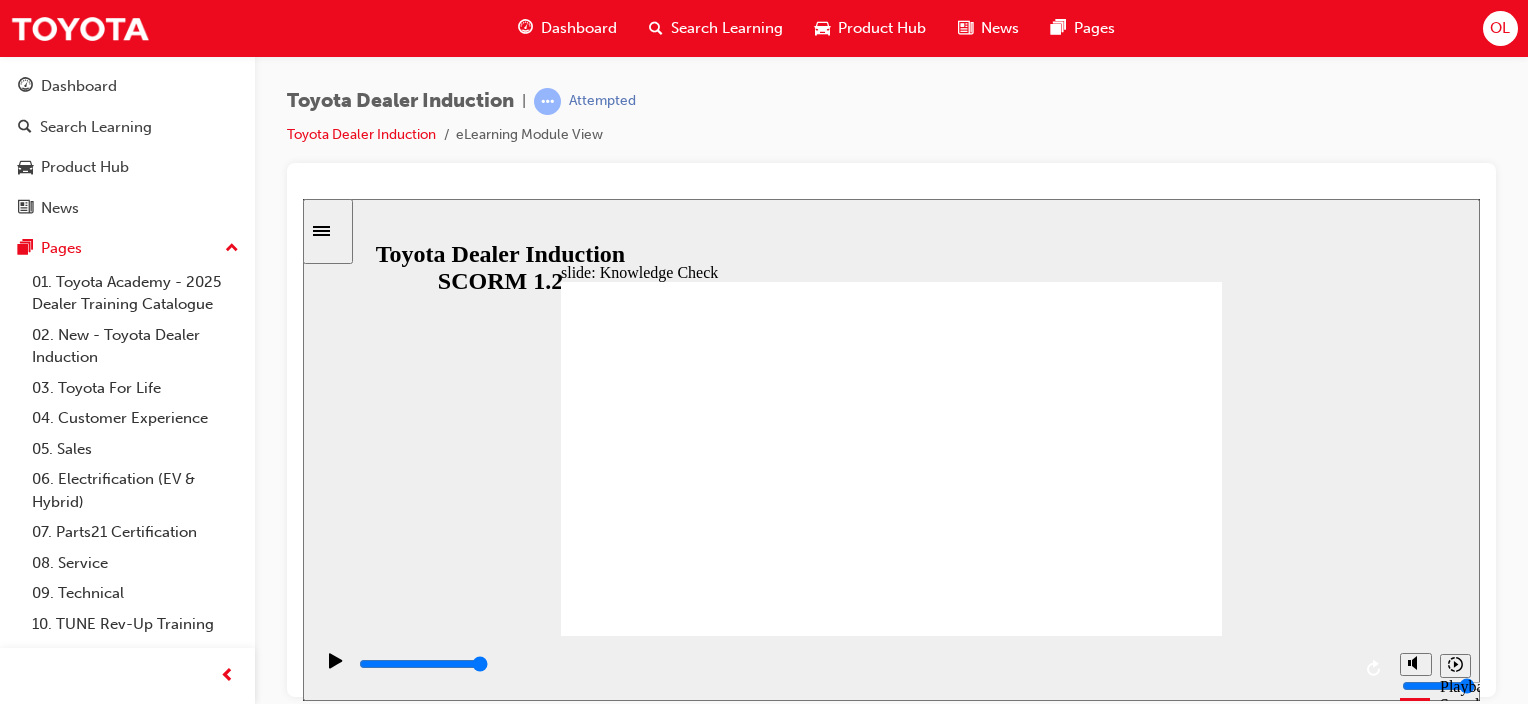 click 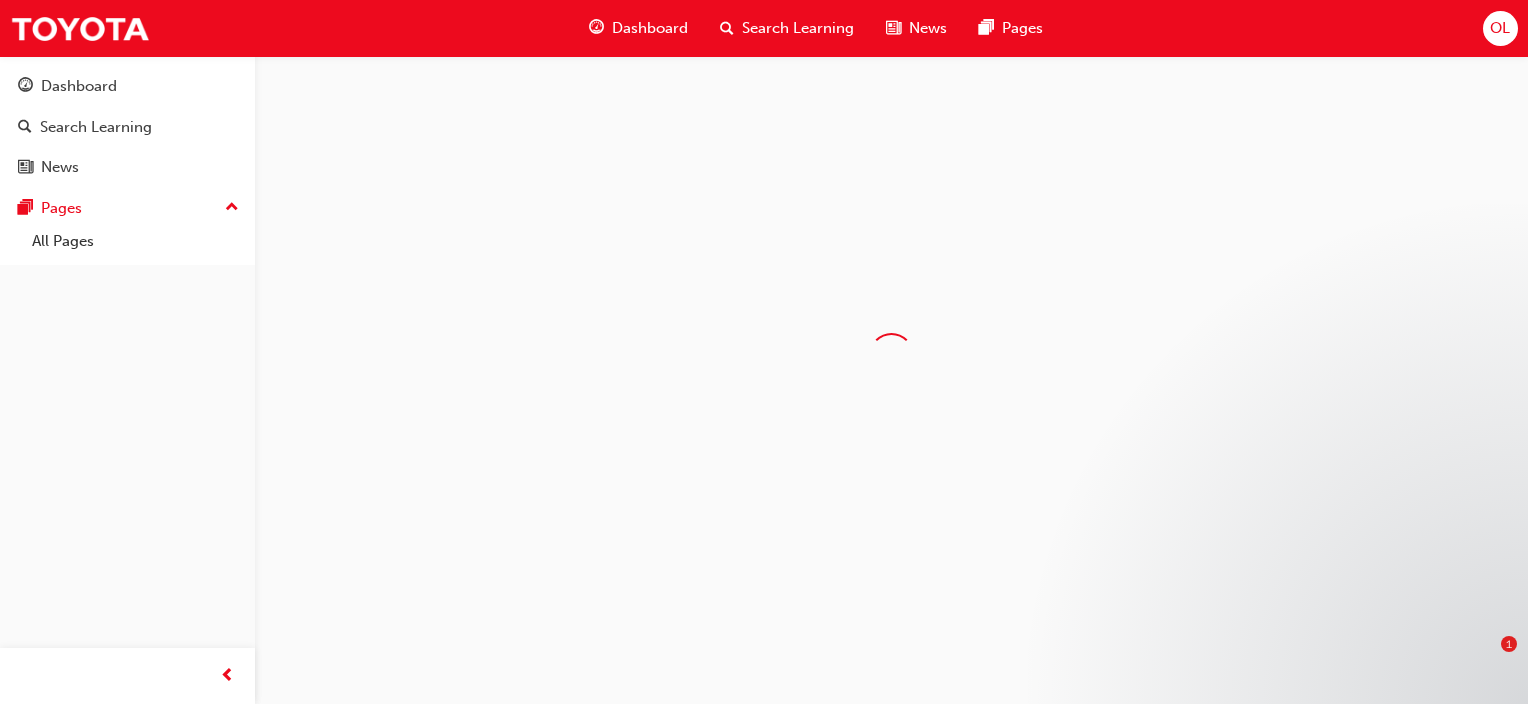 scroll, scrollTop: 0, scrollLeft: 0, axis: both 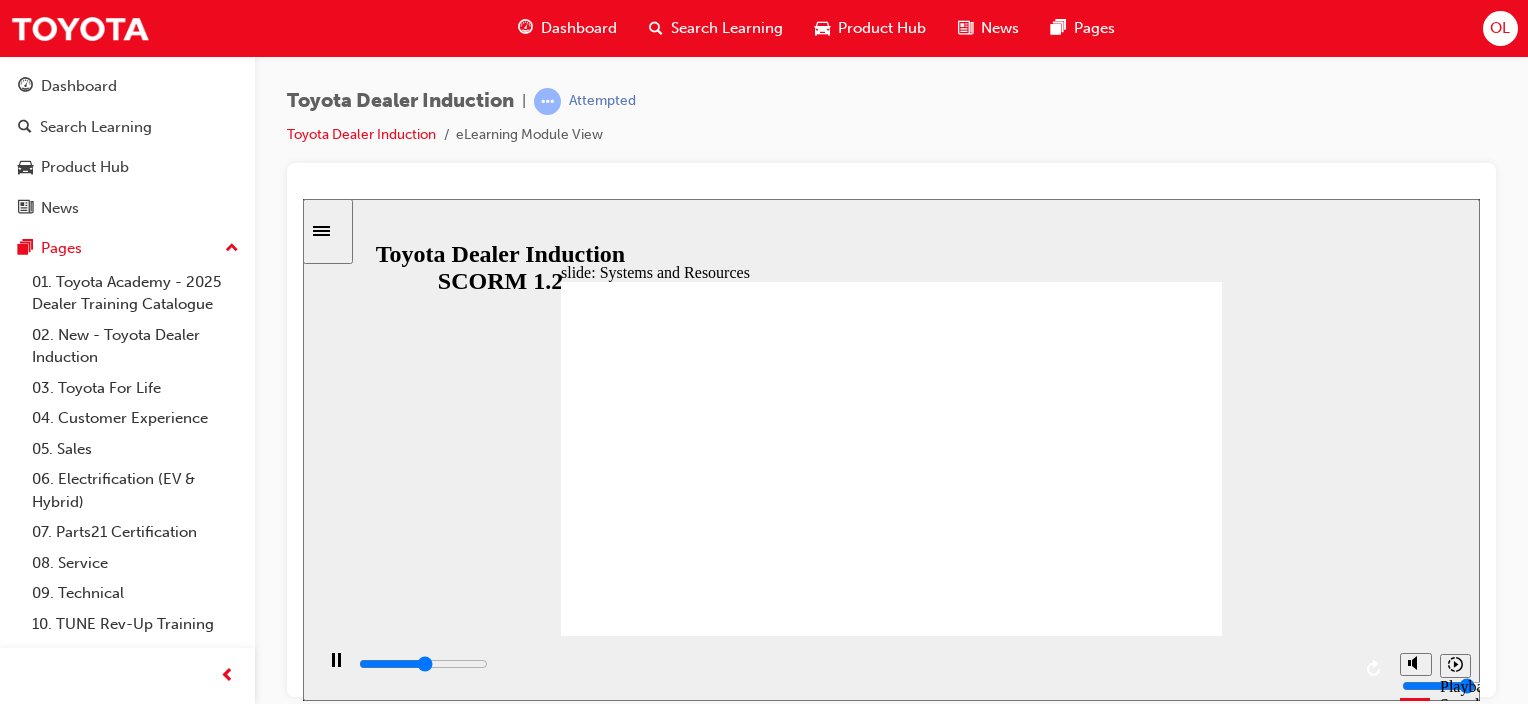 click 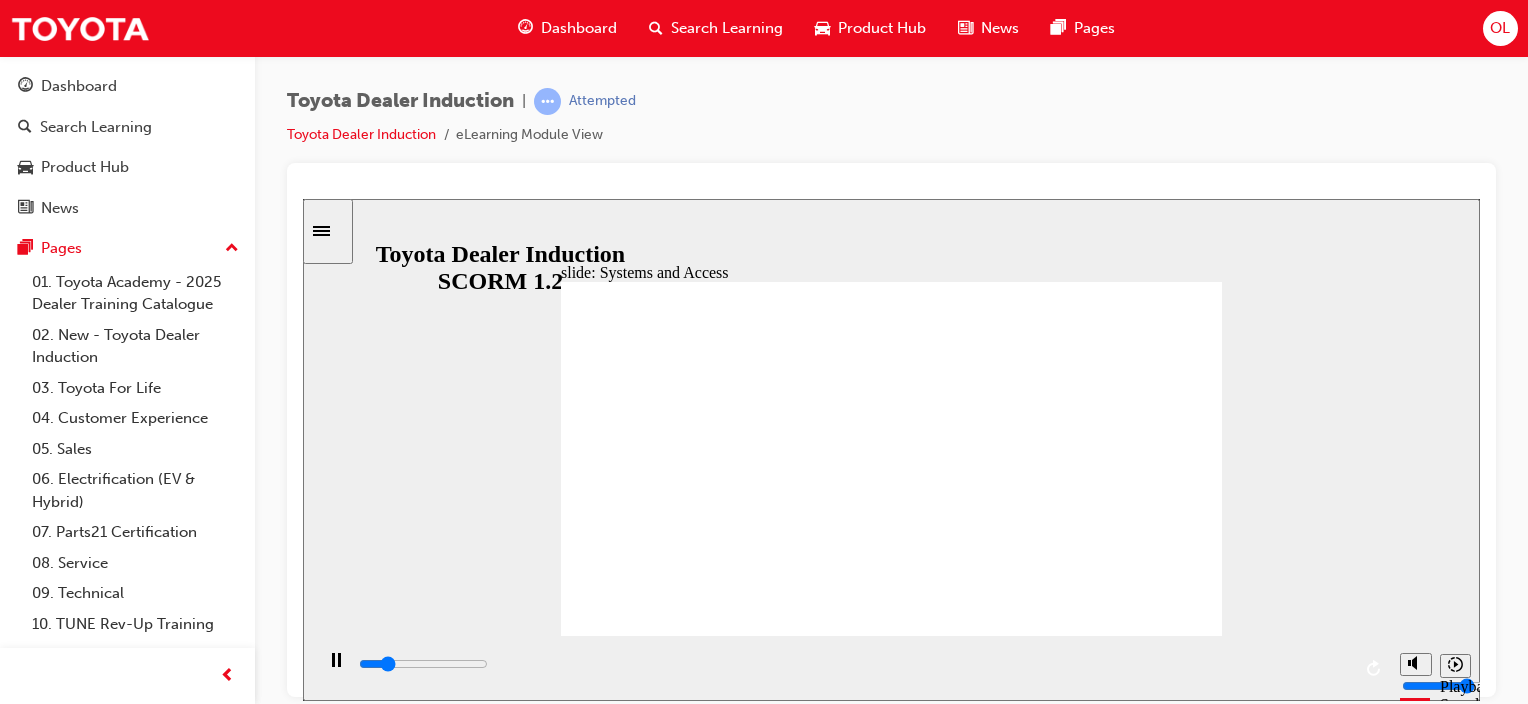 click on "OL" at bounding box center (1500, 28) 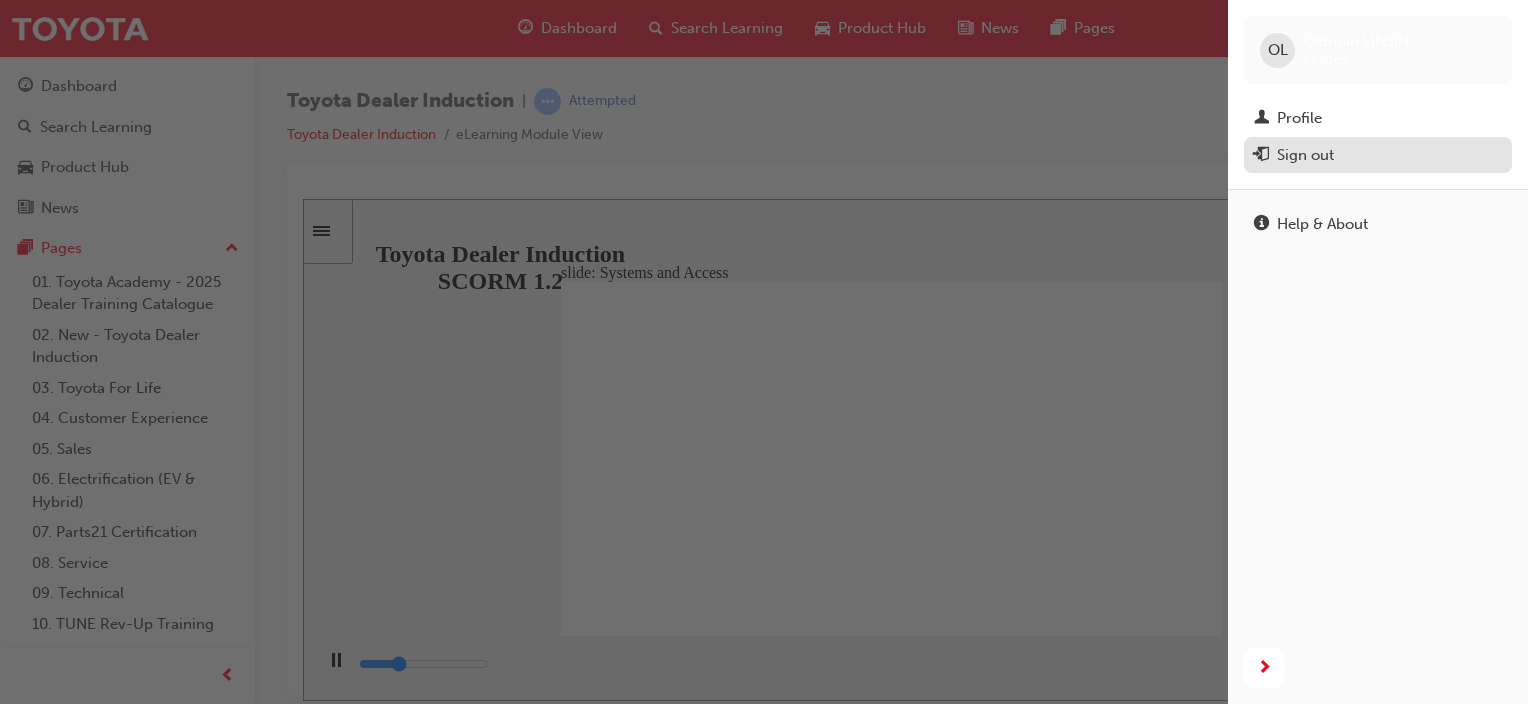 type on "4100" 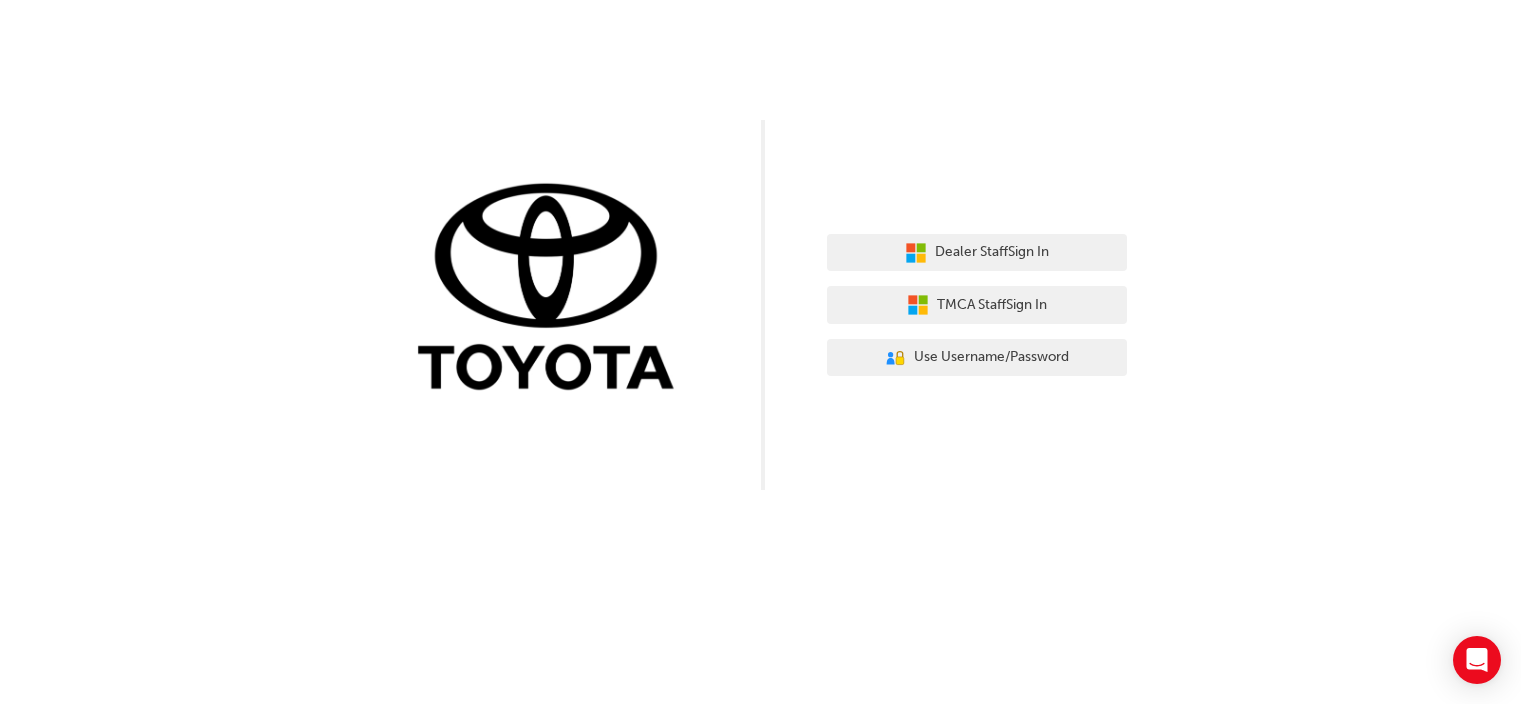 scroll, scrollTop: 0, scrollLeft: 0, axis: both 